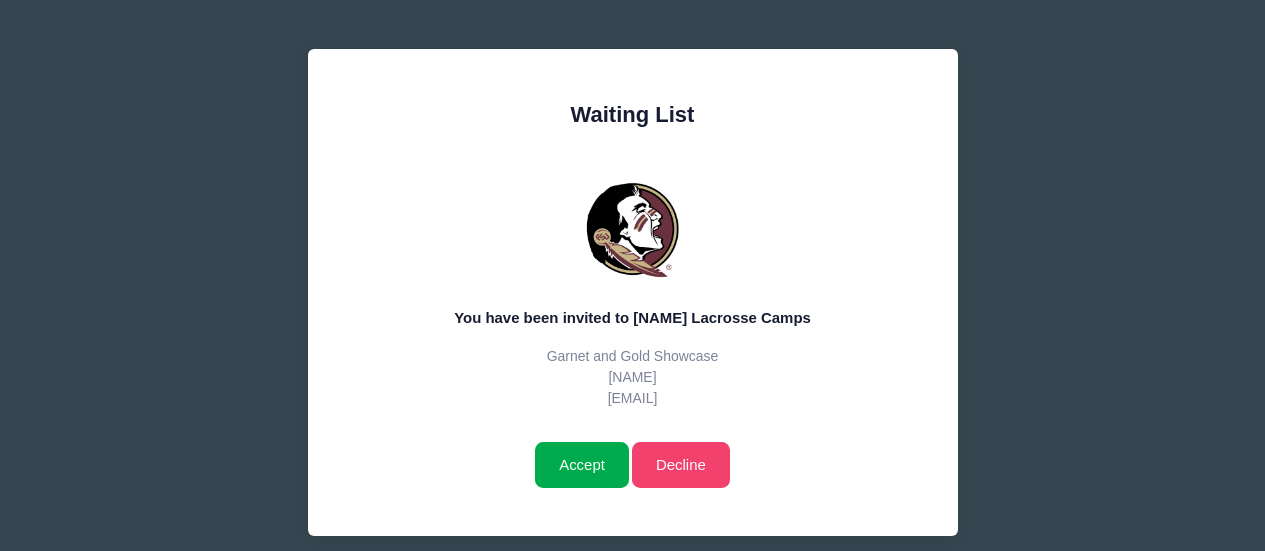 scroll, scrollTop: 0, scrollLeft: 0, axis: both 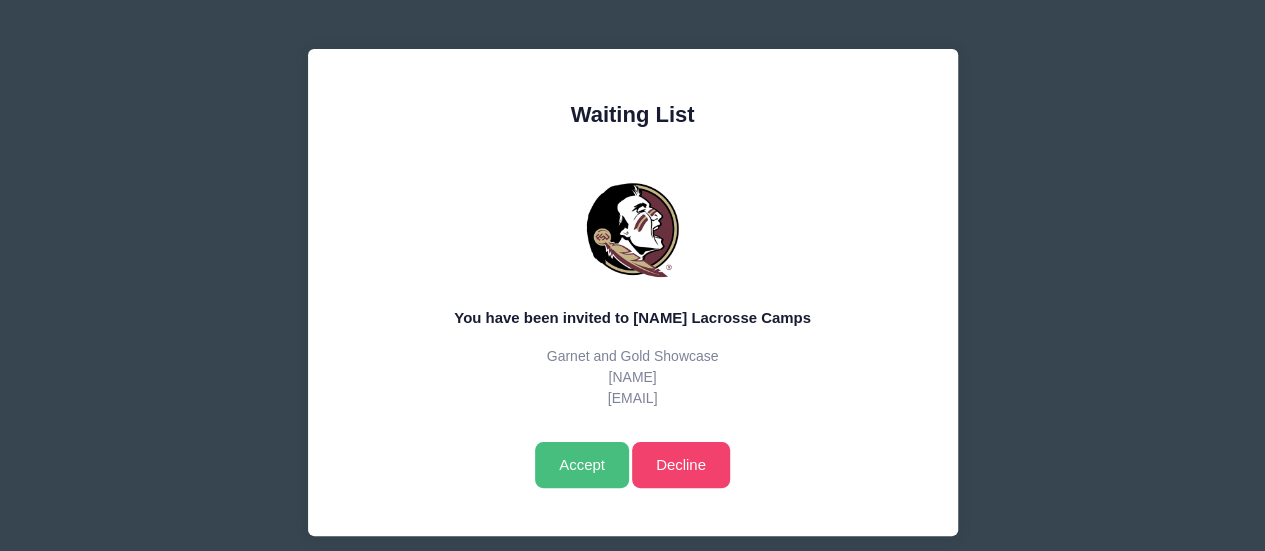 click on "Accept" at bounding box center [581, 465] 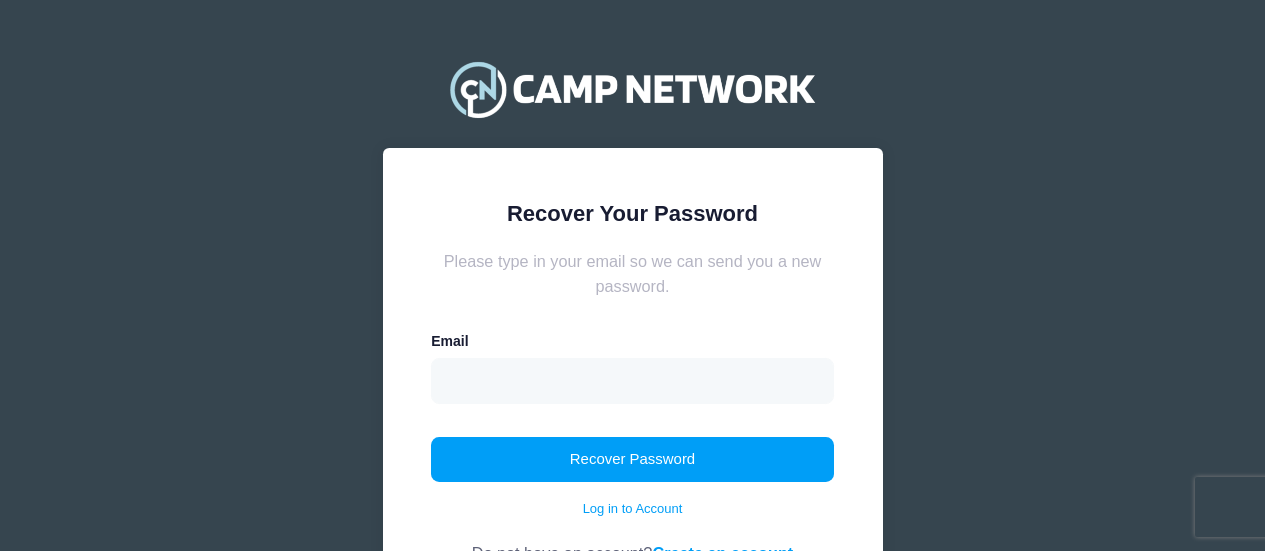 scroll, scrollTop: 0, scrollLeft: 0, axis: both 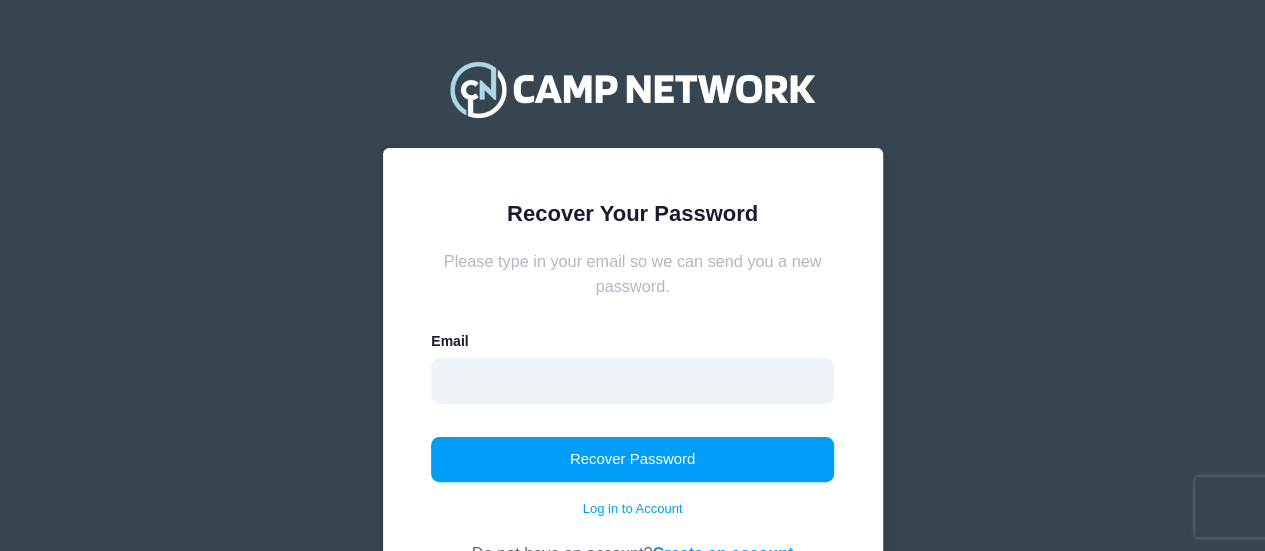 click at bounding box center [632, 381] 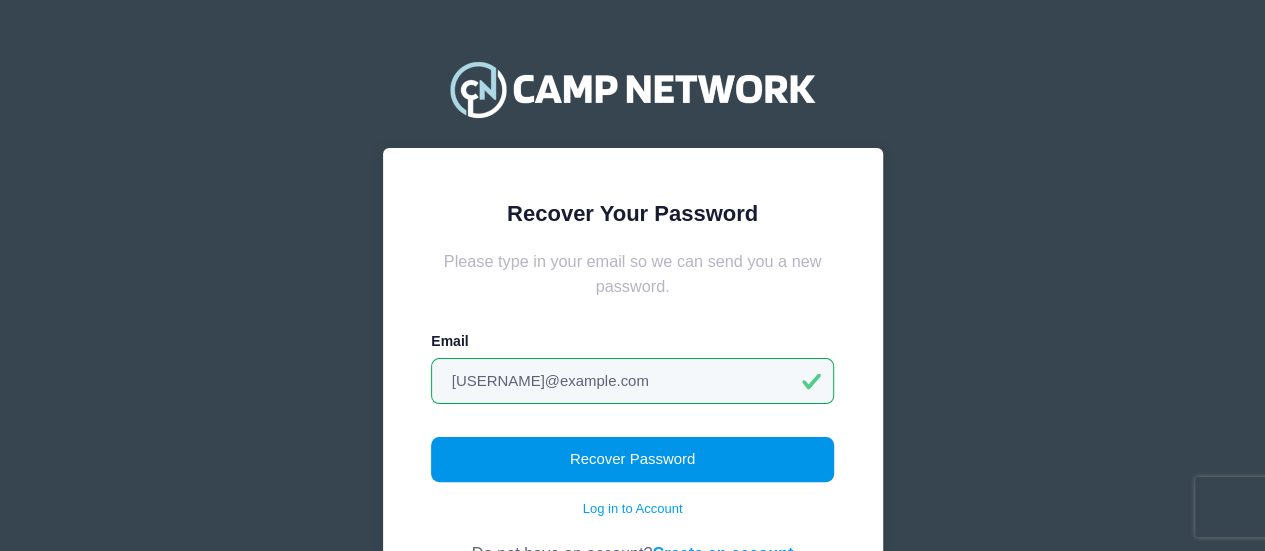 click on "Recover Password" at bounding box center (632, 460) 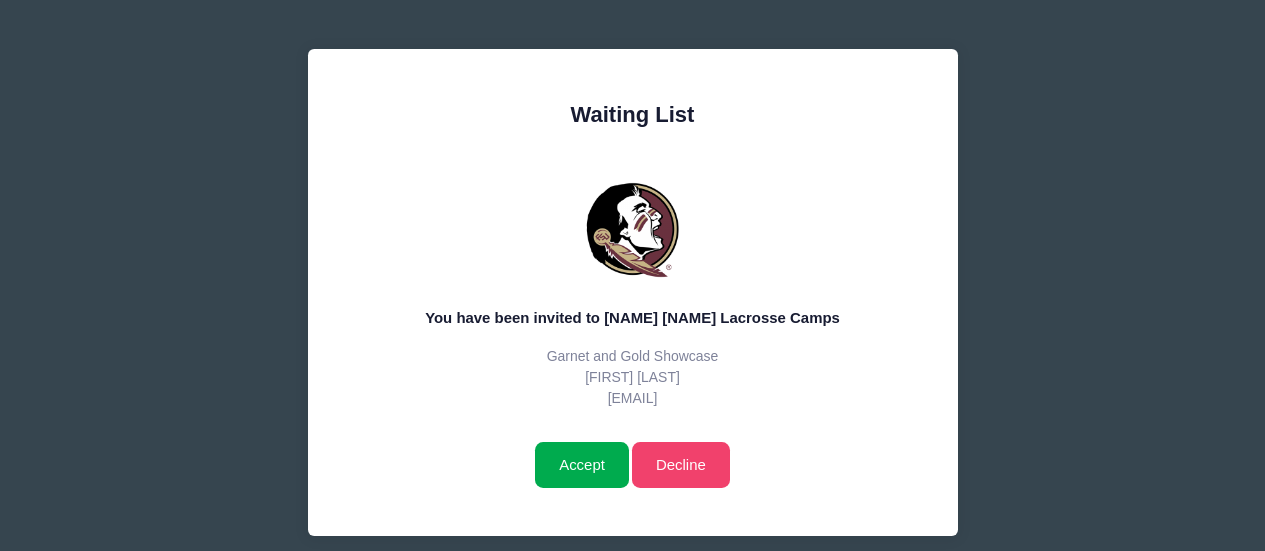 scroll, scrollTop: 0, scrollLeft: 0, axis: both 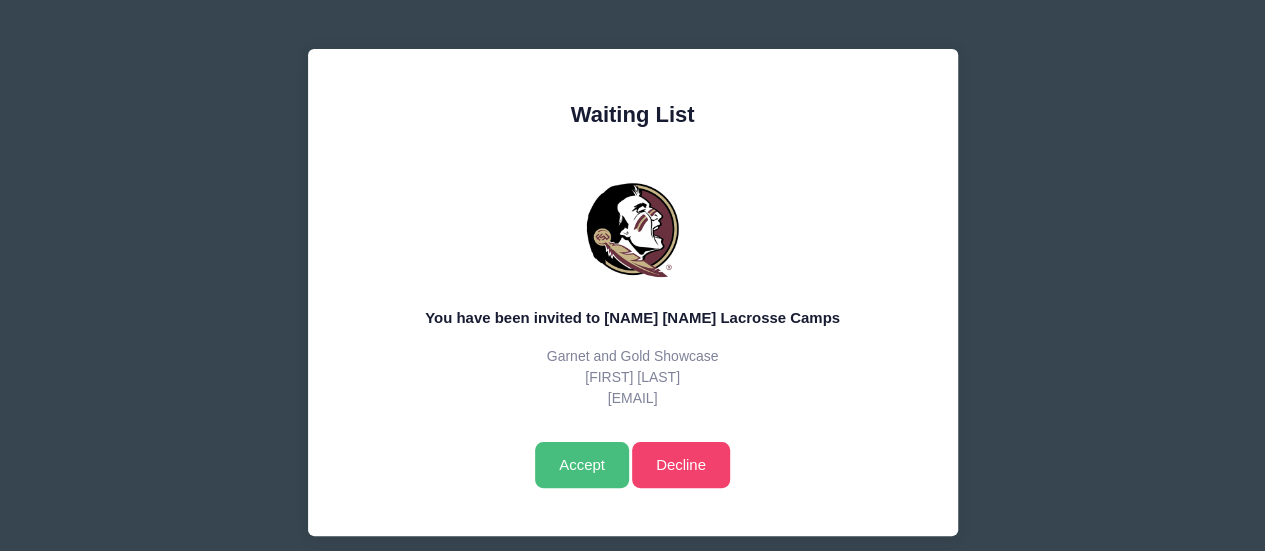 click on "Accept" at bounding box center [581, 465] 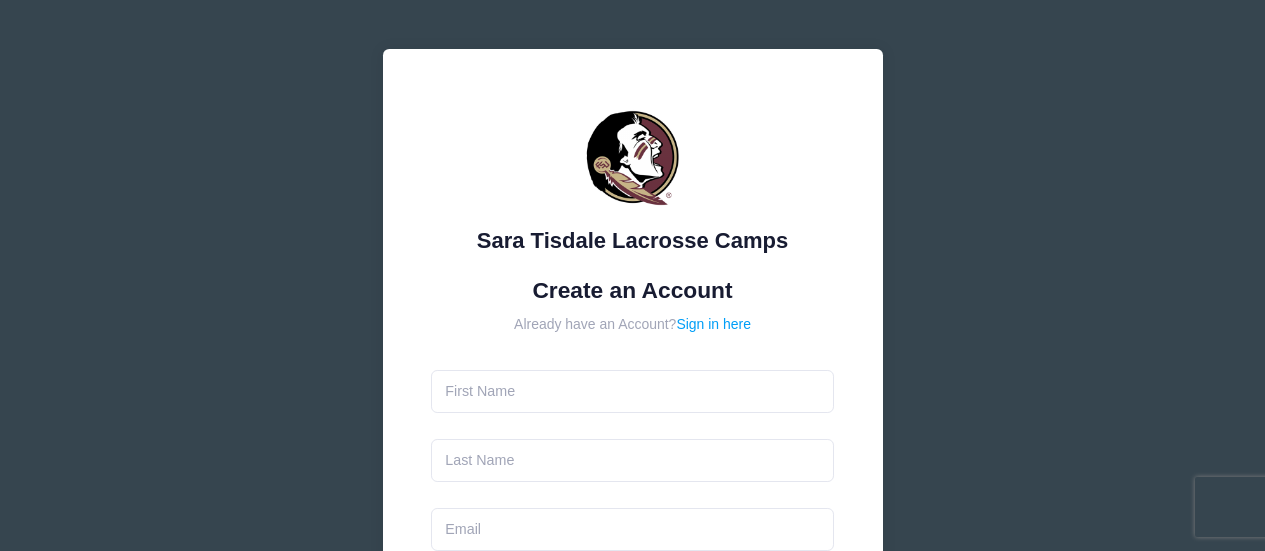 scroll, scrollTop: 0, scrollLeft: 0, axis: both 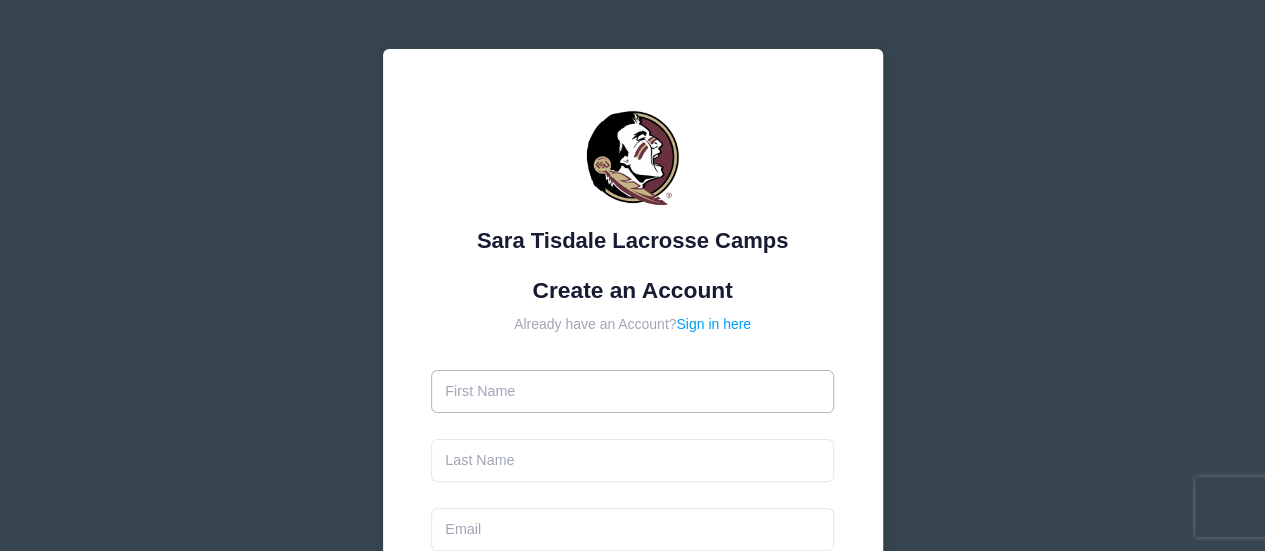 click at bounding box center [632, 391] 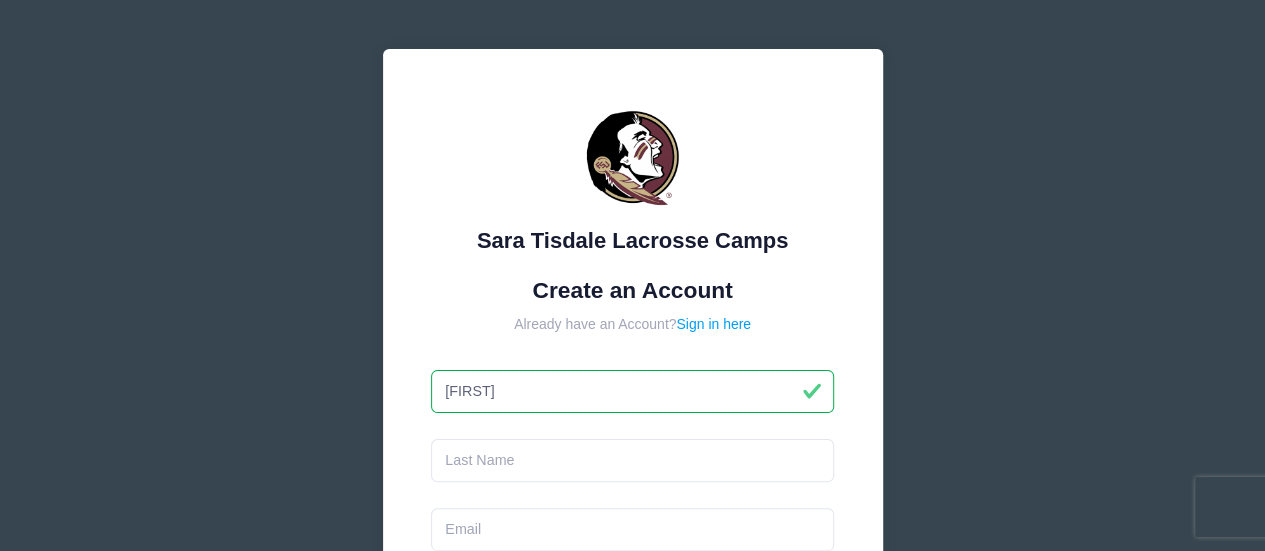 type on "Julie" 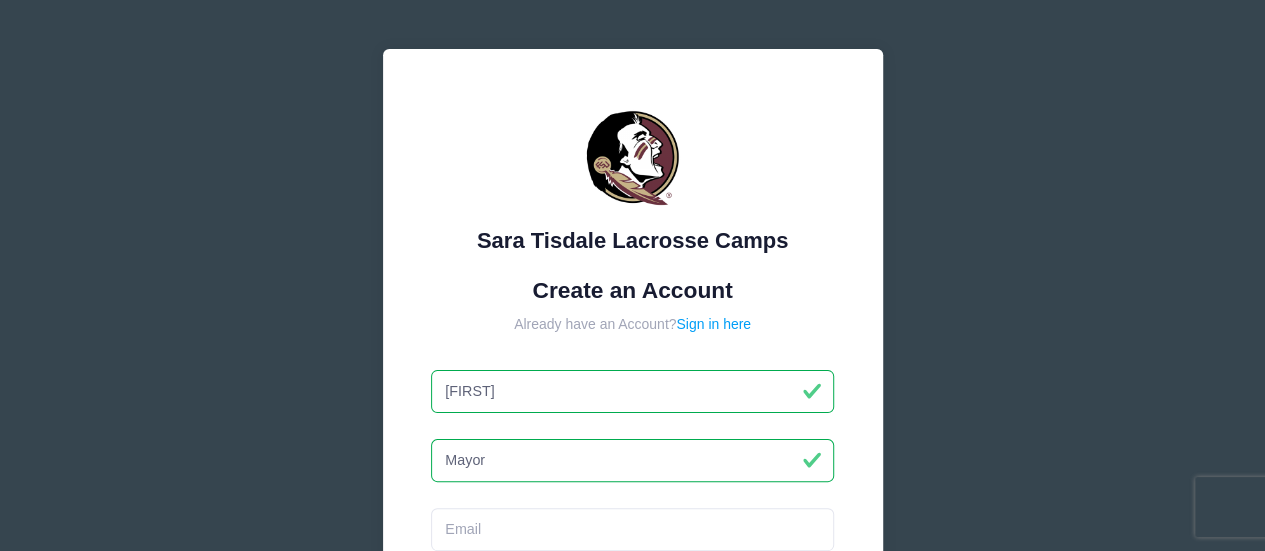 type on "Mayor" 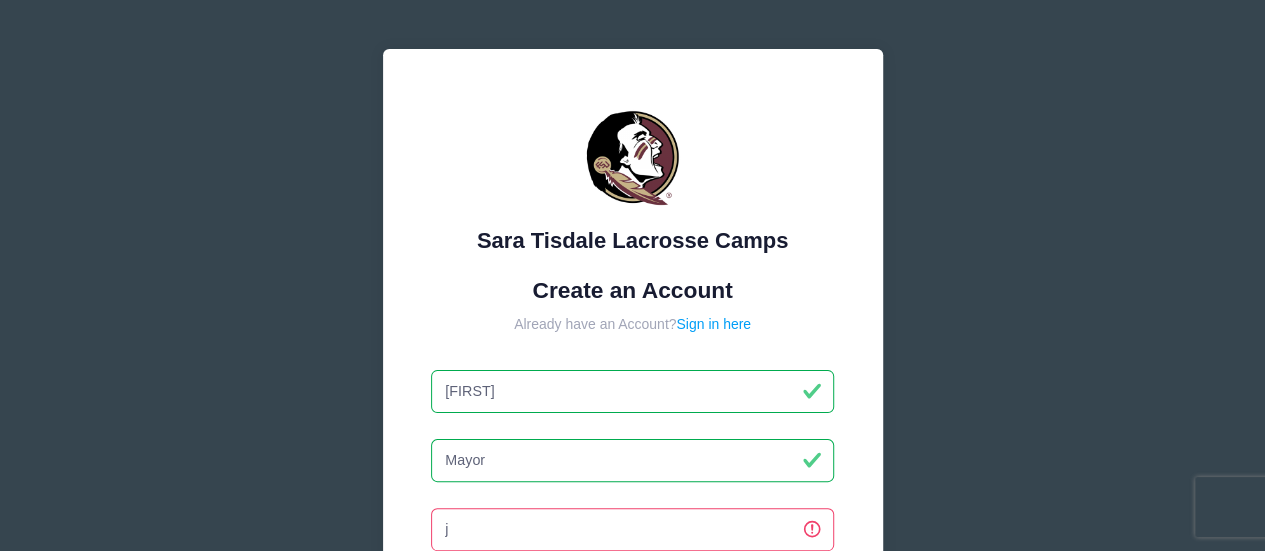 type on "[EMAIL]" 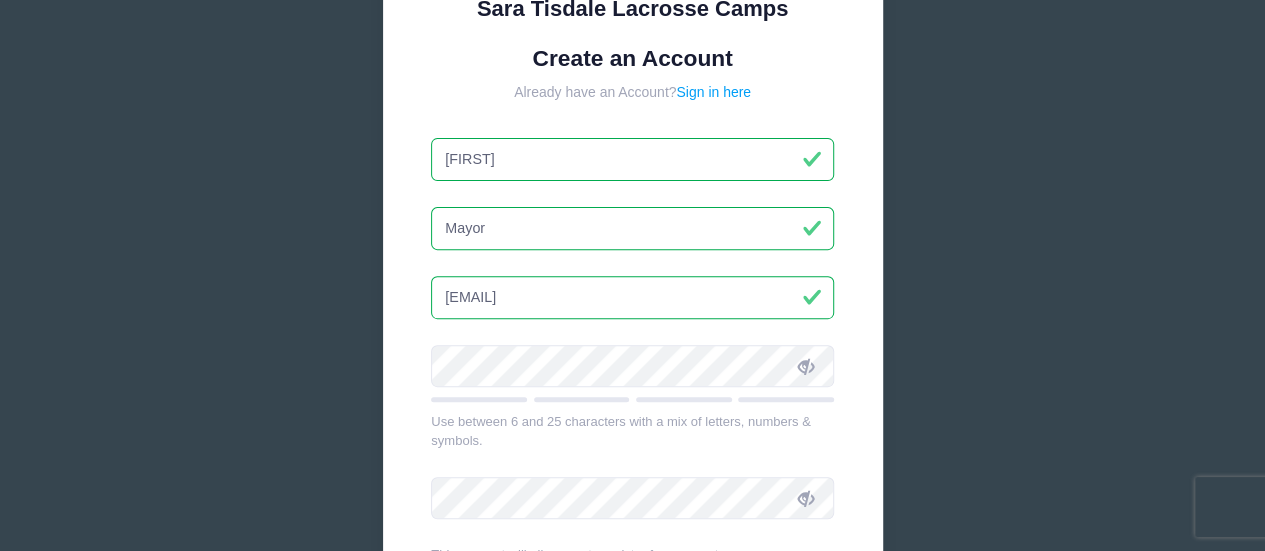 scroll, scrollTop: 246, scrollLeft: 0, axis: vertical 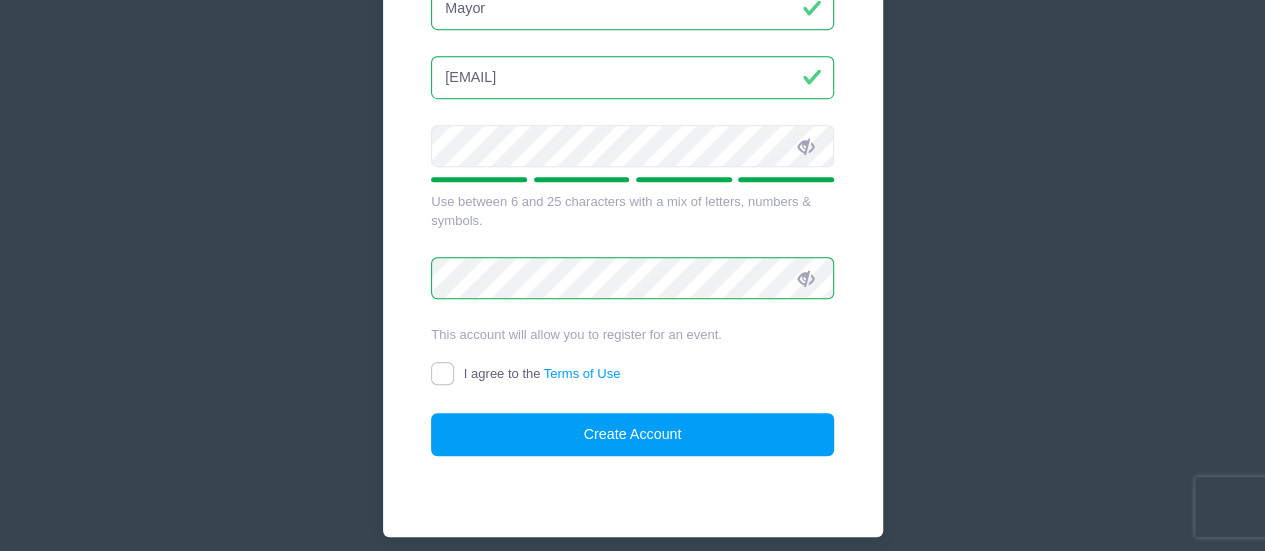 click on "Create an Account
Already have an Account?
Sign in here
Julie
Mayor
julieeinhornmayor@gmail.com
Use between 6 and 25 characters with a mix of letters, numbers & symbols." at bounding box center [632, 140] 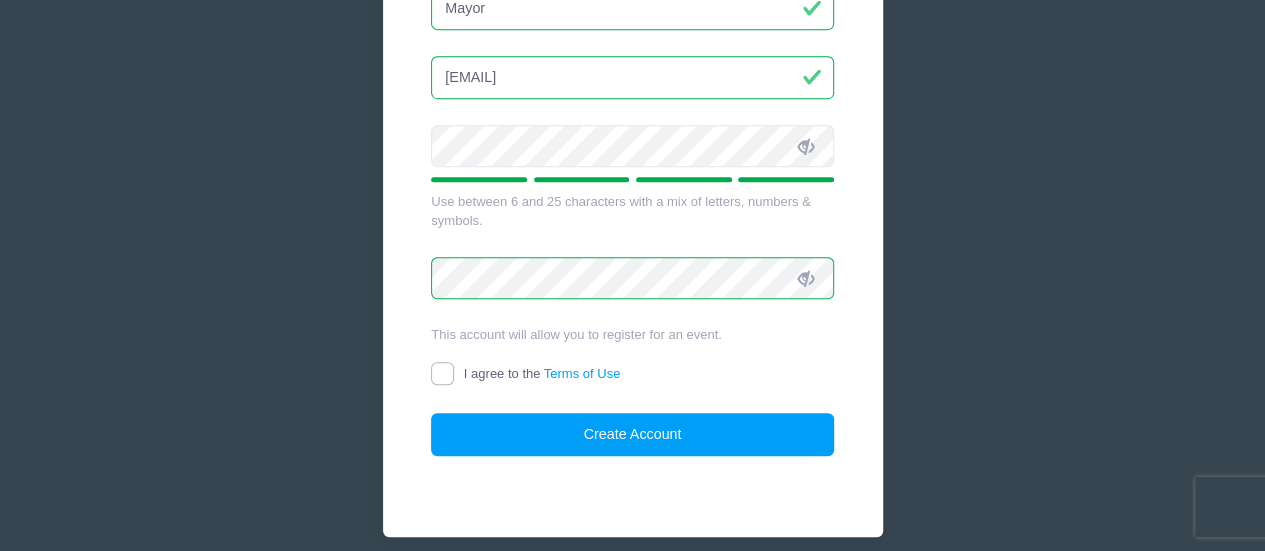 click on "I agree to the
Terms of Use" at bounding box center [442, 373] 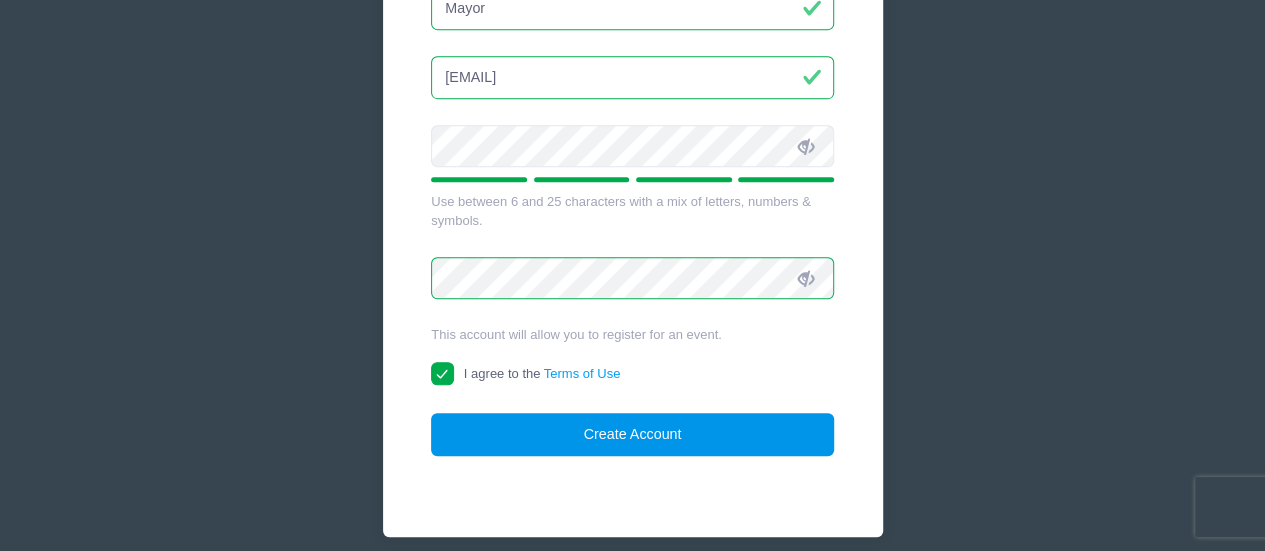 click on "Create Account" at bounding box center (632, 434) 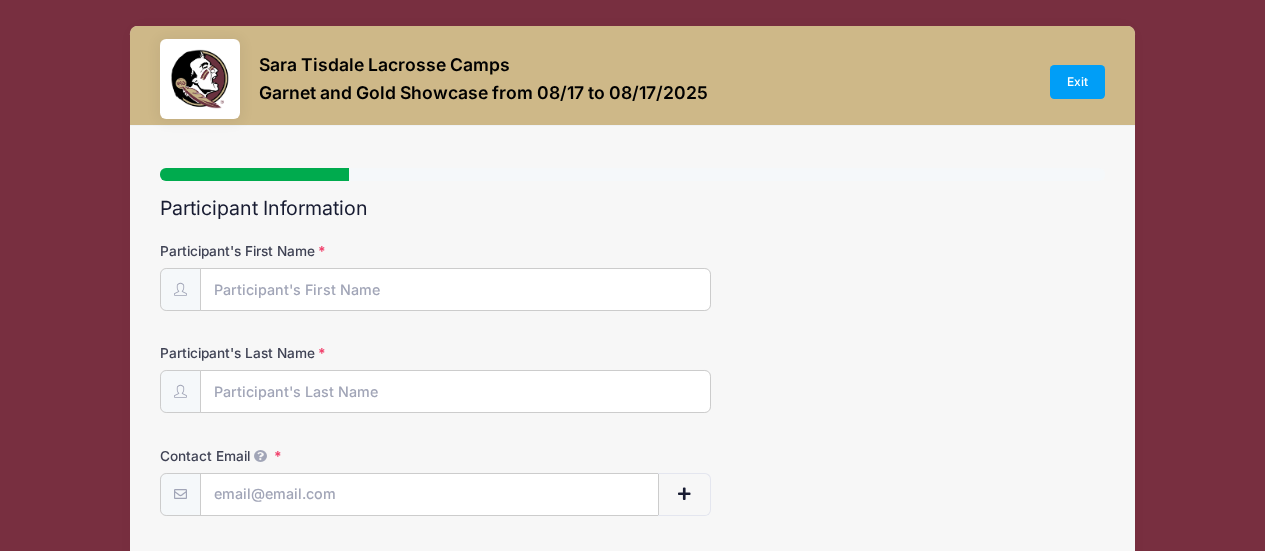 select 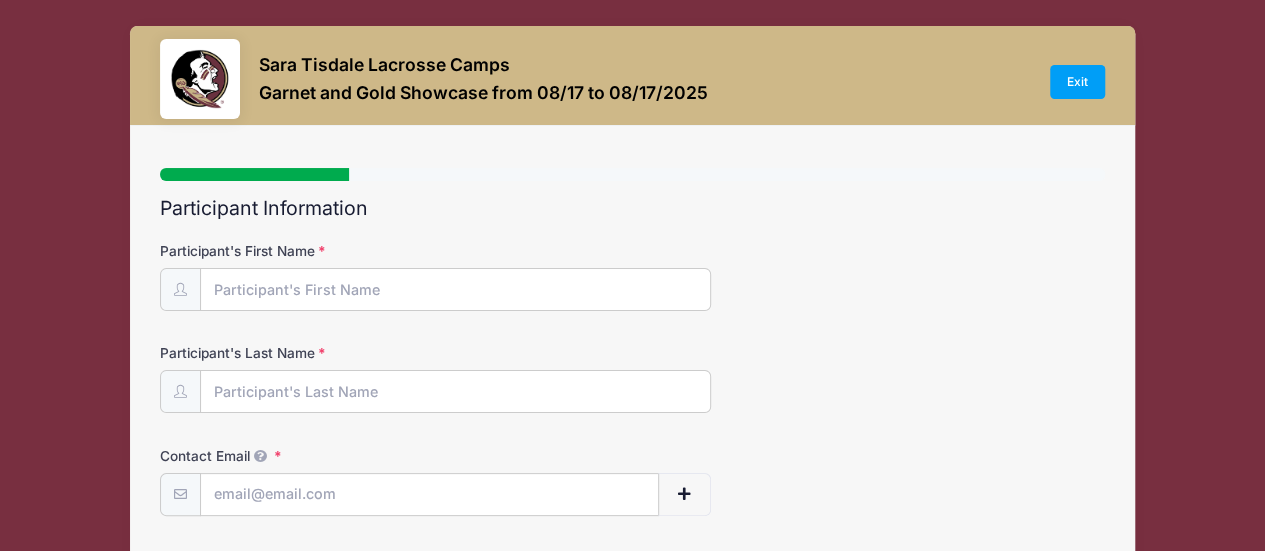 scroll, scrollTop: 0, scrollLeft: 0, axis: both 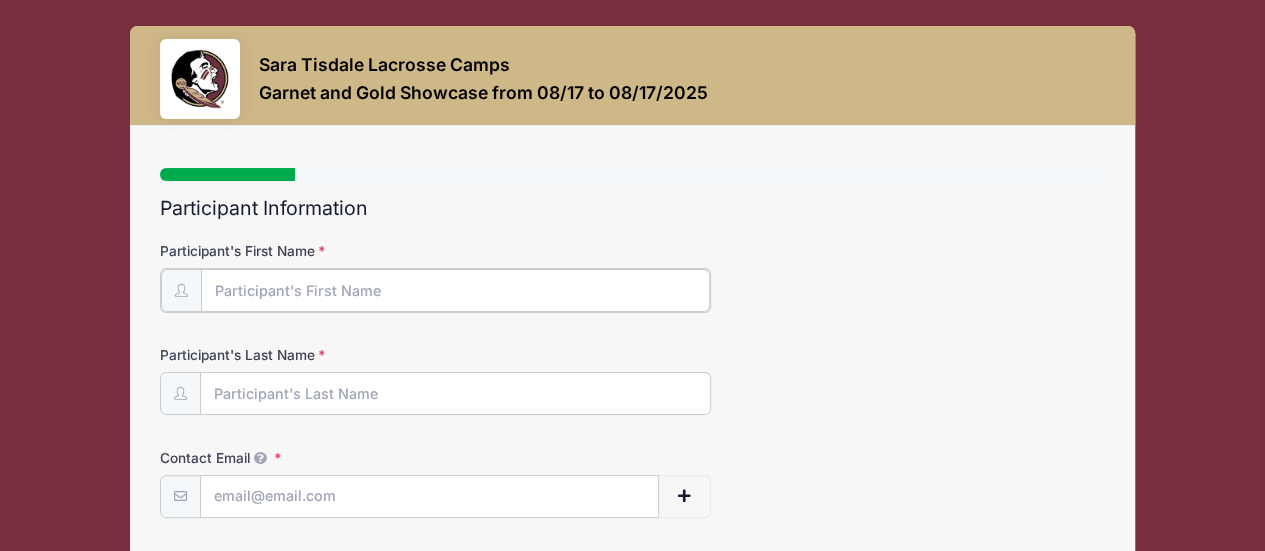 click on "Participant's First Name" at bounding box center [456, 290] 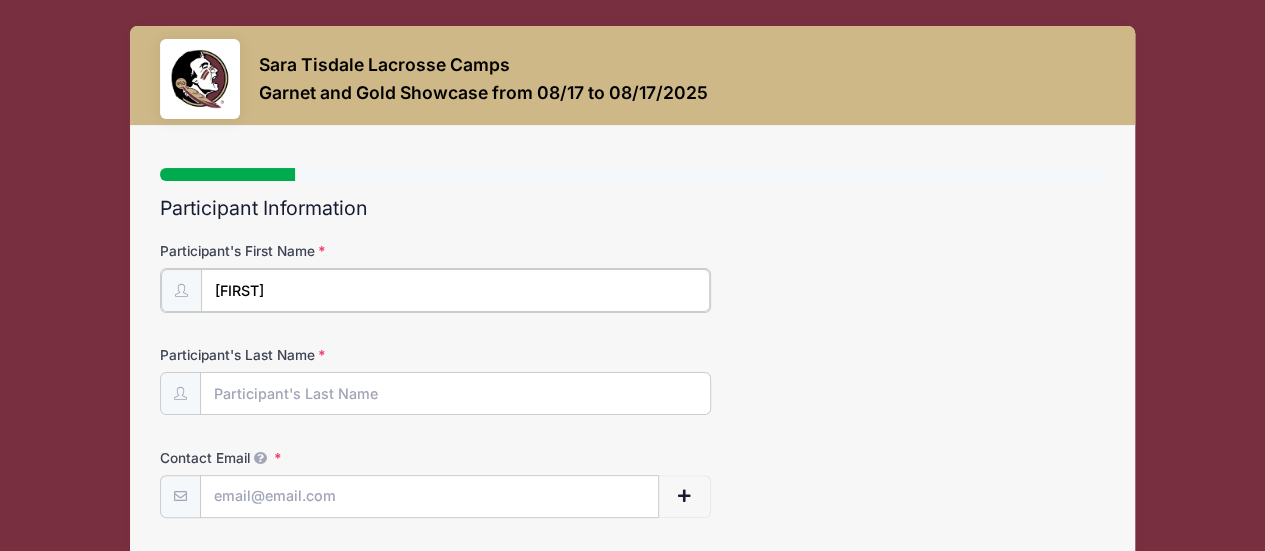 type on "[FIRST]" 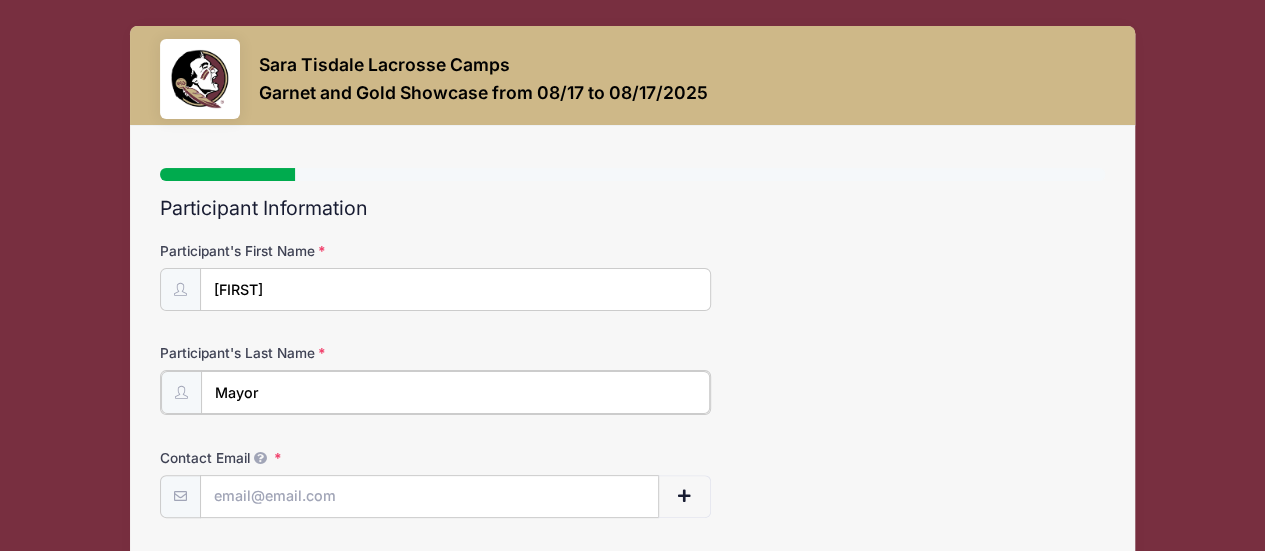 type on "Mayor" 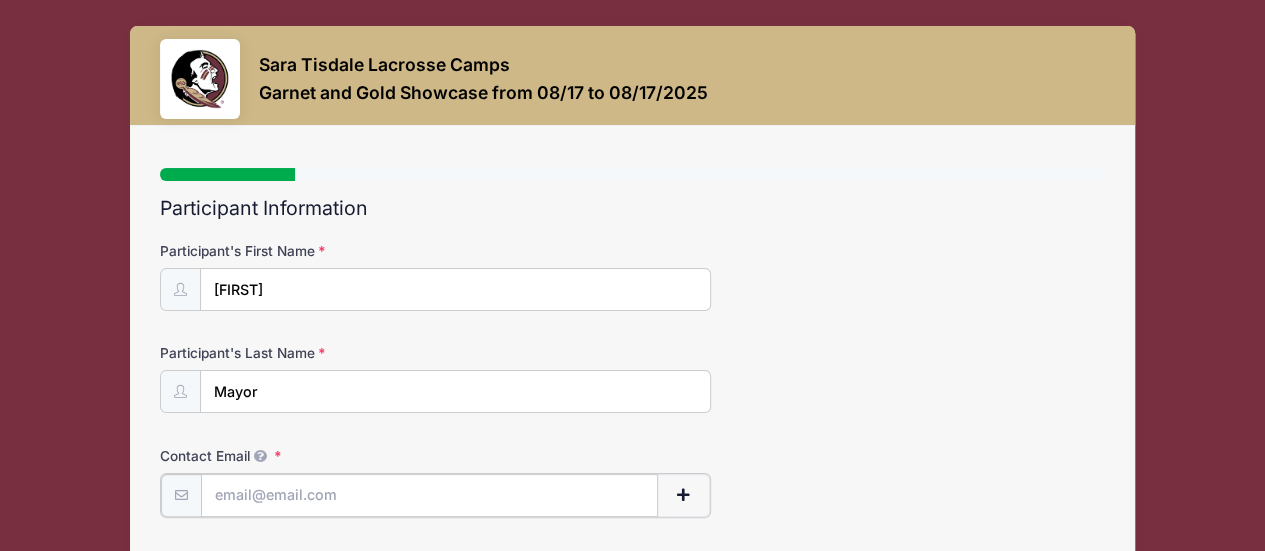 click on "Contact Email" at bounding box center (430, 495) 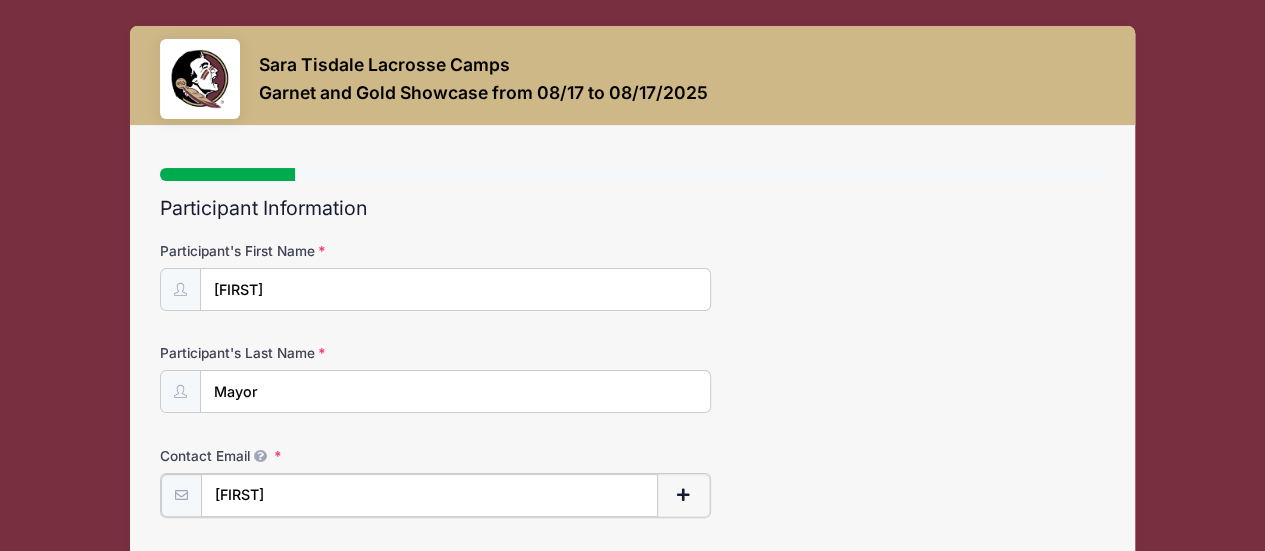 type on "[EMAIL]" 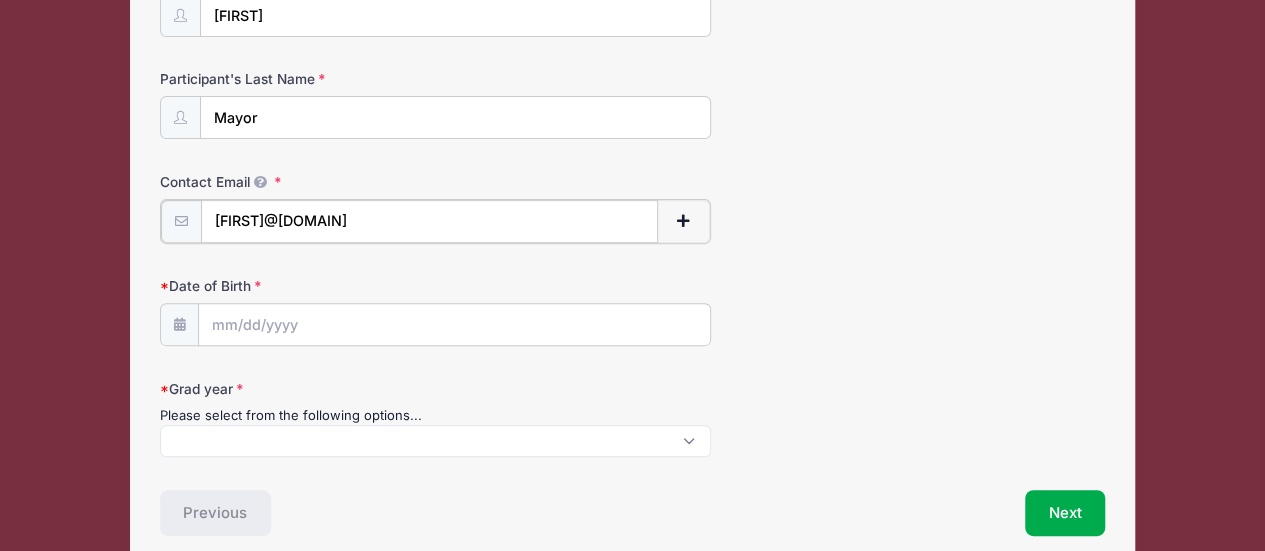 scroll, scrollTop: 304, scrollLeft: 0, axis: vertical 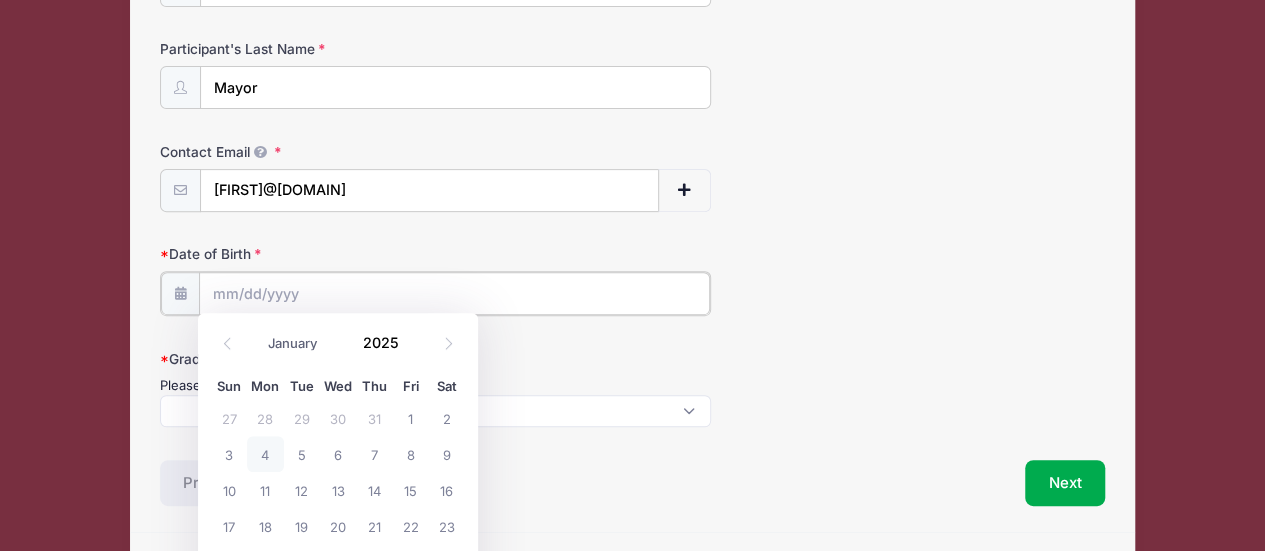 click on "Date of Birth" at bounding box center (455, 293) 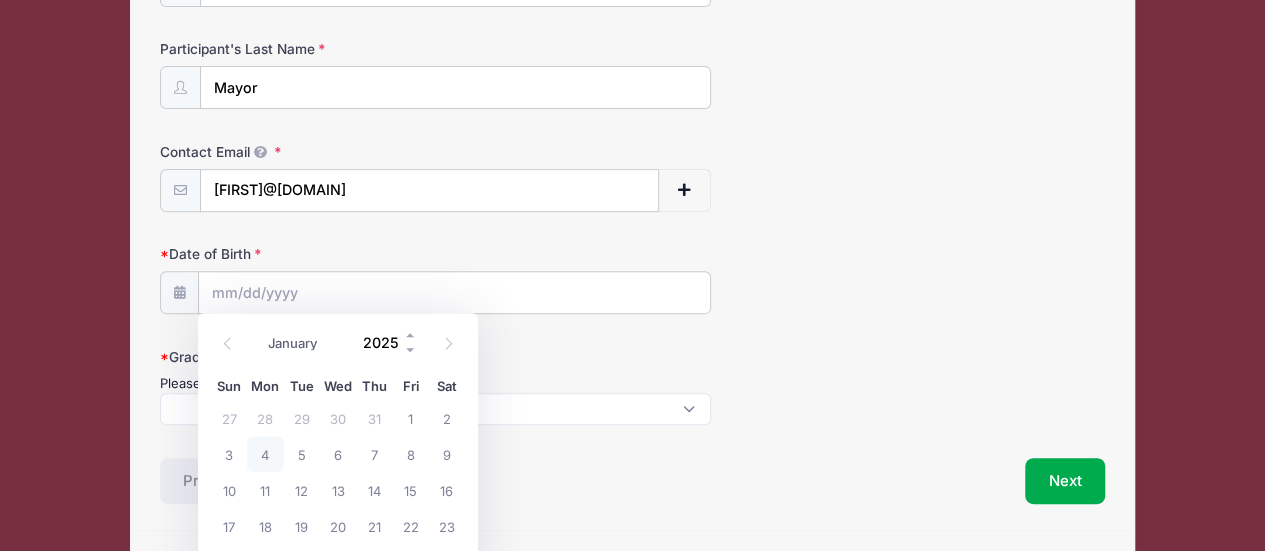 click on "2025" at bounding box center [385, 342] 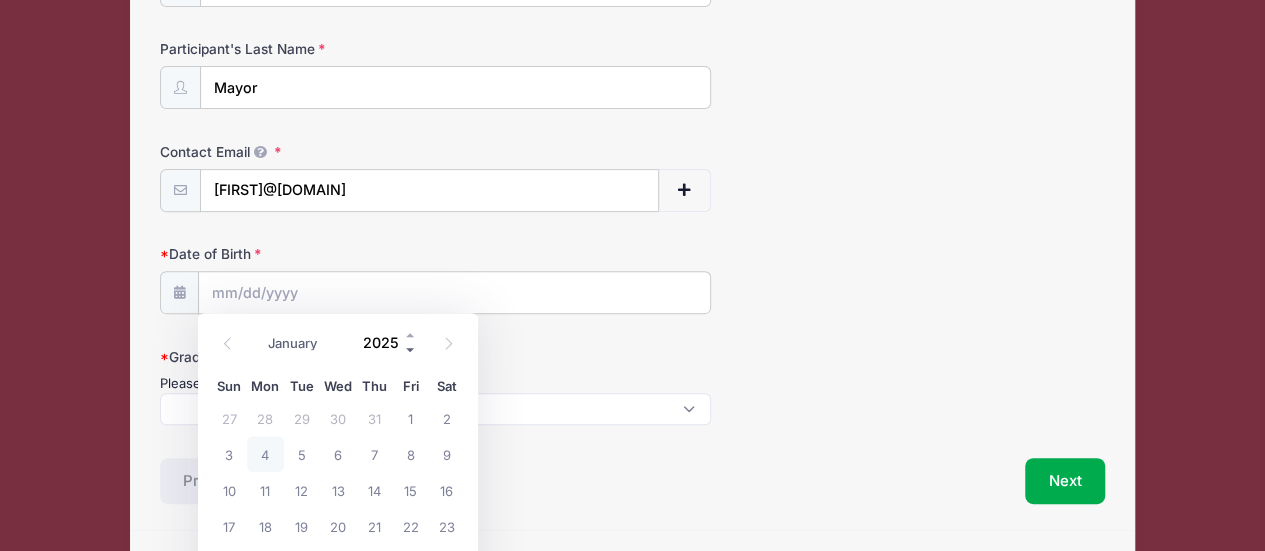 click at bounding box center [411, 349] 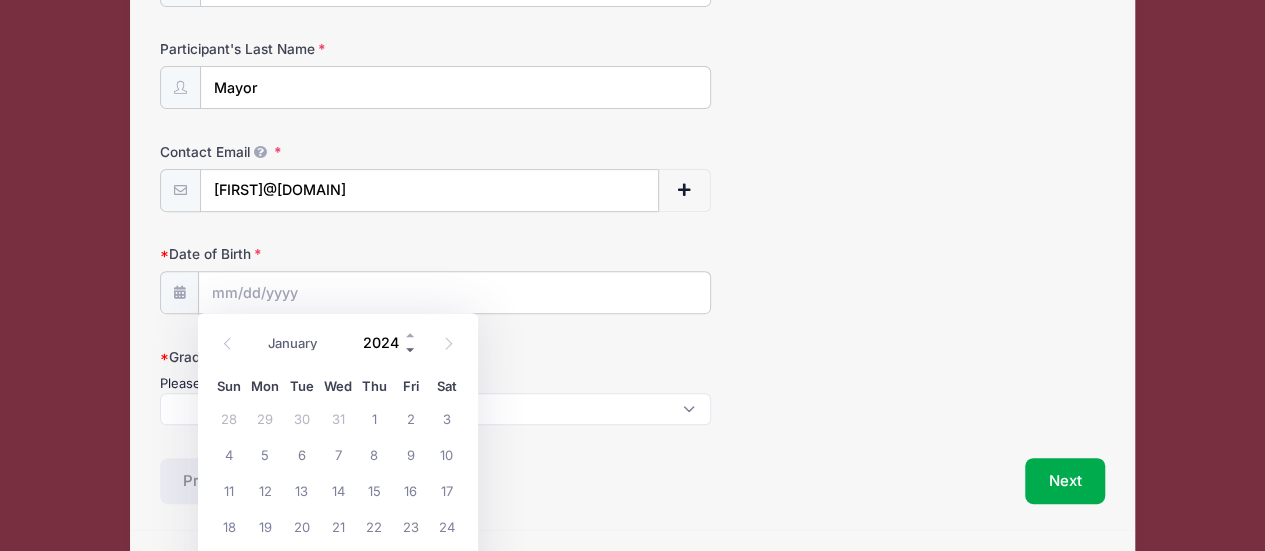 click at bounding box center [411, 349] 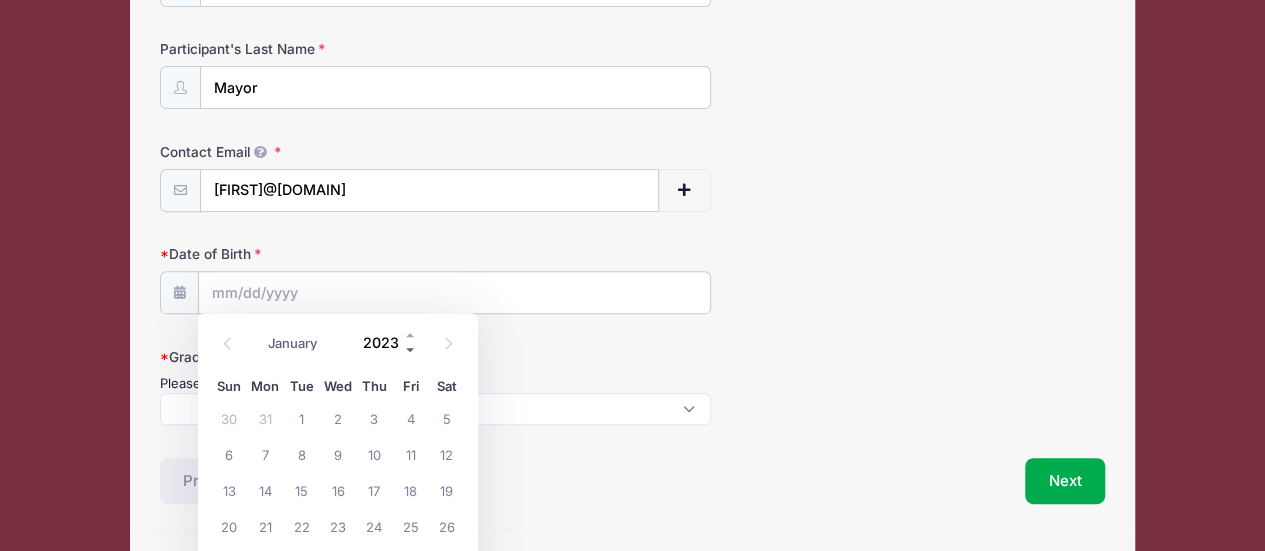 click at bounding box center [411, 349] 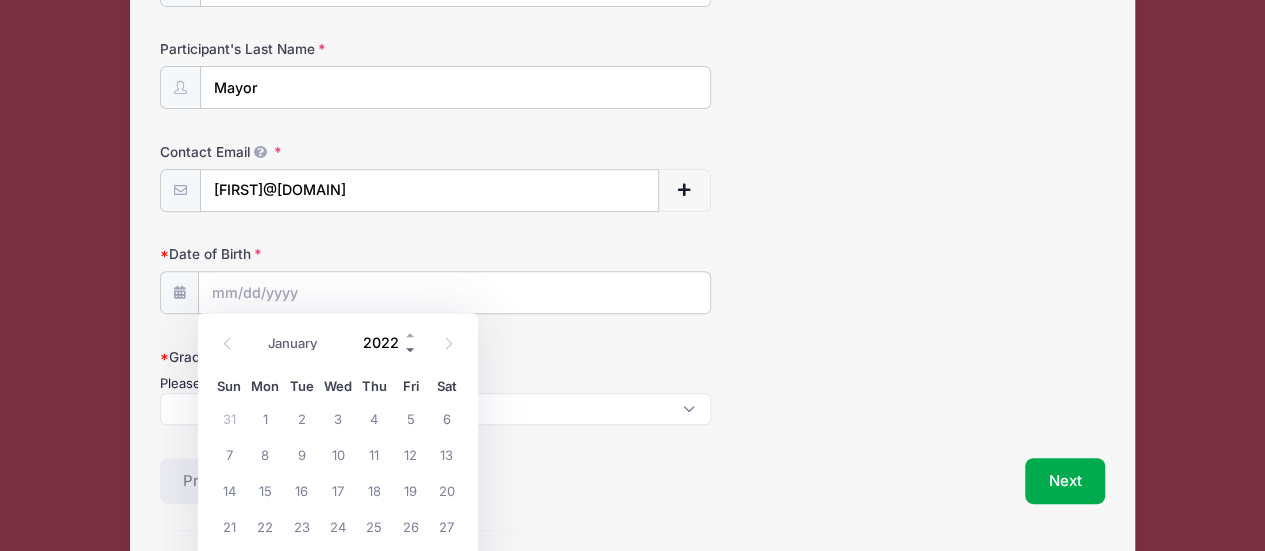 click at bounding box center (411, 349) 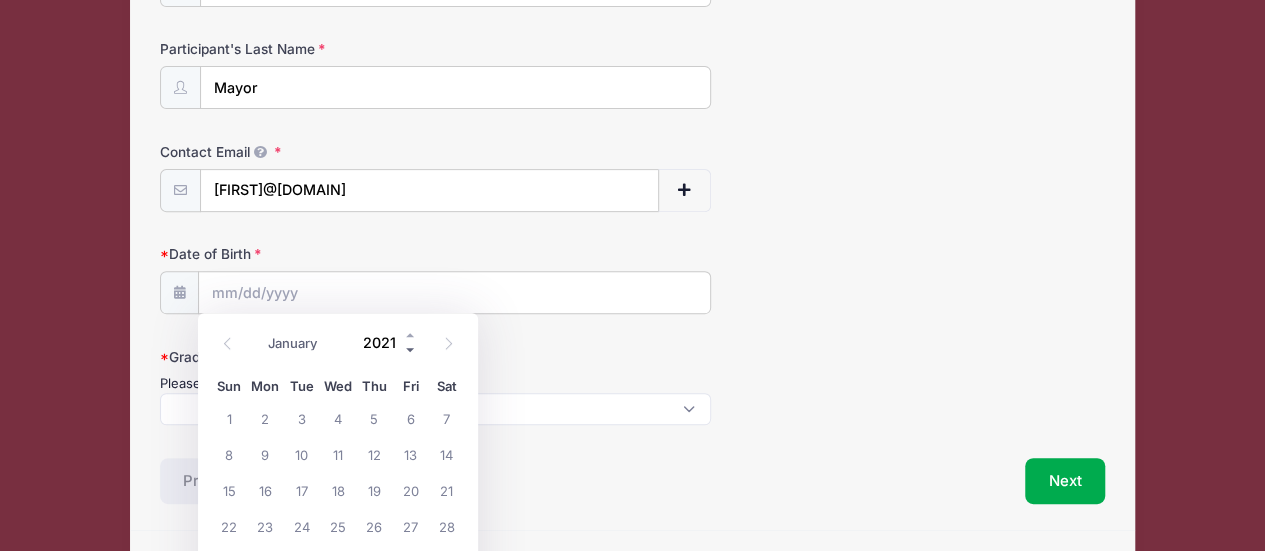 click at bounding box center (411, 349) 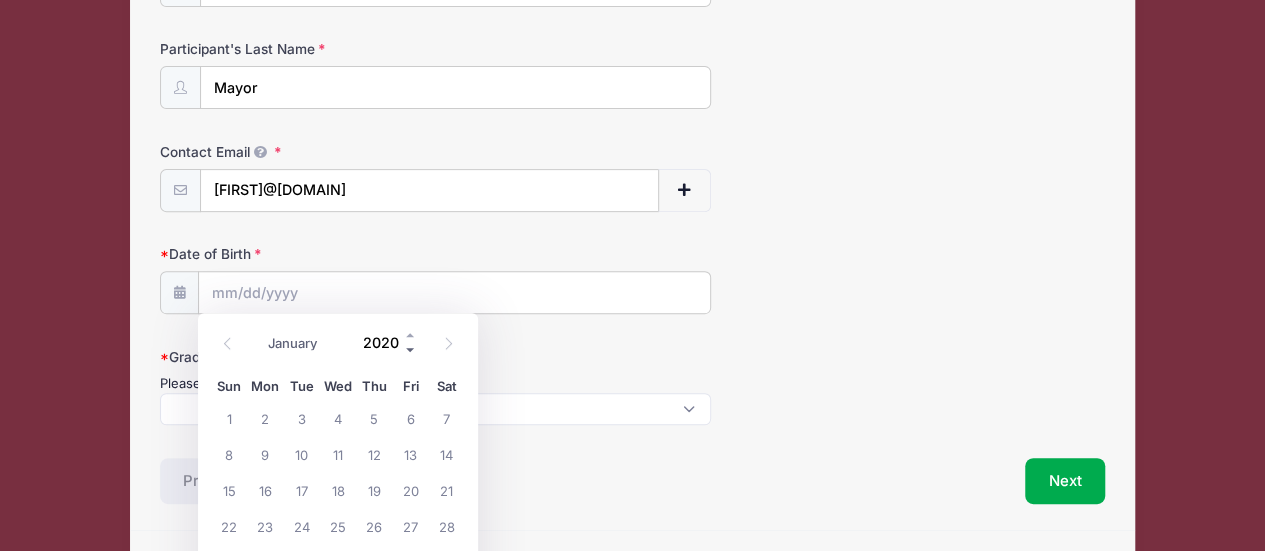 click at bounding box center (411, 349) 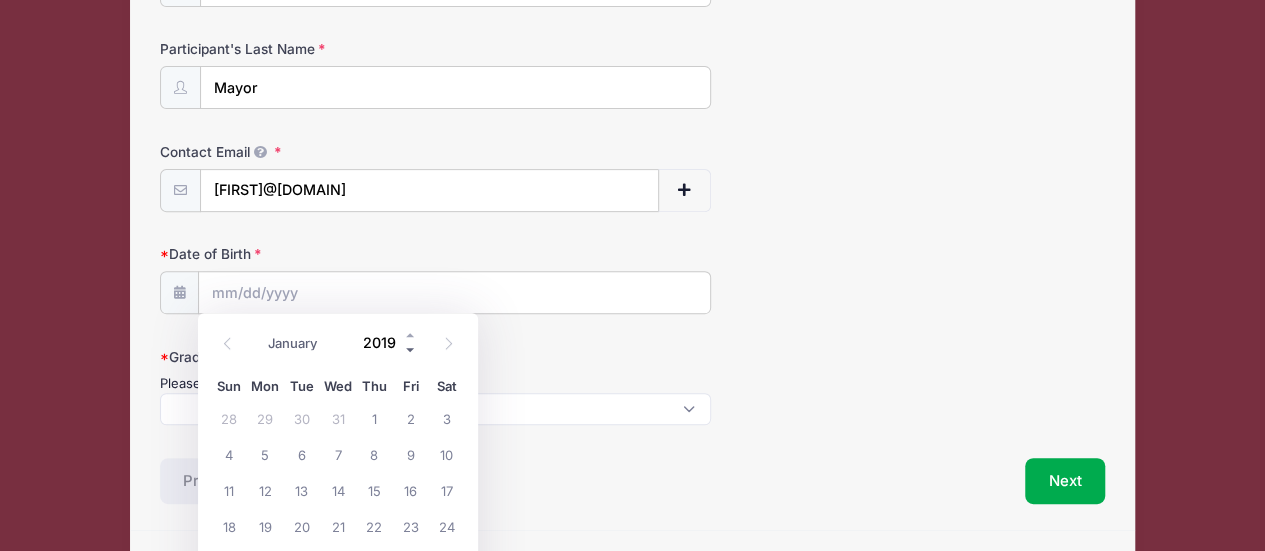 click at bounding box center [411, 349] 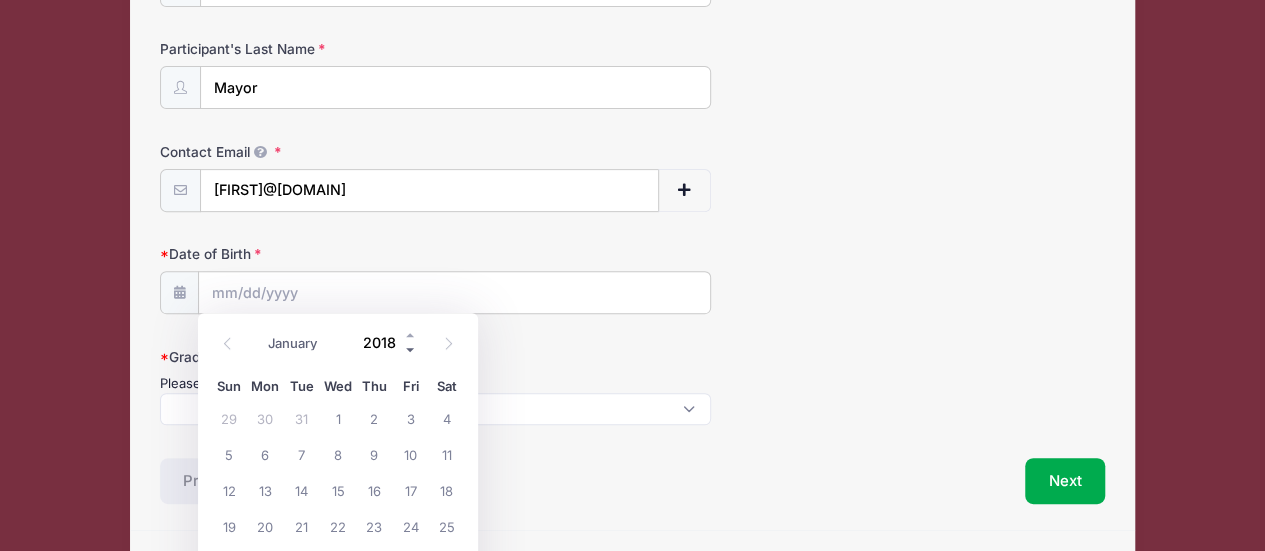click at bounding box center [411, 349] 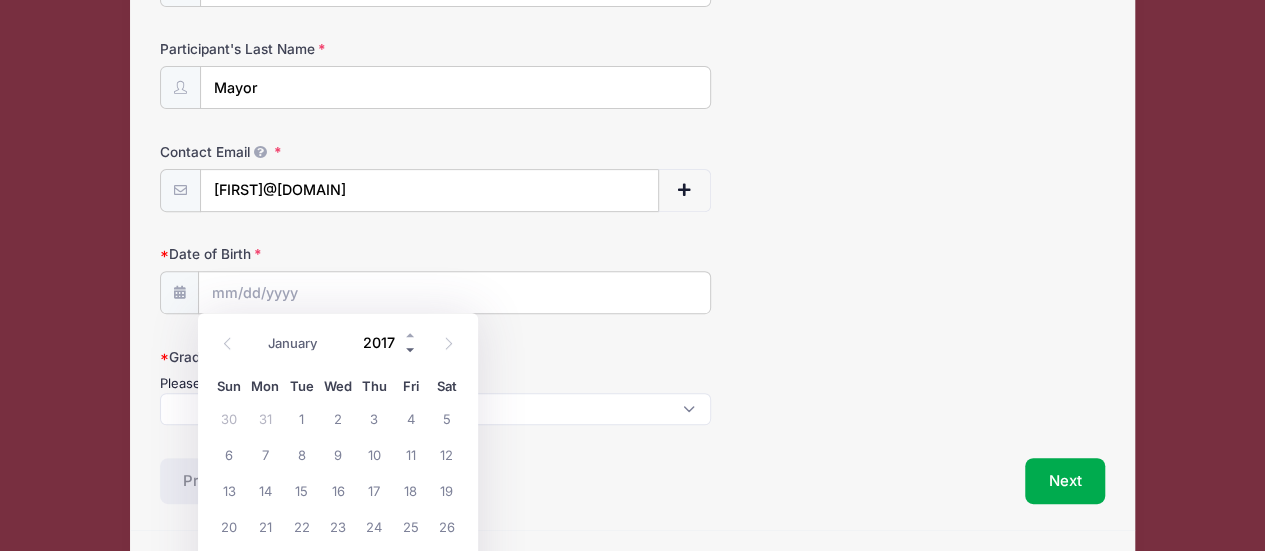 click at bounding box center [411, 349] 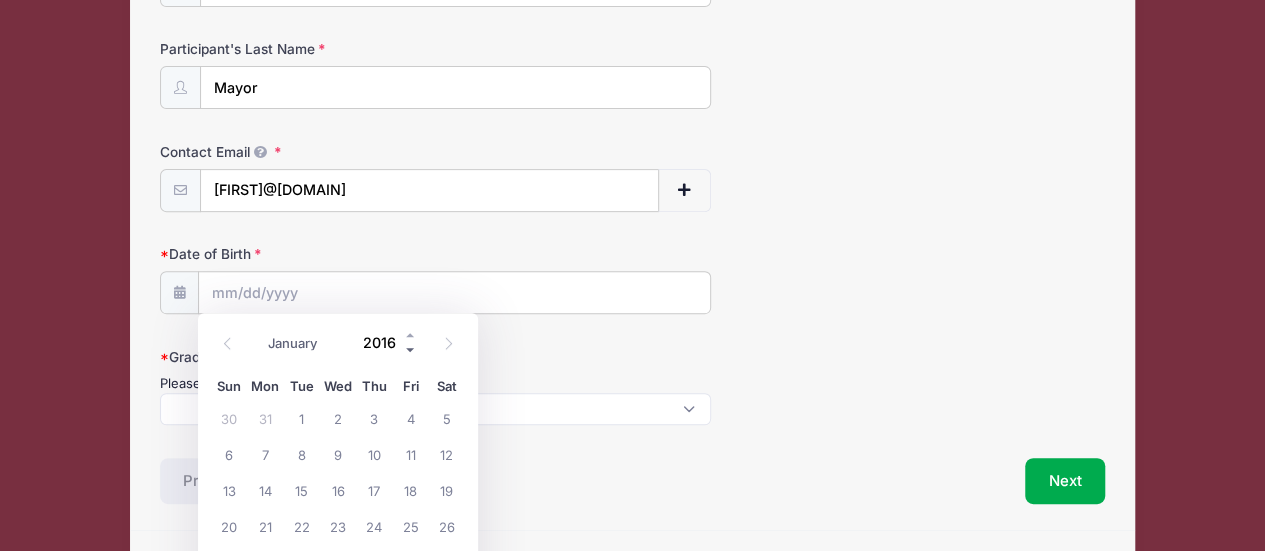 click at bounding box center (411, 349) 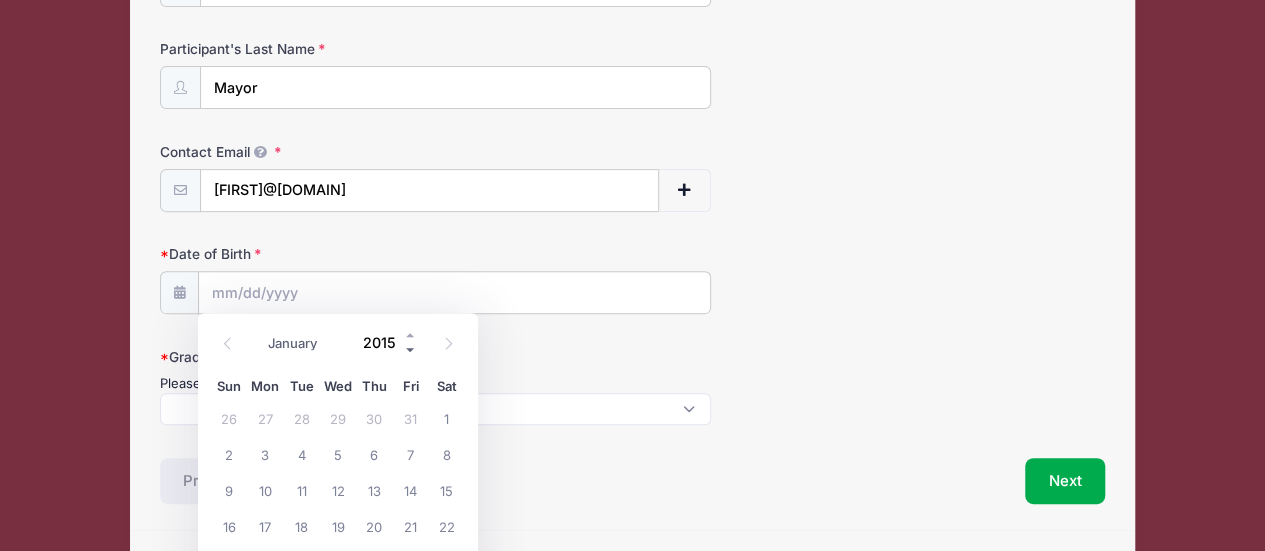 click at bounding box center [411, 349] 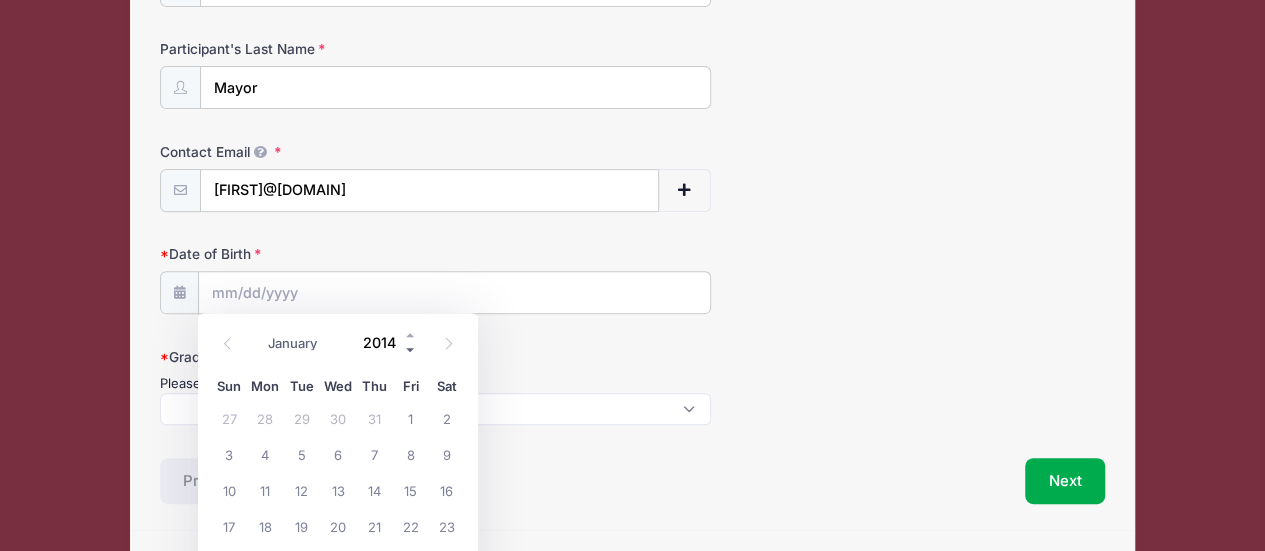 click at bounding box center [411, 349] 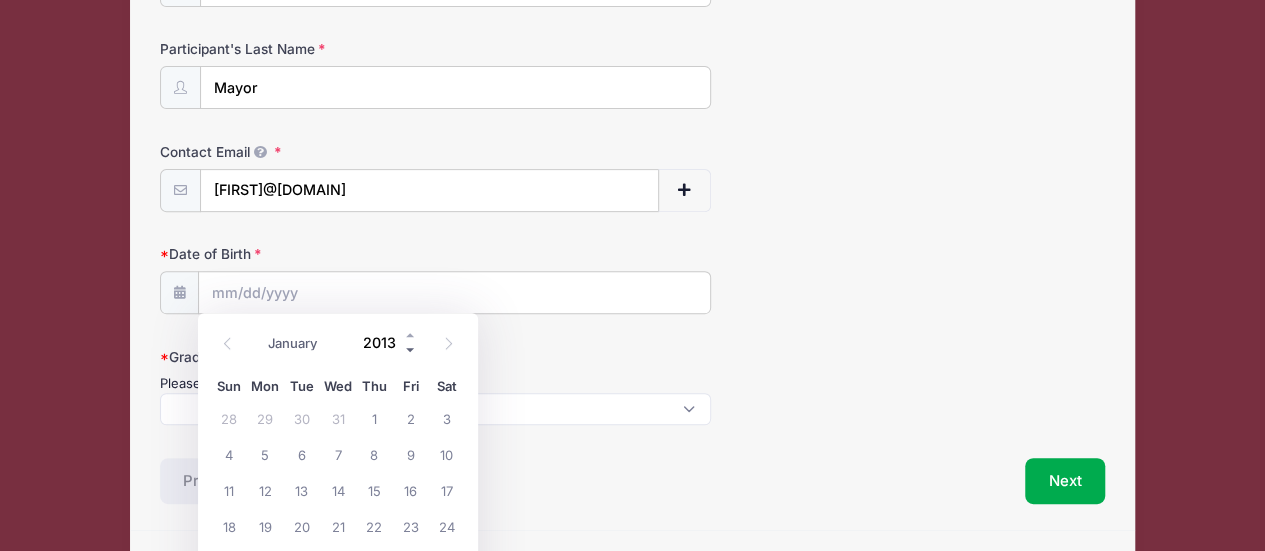 click at bounding box center (411, 349) 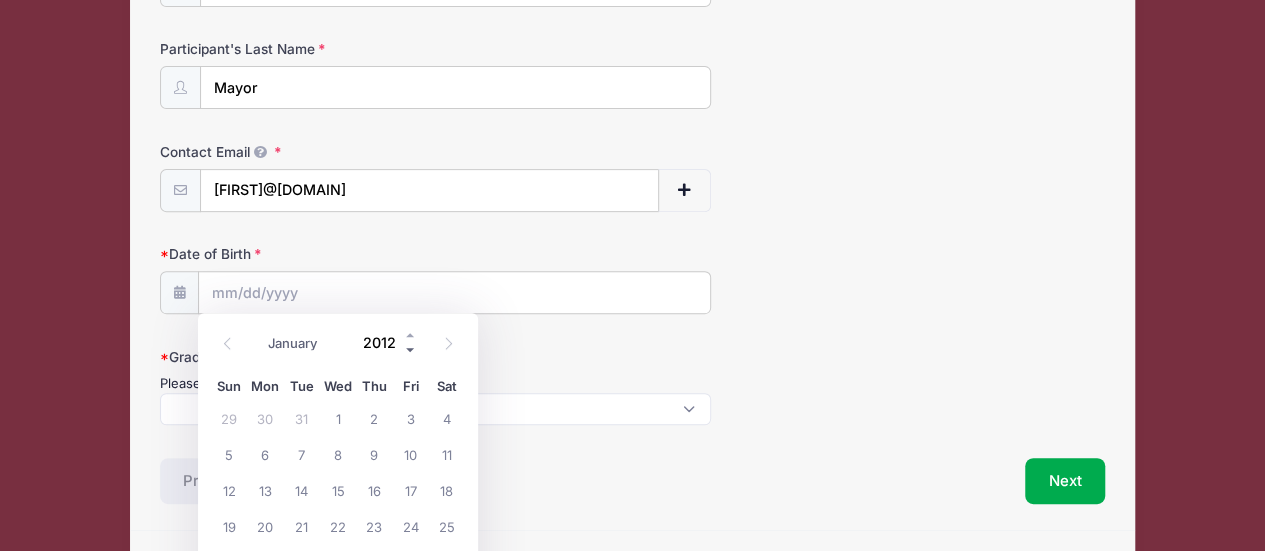 click at bounding box center (411, 349) 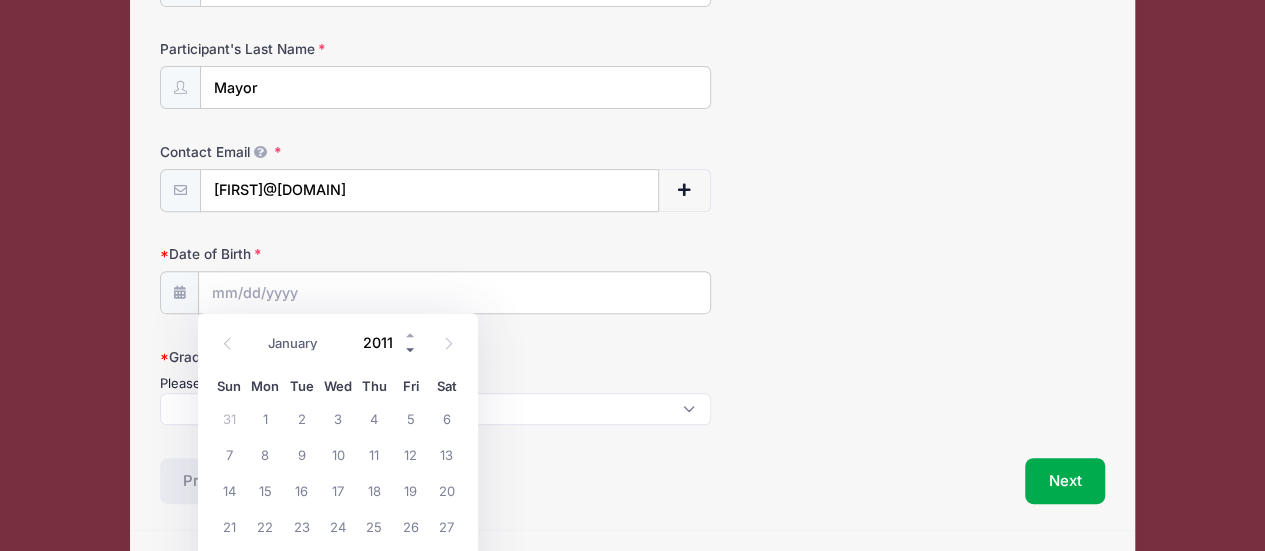 click at bounding box center (411, 349) 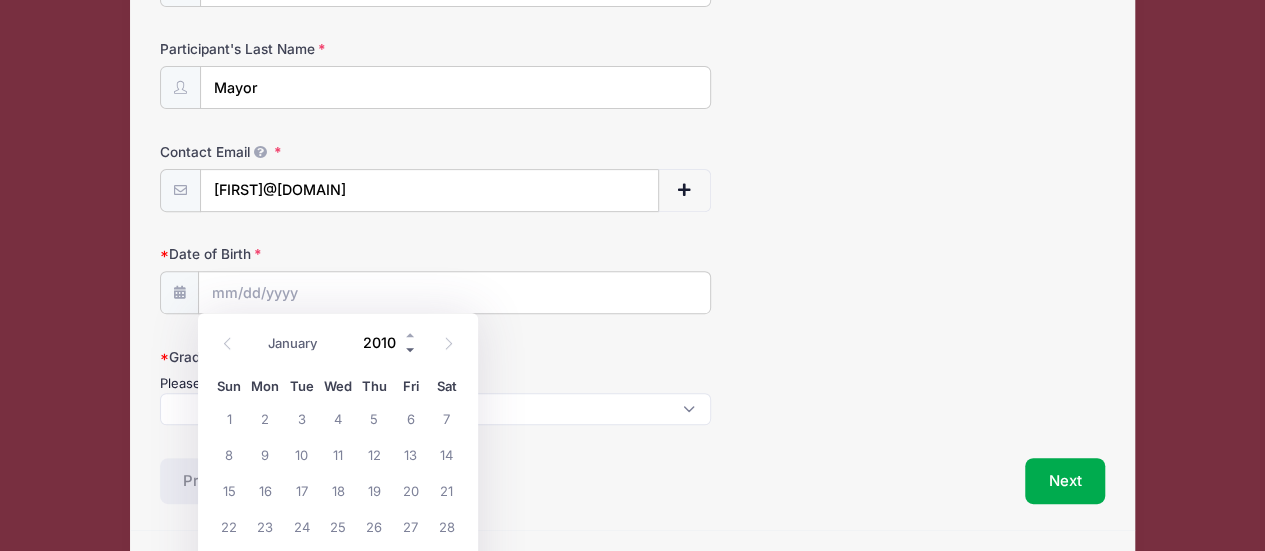 click at bounding box center (411, 349) 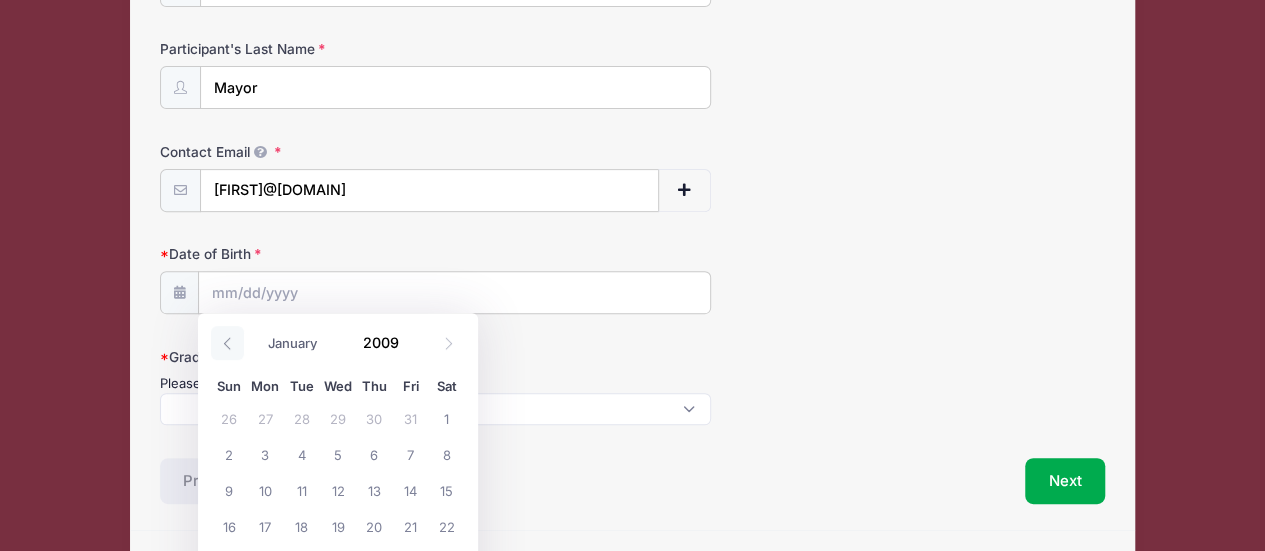 click 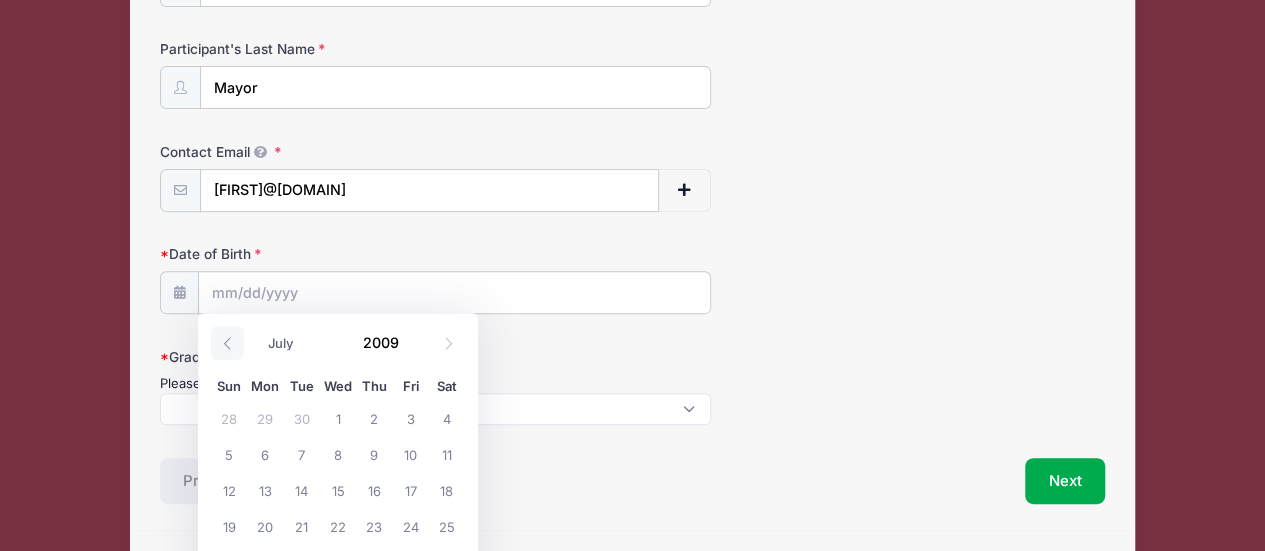 click 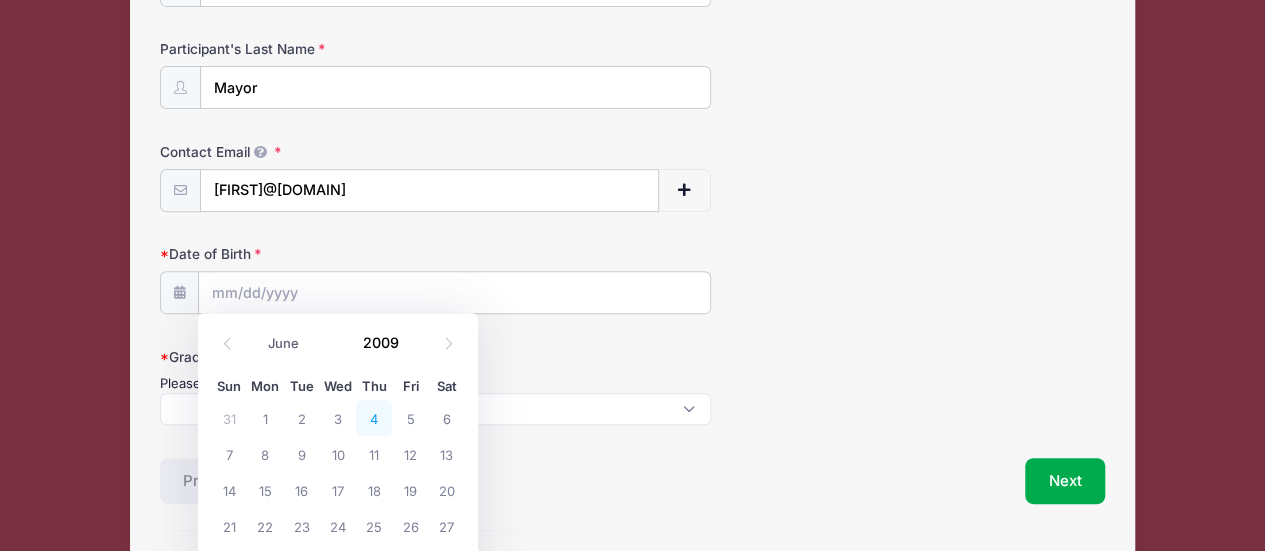 click on "4" at bounding box center (374, 418) 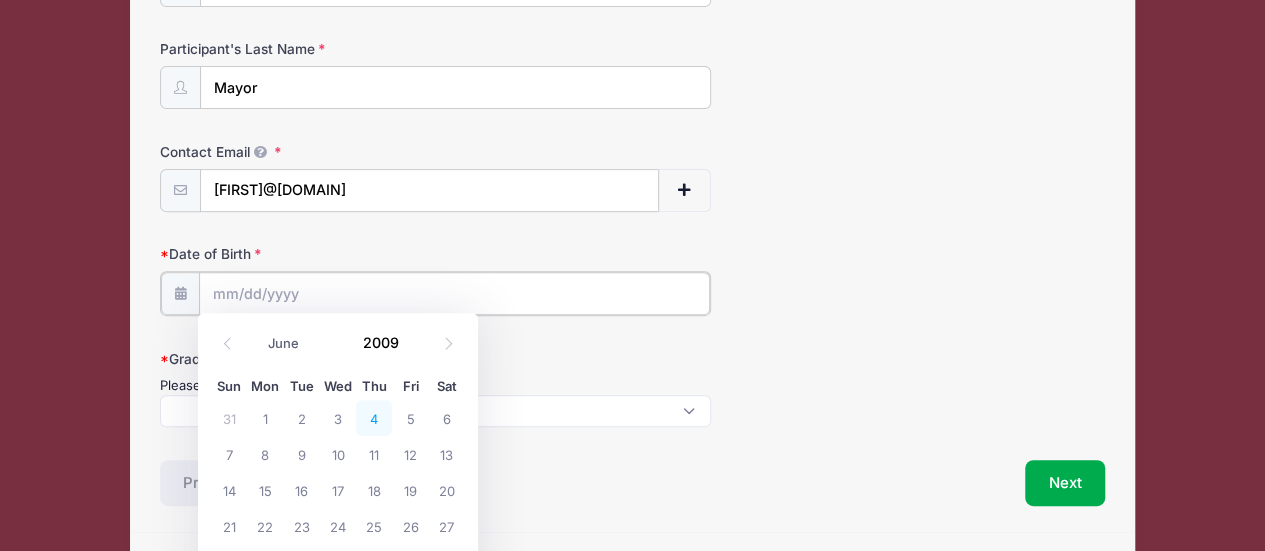 type on "06/04/2009" 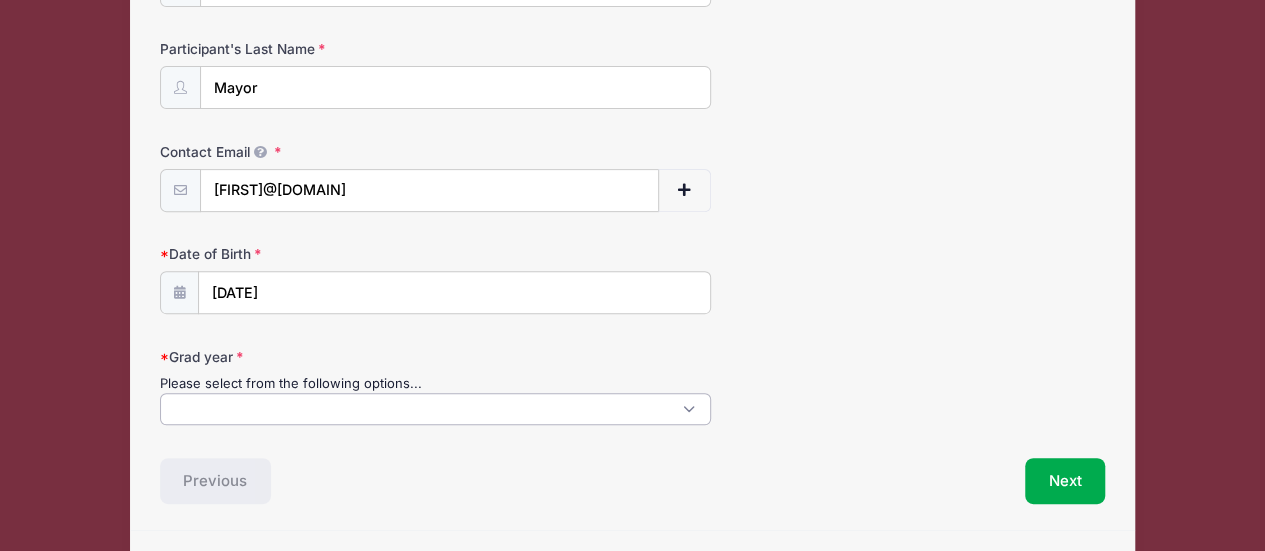 scroll, scrollTop: 0, scrollLeft: 0, axis: both 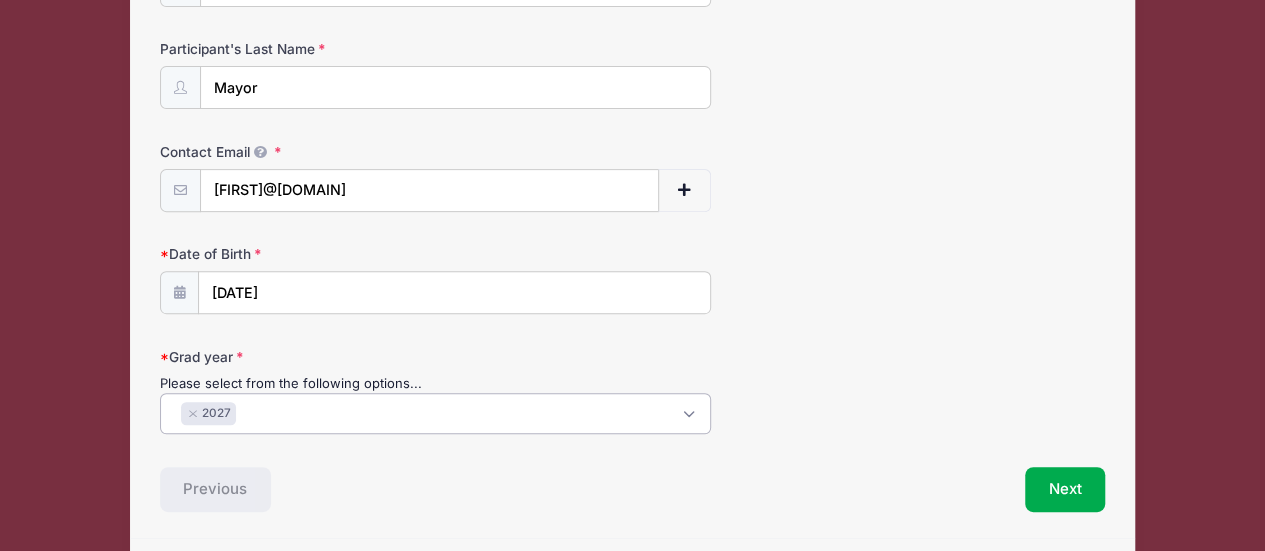 select on "2027" 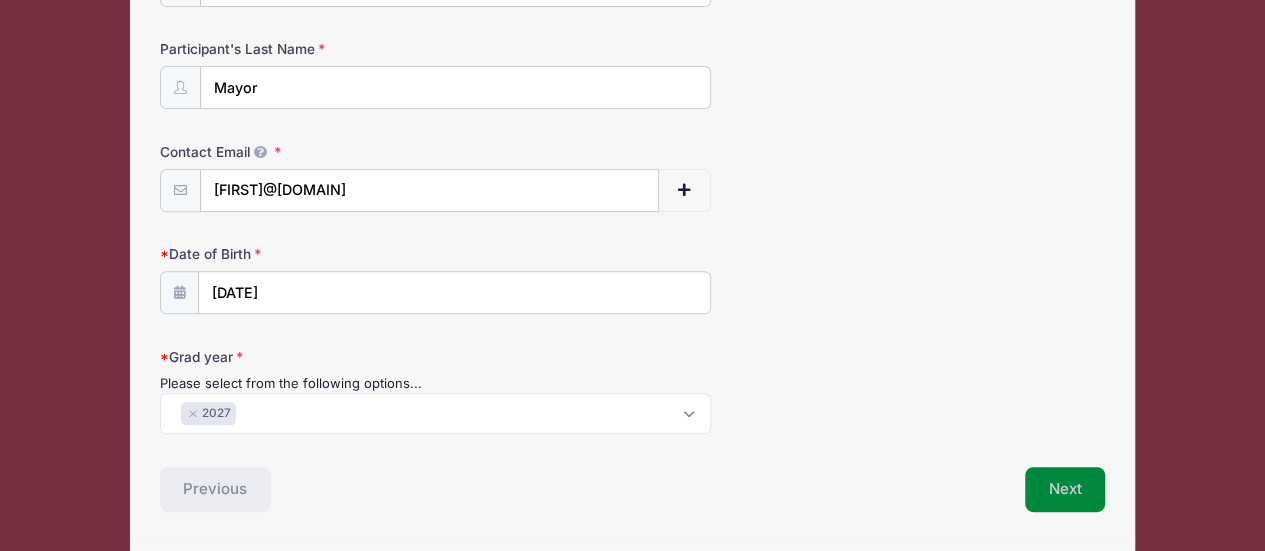 click on "Next" at bounding box center (1065, 490) 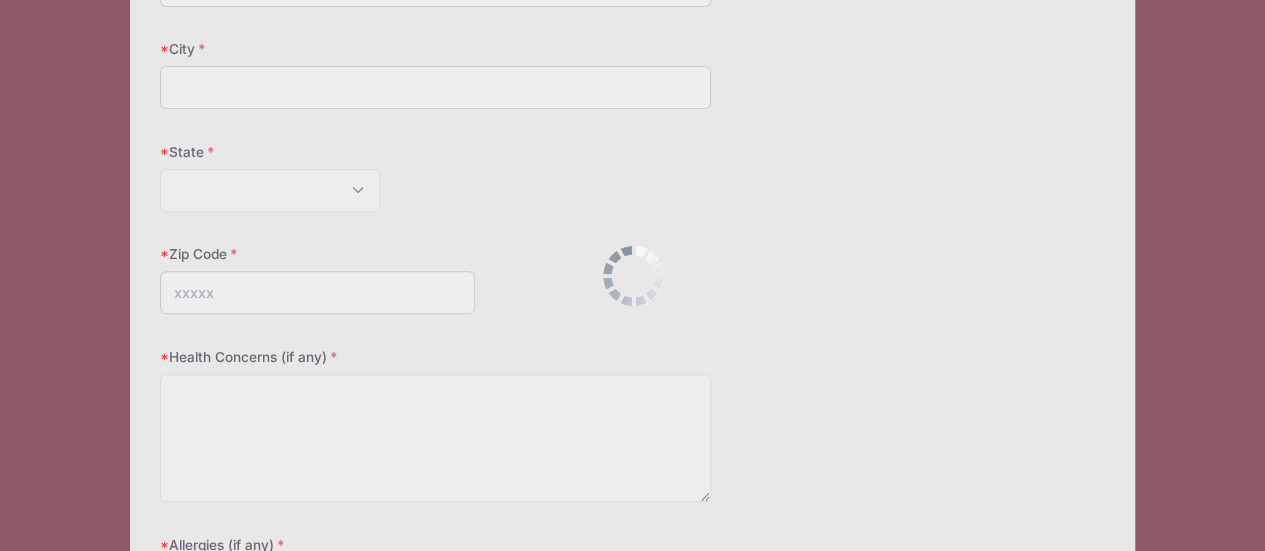 scroll, scrollTop: 0, scrollLeft: 0, axis: both 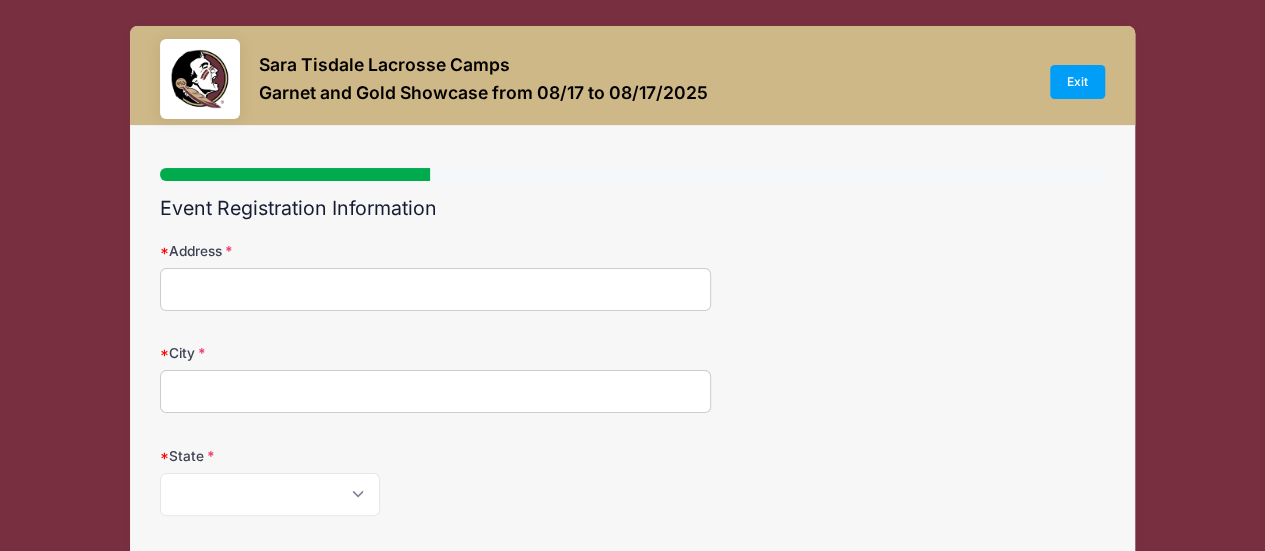 click on "Address" at bounding box center (436, 289) 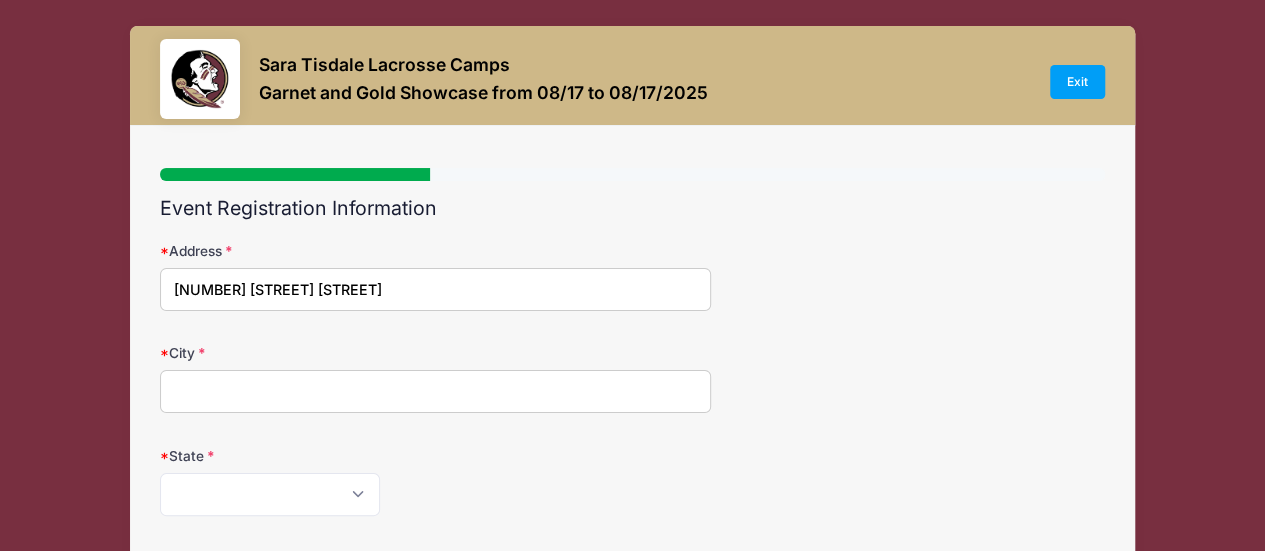 type on "[CITY]" 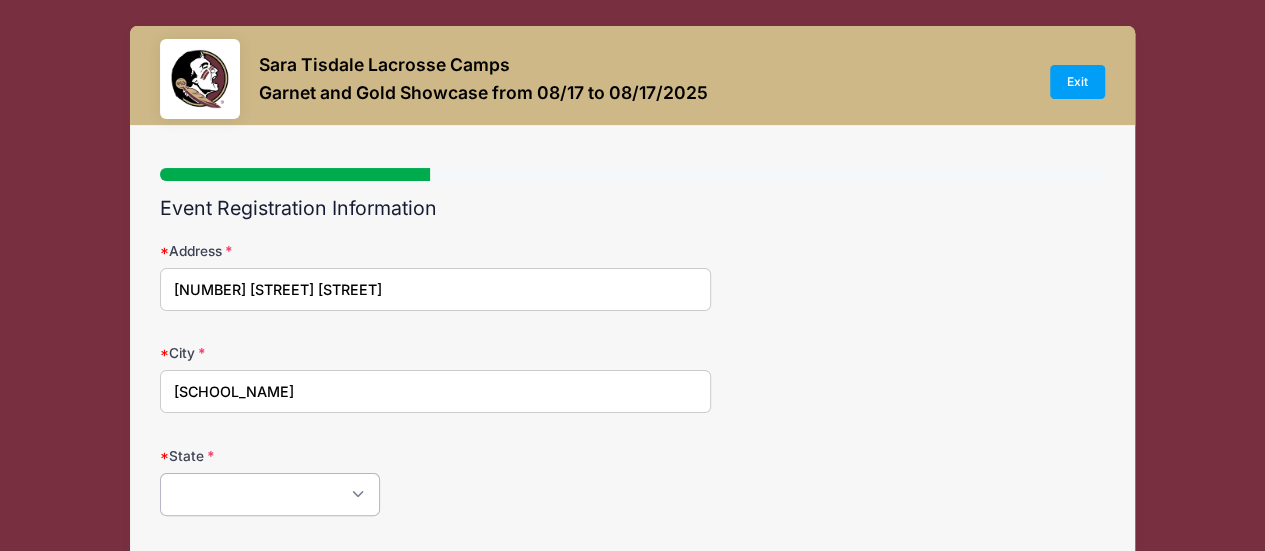 select on "NJ" 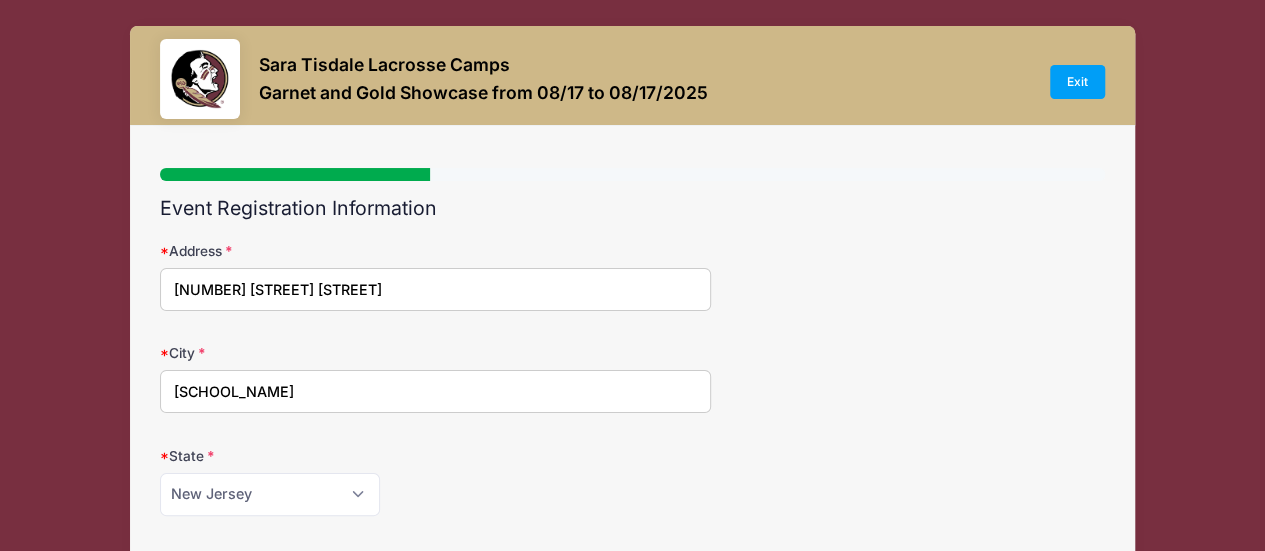 type on "[POSTAL_CODE]" 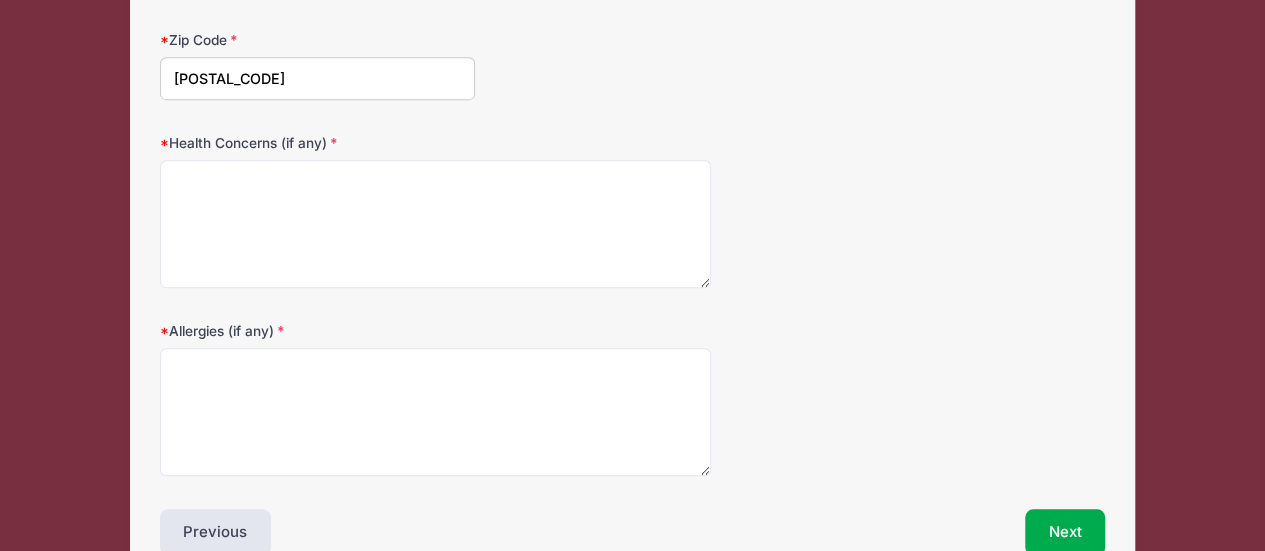 scroll, scrollTop: 498, scrollLeft: 0, axis: vertical 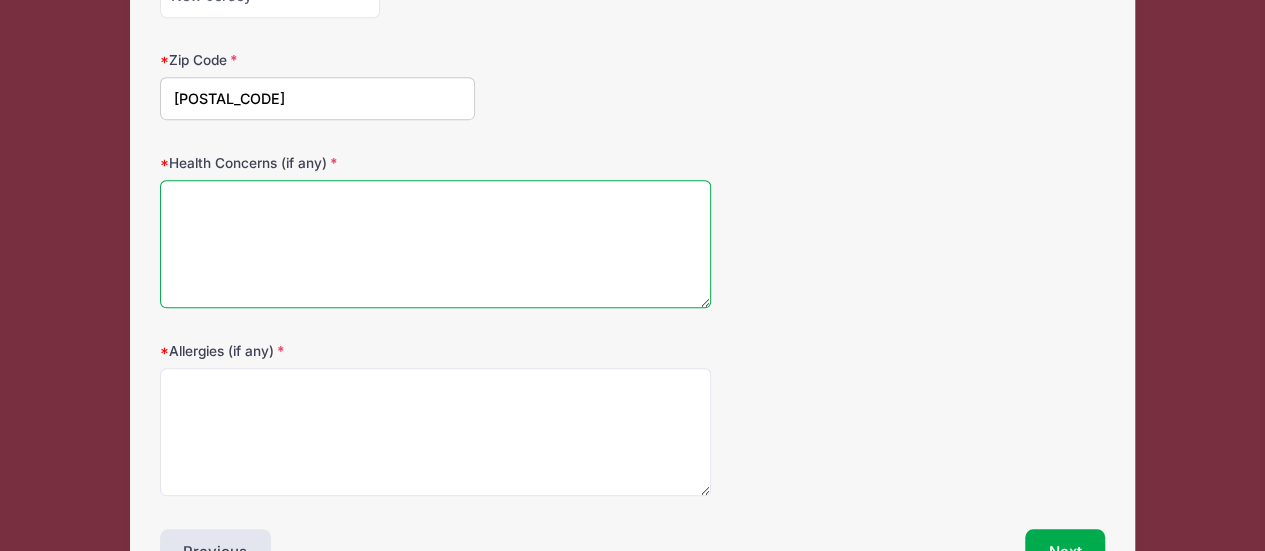 click on "Health Concerns (if any)" at bounding box center [436, 244] 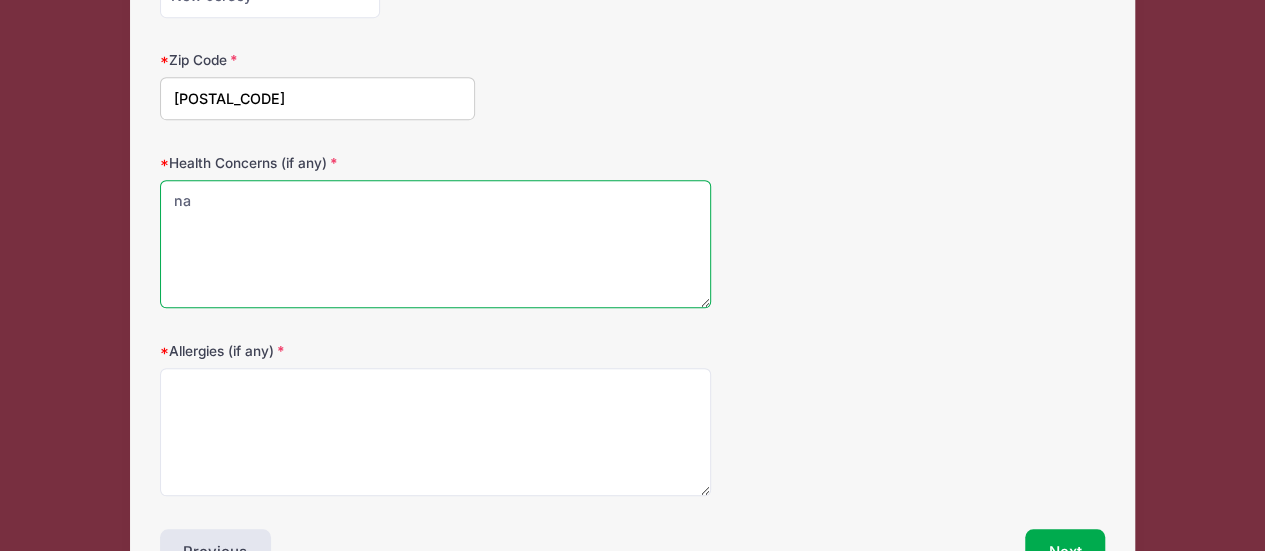 type on "na" 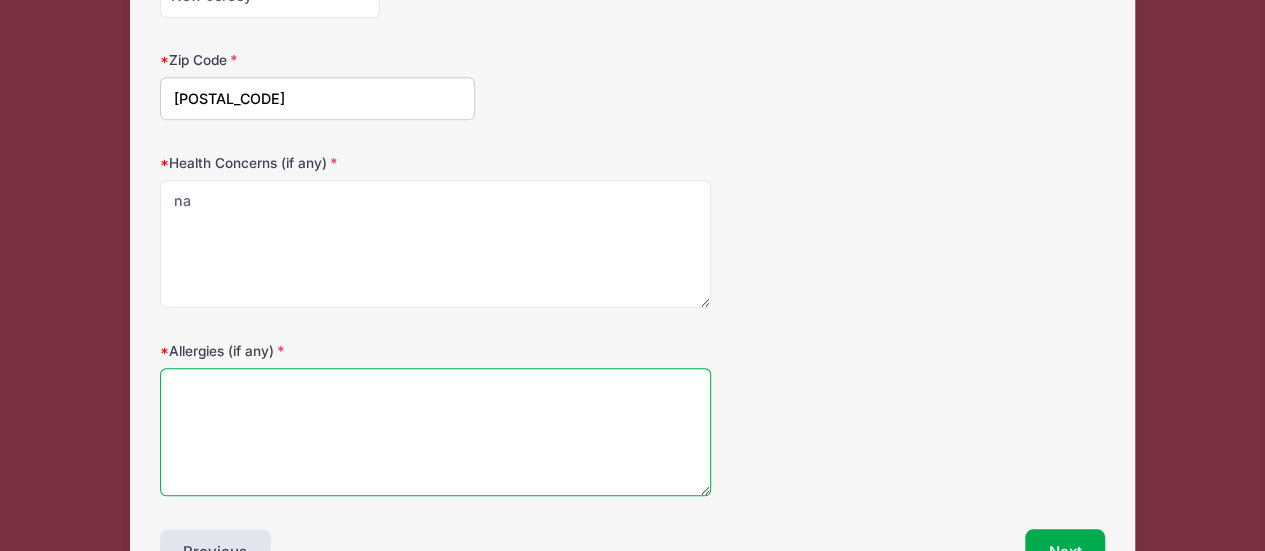 click on "Allergies (if any)" at bounding box center [436, 432] 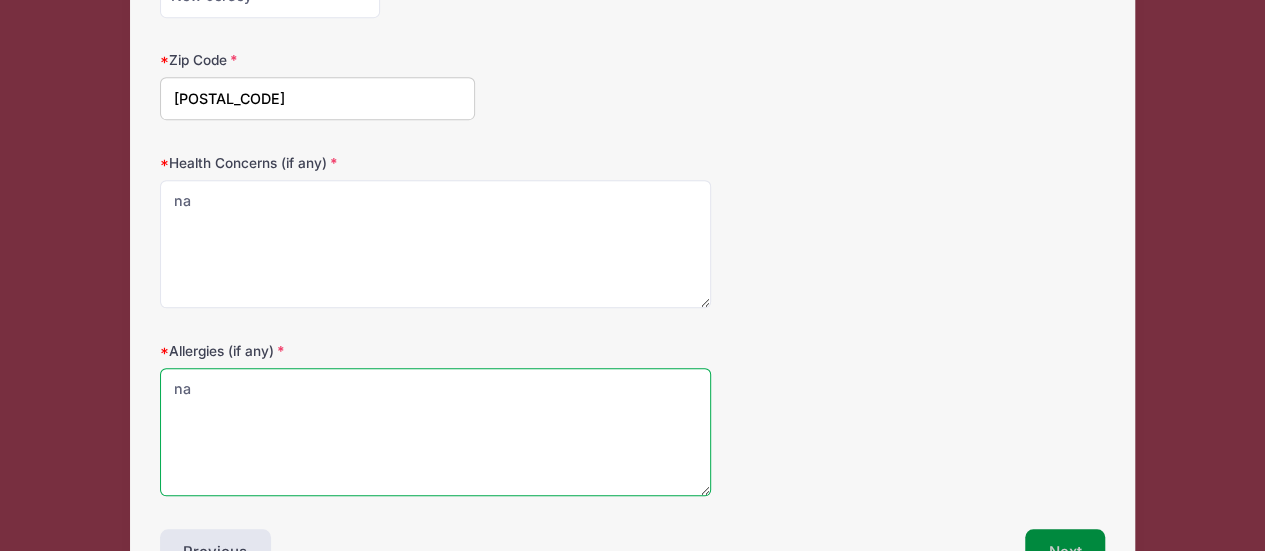type on "na" 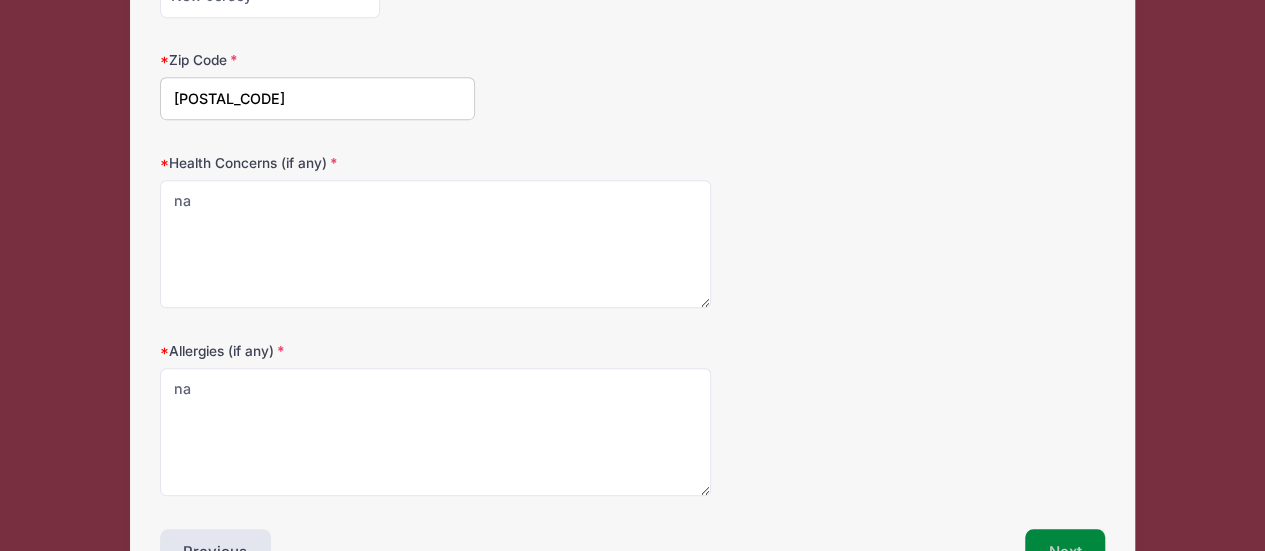 click on "Next" at bounding box center [1065, 552] 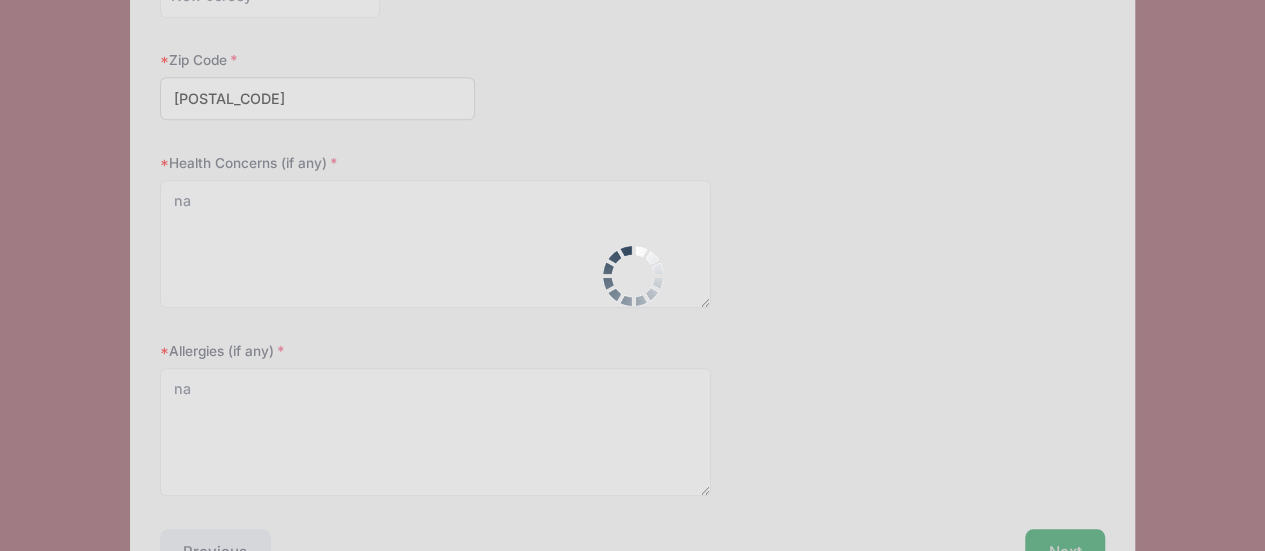 scroll, scrollTop: 0, scrollLeft: 0, axis: both 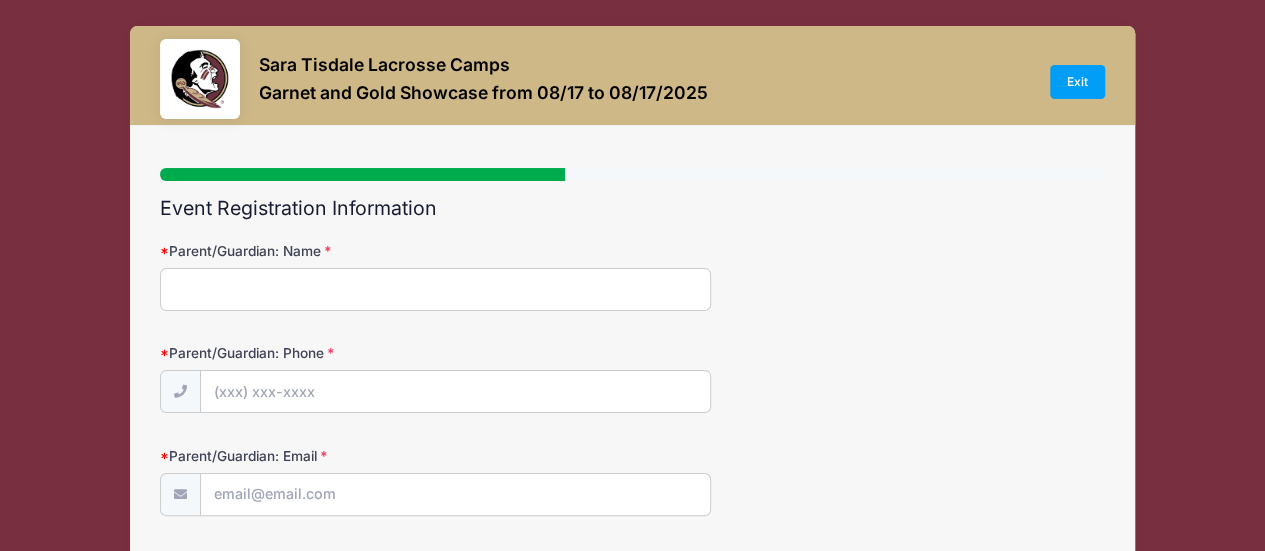 click on "Parent/Guardian: Name" at bounding box center [436, 289] 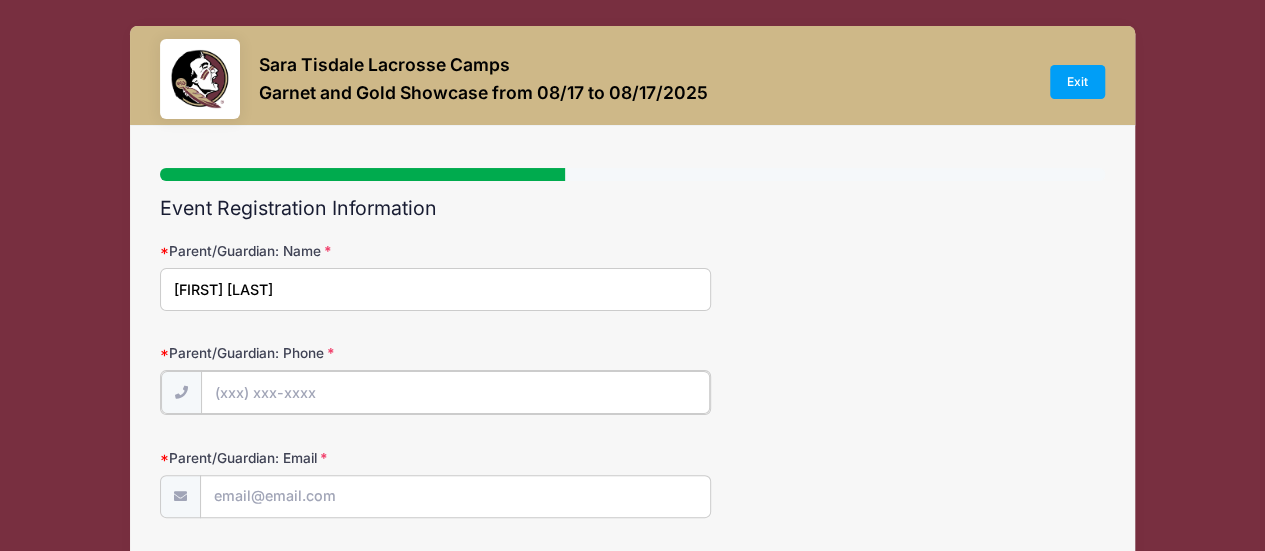 type on "(310) 710-8164" 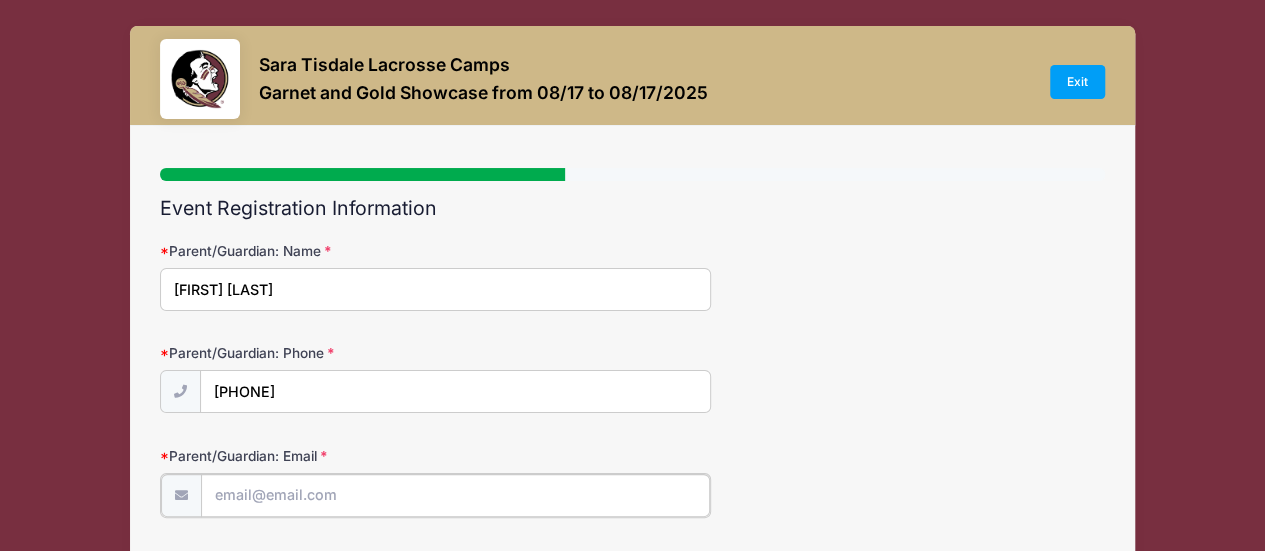 type on "julieeinhornmayor@gmail.com" 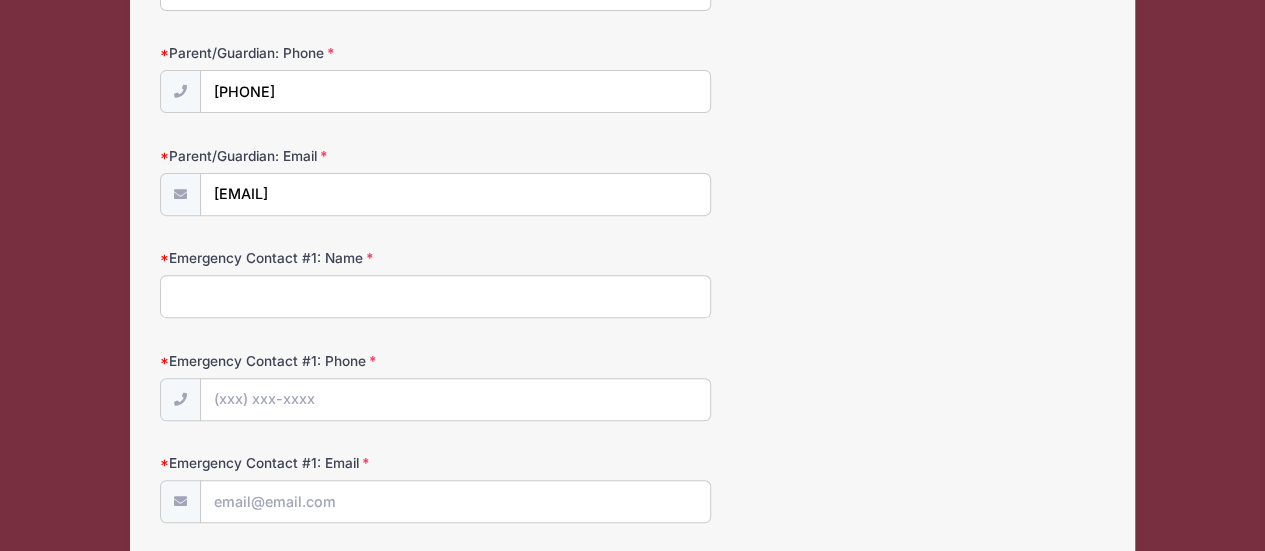 scroll, scrollTop: 305, scrollLeft: 0, axis: vertical 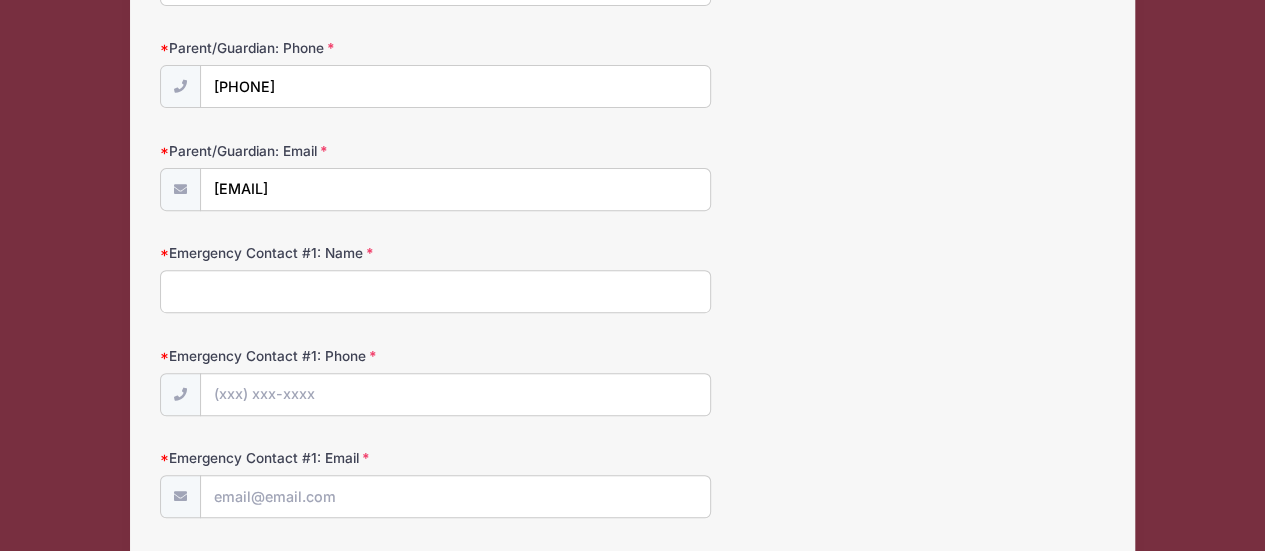 click on "Emergency Contact #1: Name" at bounding box center [436, 291] 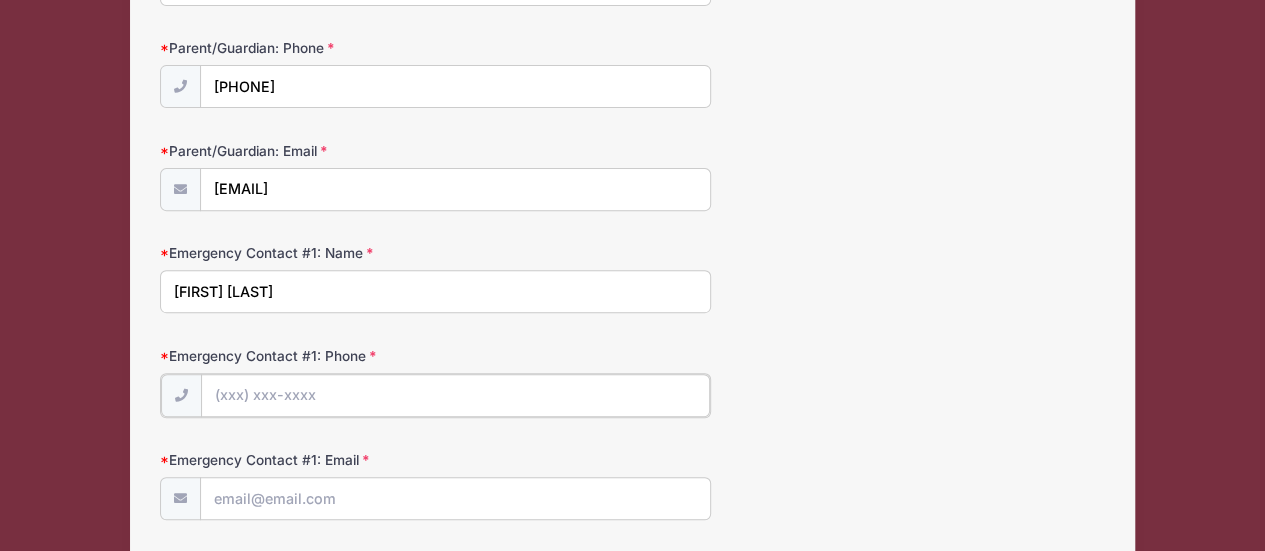 type on "(001) 710-8164" 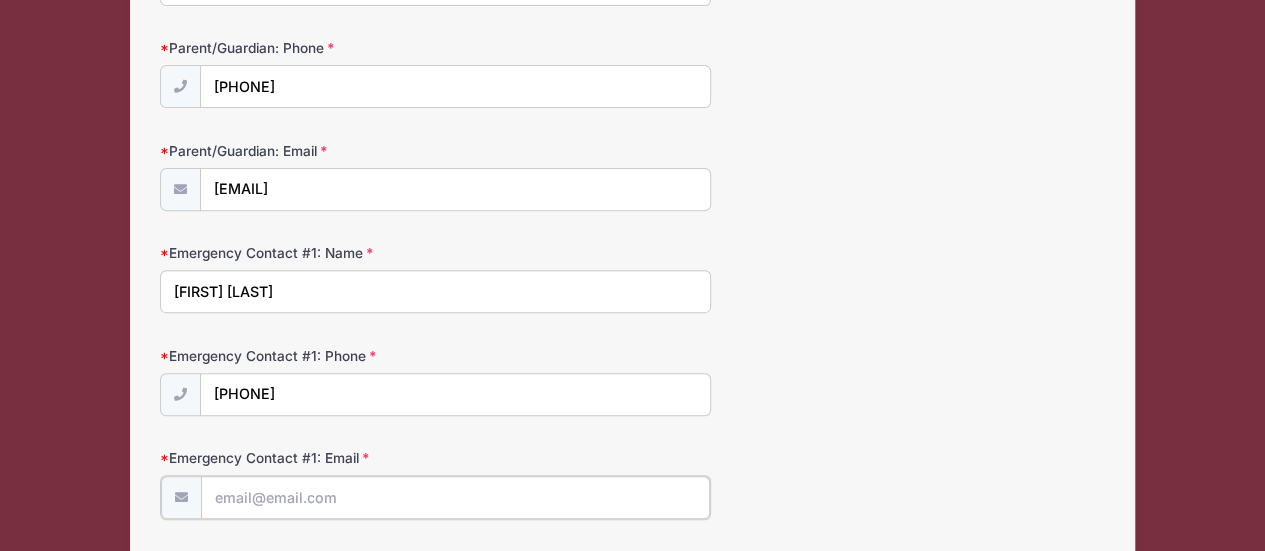 type on "julieeinhornmayor@gmail.com" 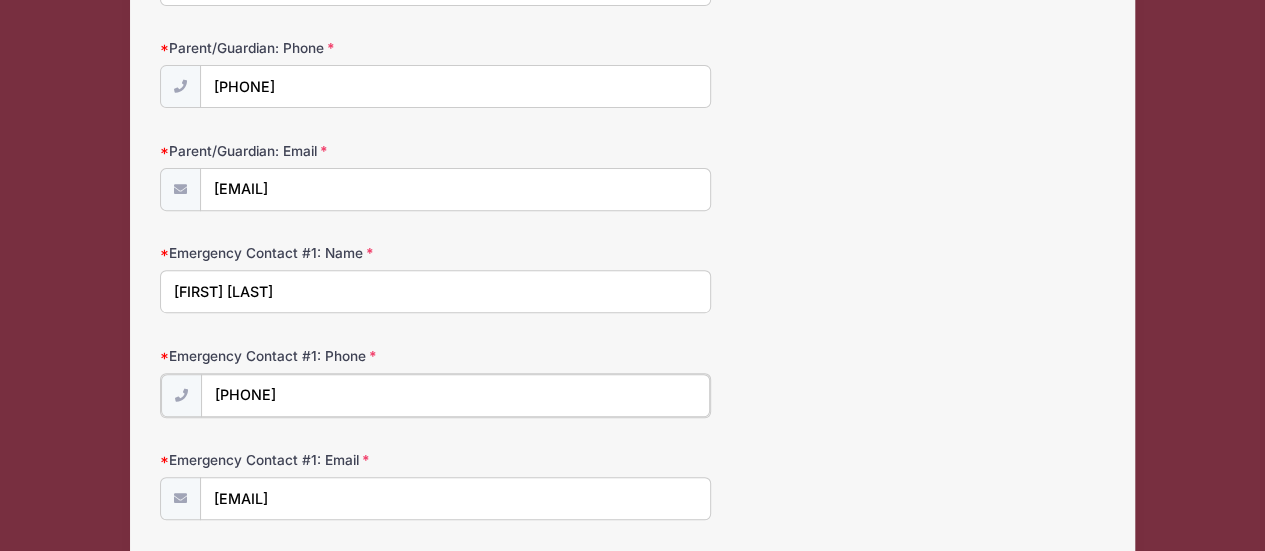 drag, startPoint x: 347, startPoint y: 400, endPoint x: 200, endPoint y: 386, distance: 147.66516 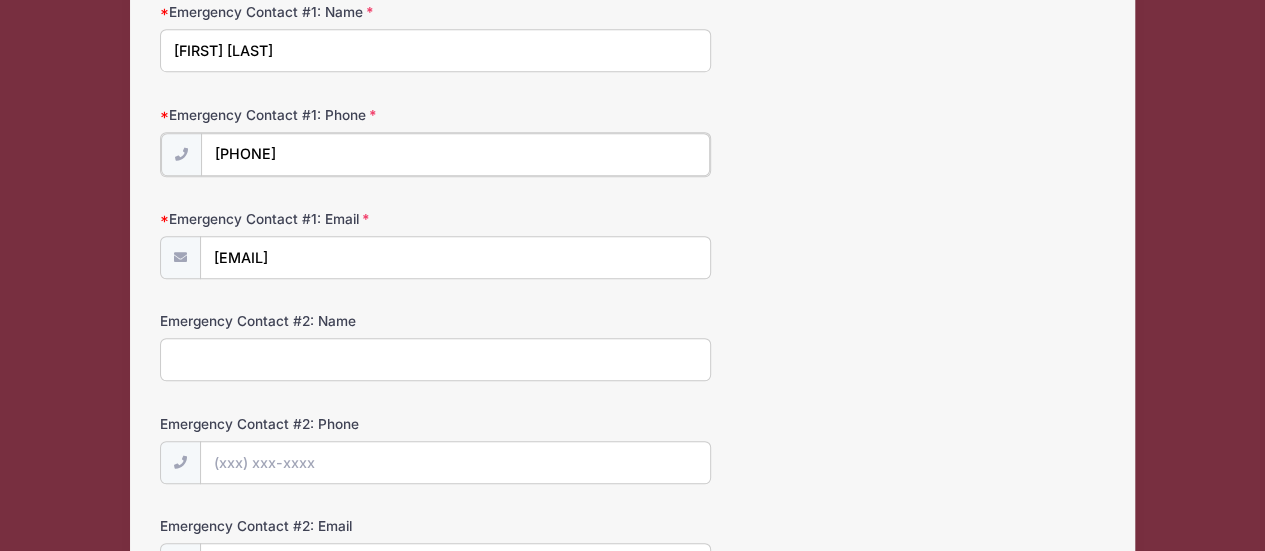 scroll, scrollTop: 542, scrollLeft: 0, axis: vertical 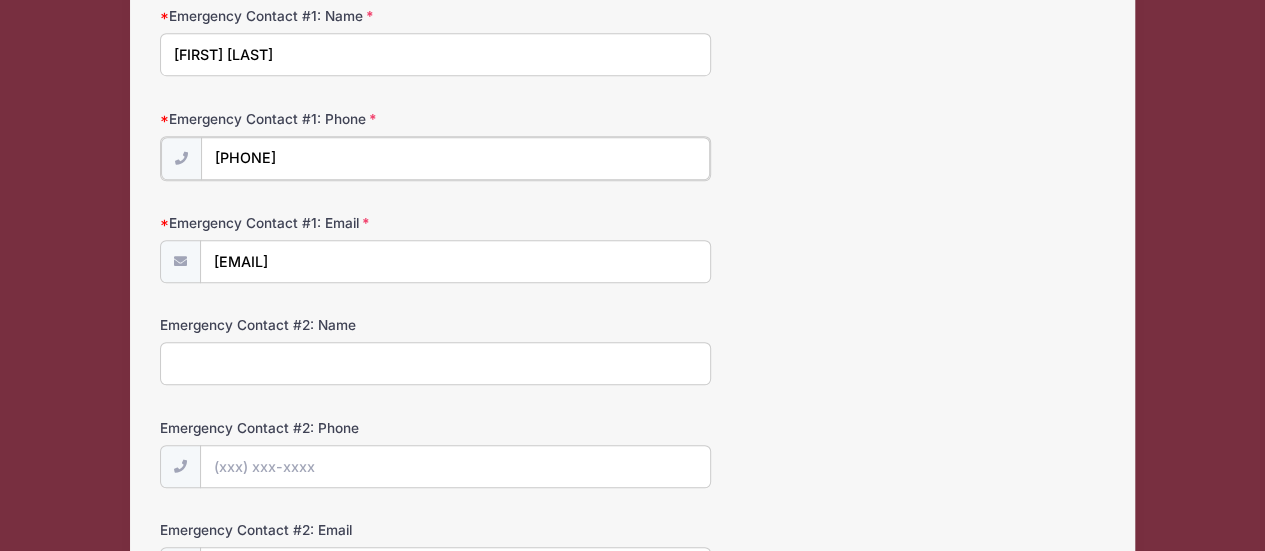 type on "(310) 710-8164" 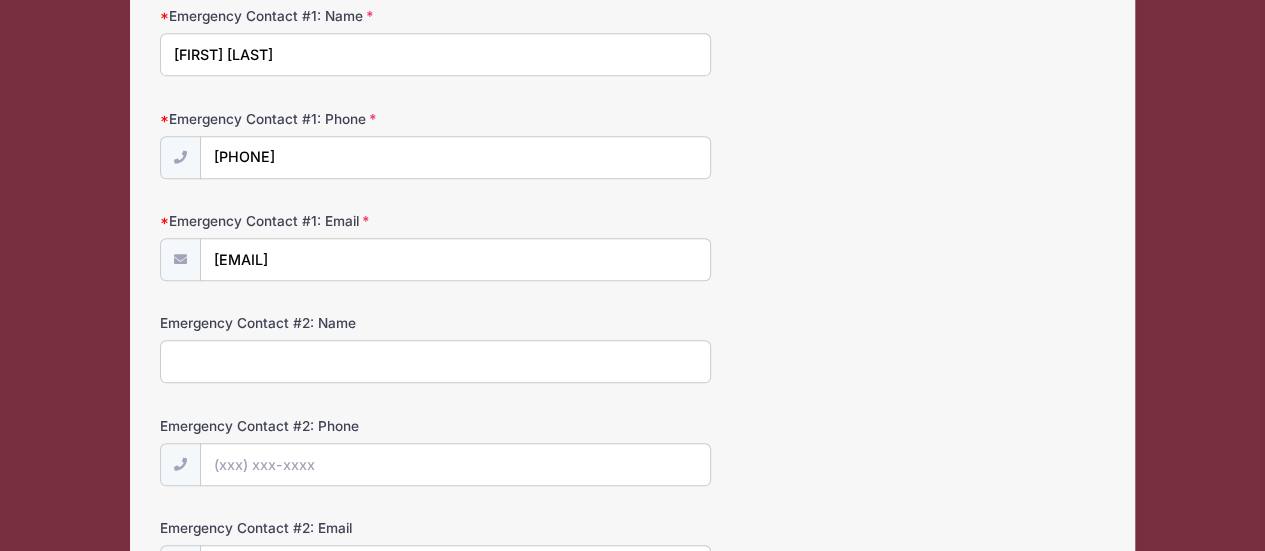 click on "Emergency Contact #2: Name" at bounding box center (436, 361) 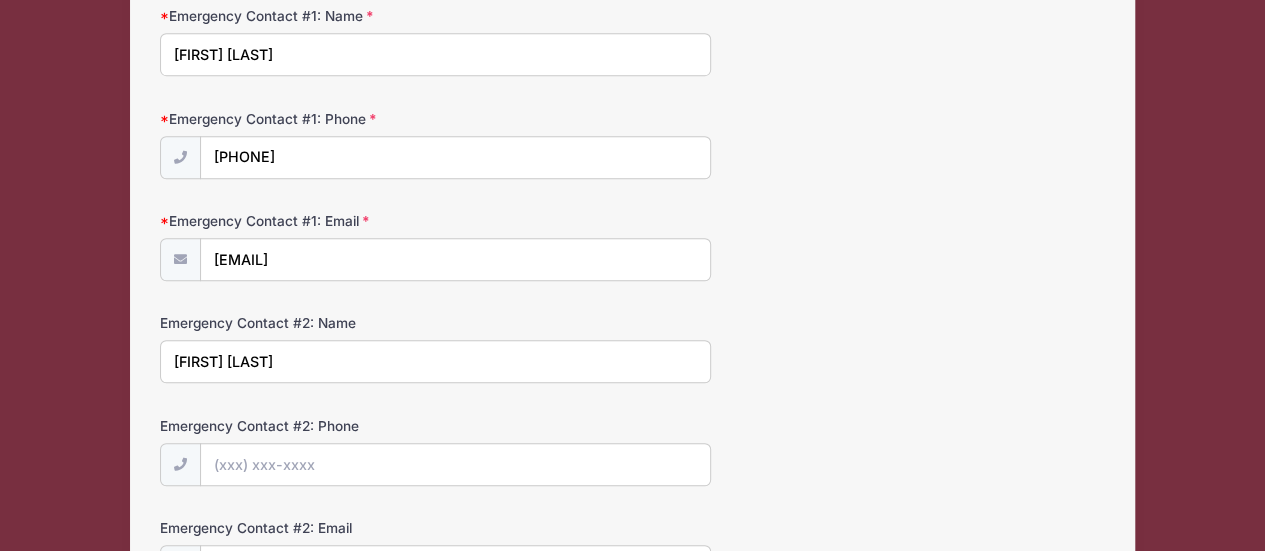 type on "john mayor" 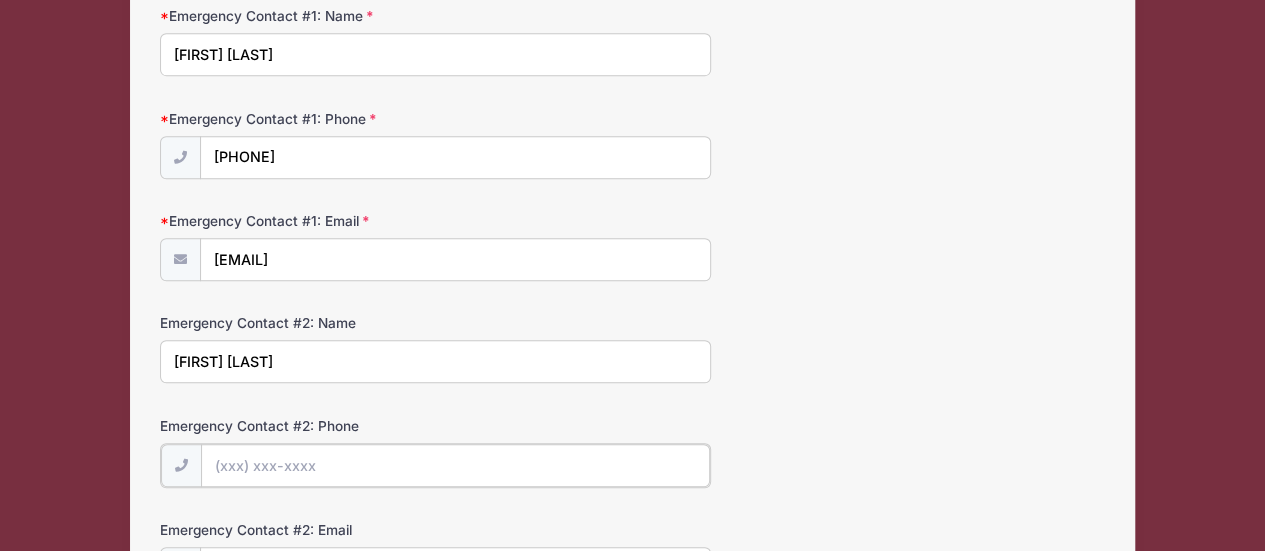 click on "Emergency Contact #2: Phone" at bounding box center (456, 465) 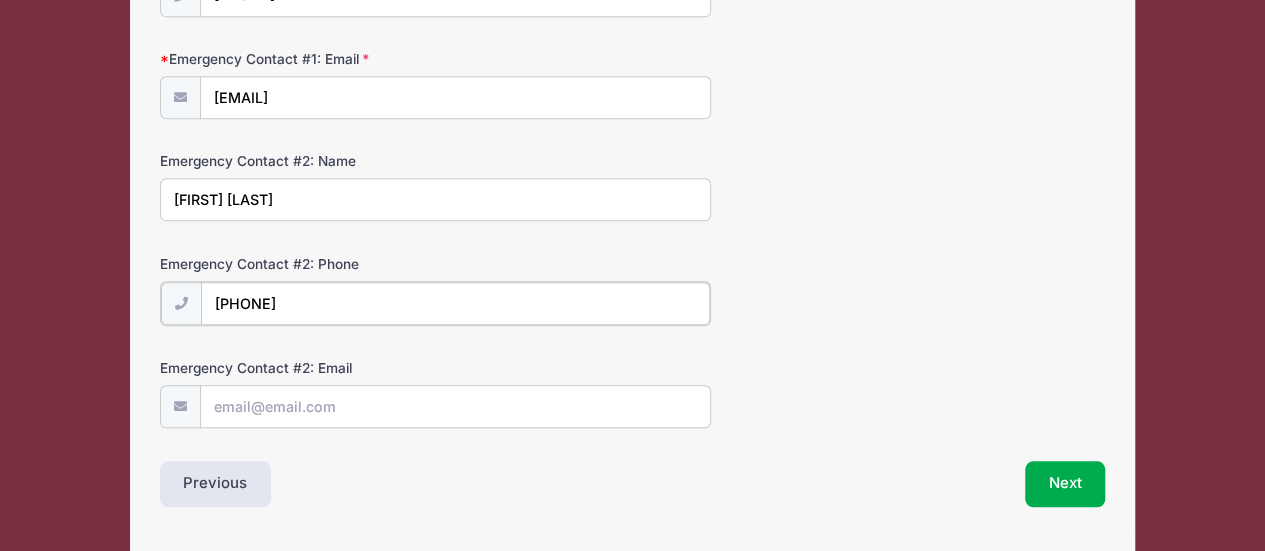 scroll, scrollTop: 701, scrollLeft: 0, axis: vertical 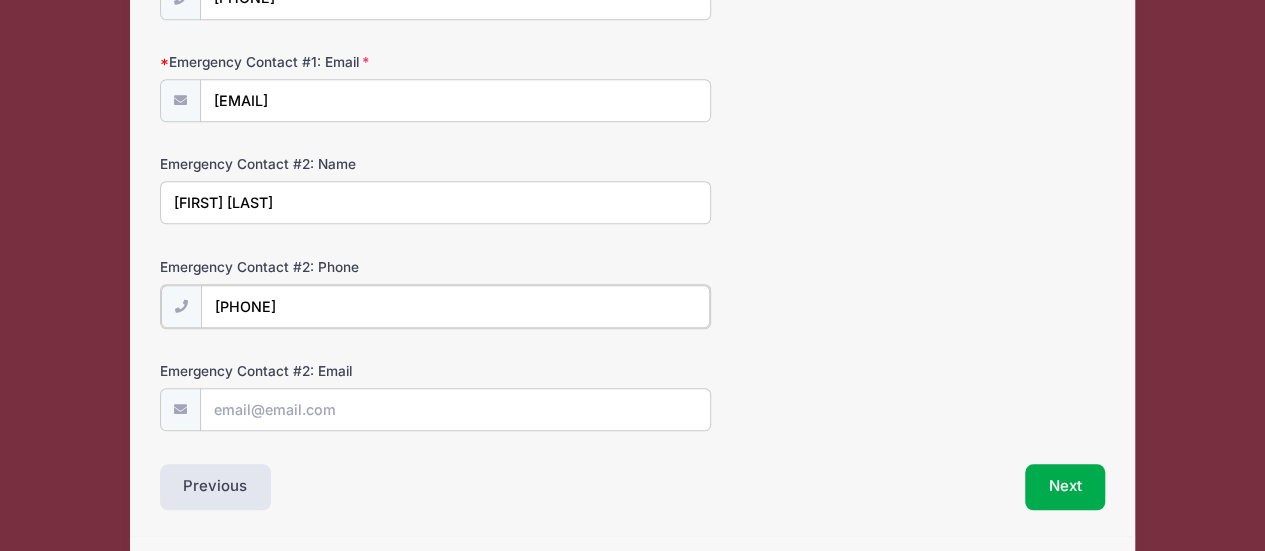 type on "(408) 828-0439" 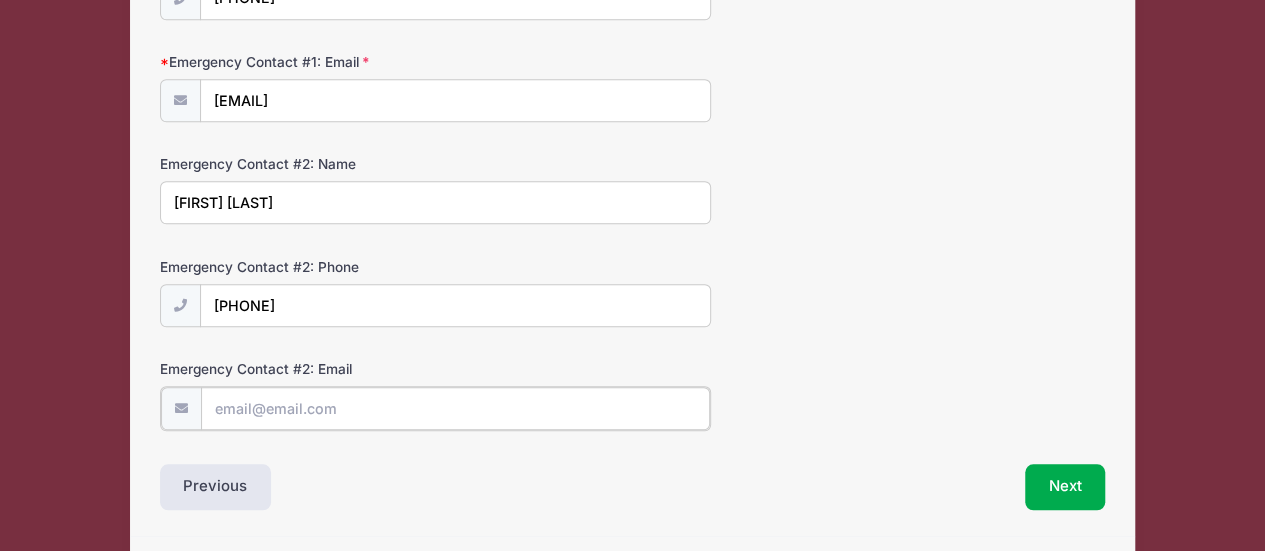 click on "Emergency Contact #2: Email" at bounding box center (456, 408) 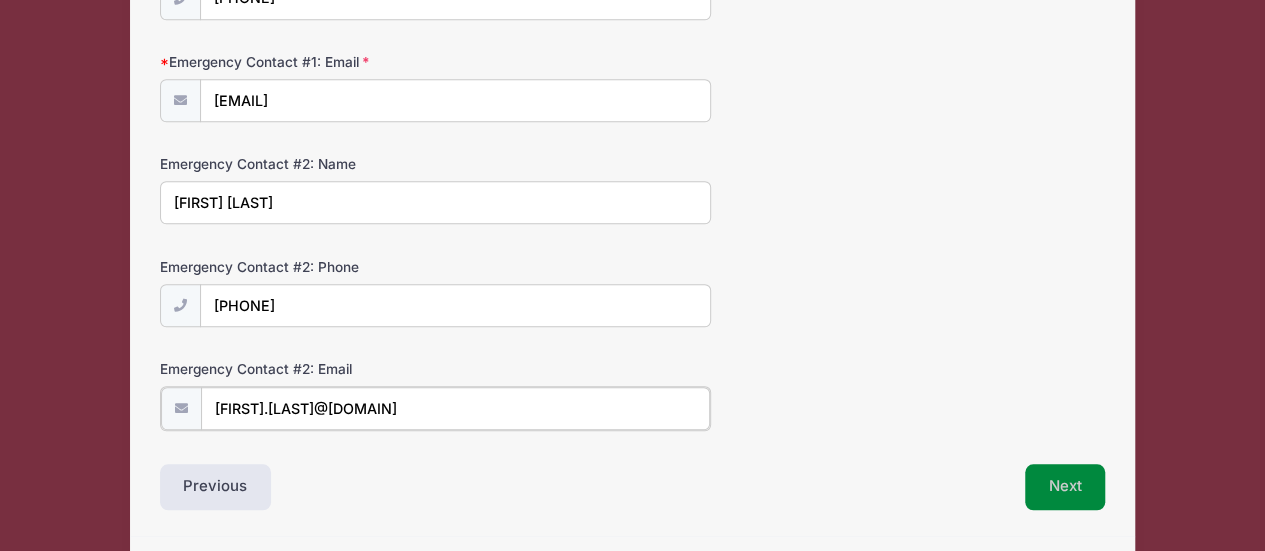 type on "john.mayor@me.com" 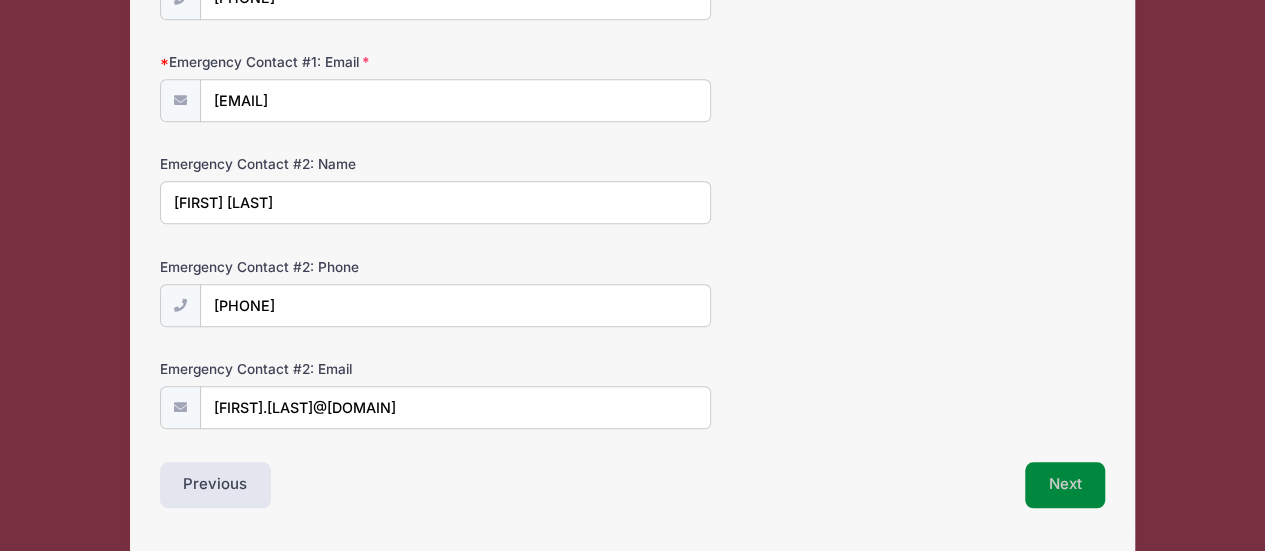 click on "Next" at bounding box center [1065, 485] 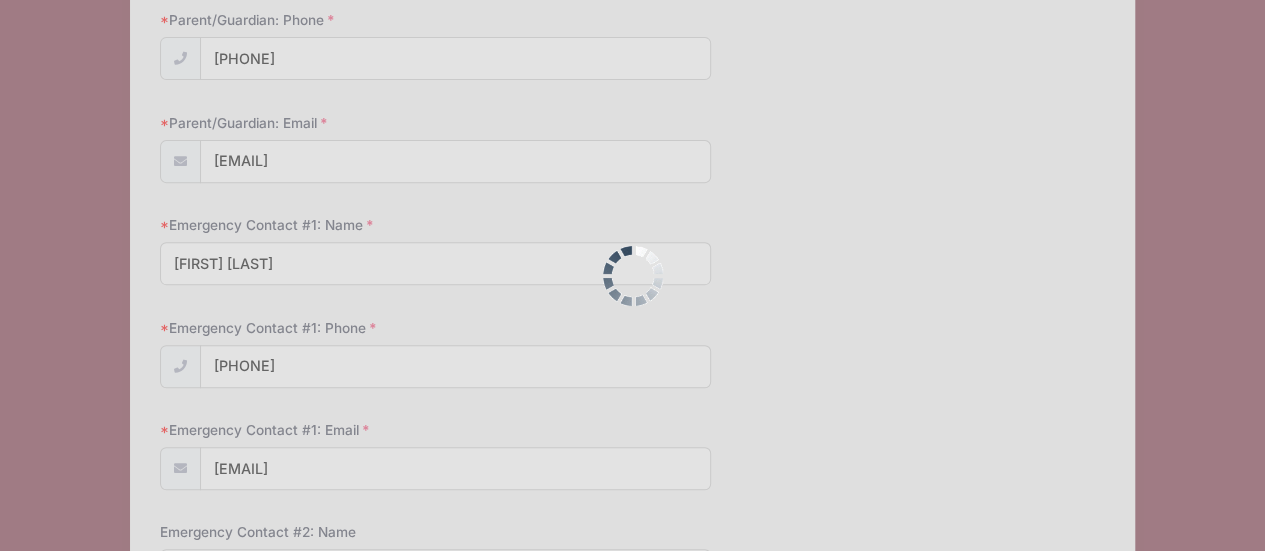 scroll, scrollTop: 0, scrollLeft: 0, axis: both 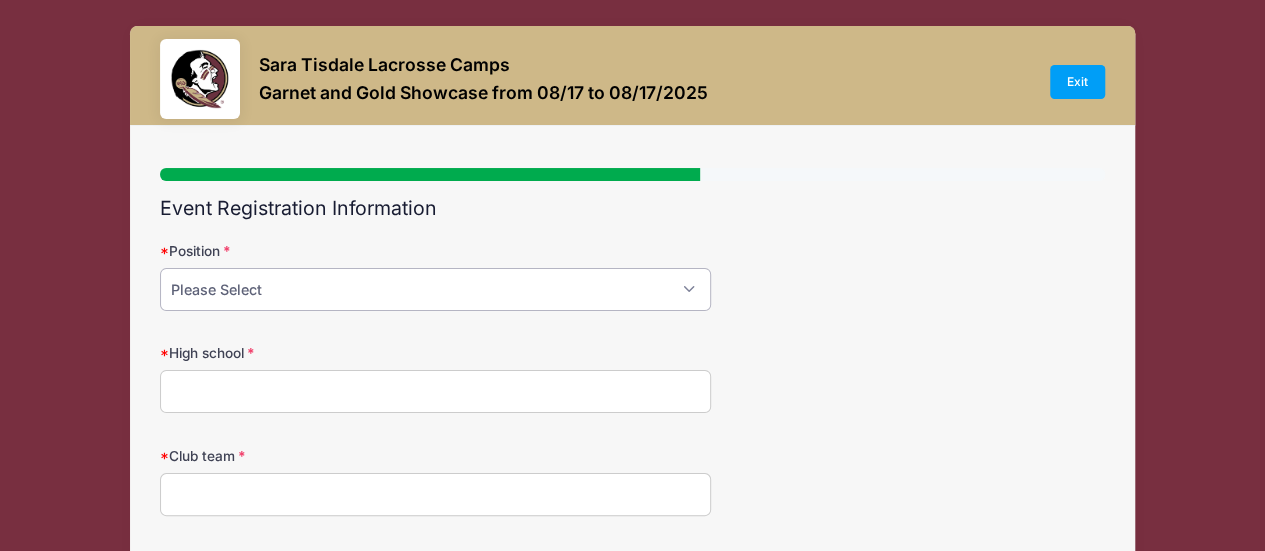 click on "Please Select Attack
Midfield
Defense
Goalie" at bounding box center [436, 289] 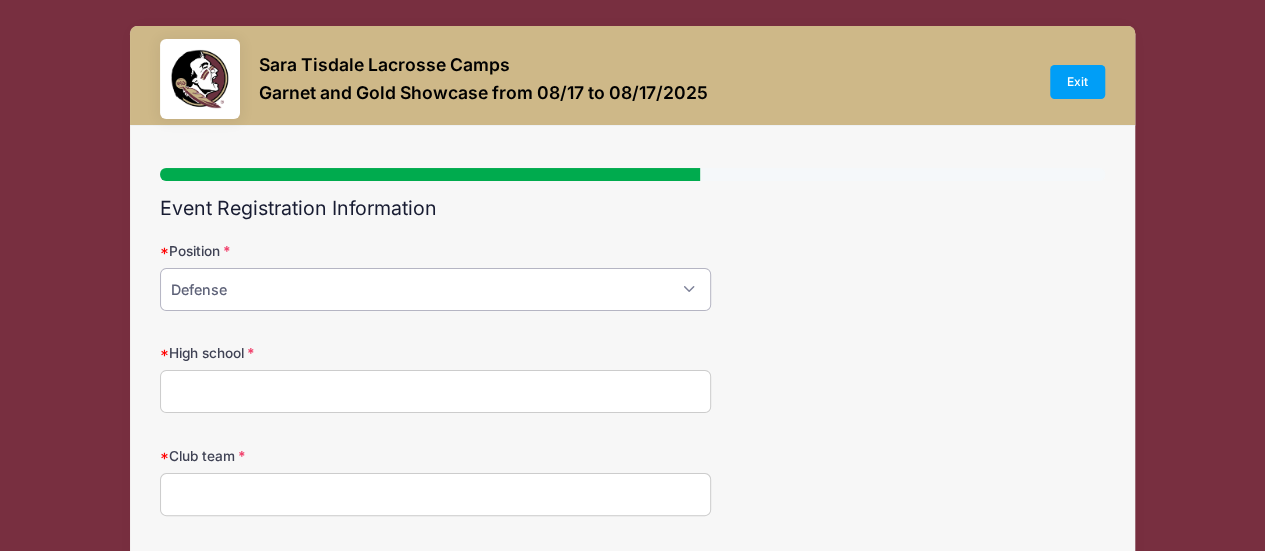 click on "Please Select Attack
Midfield
Defense
Goalie" at bounding box center (436, 289) 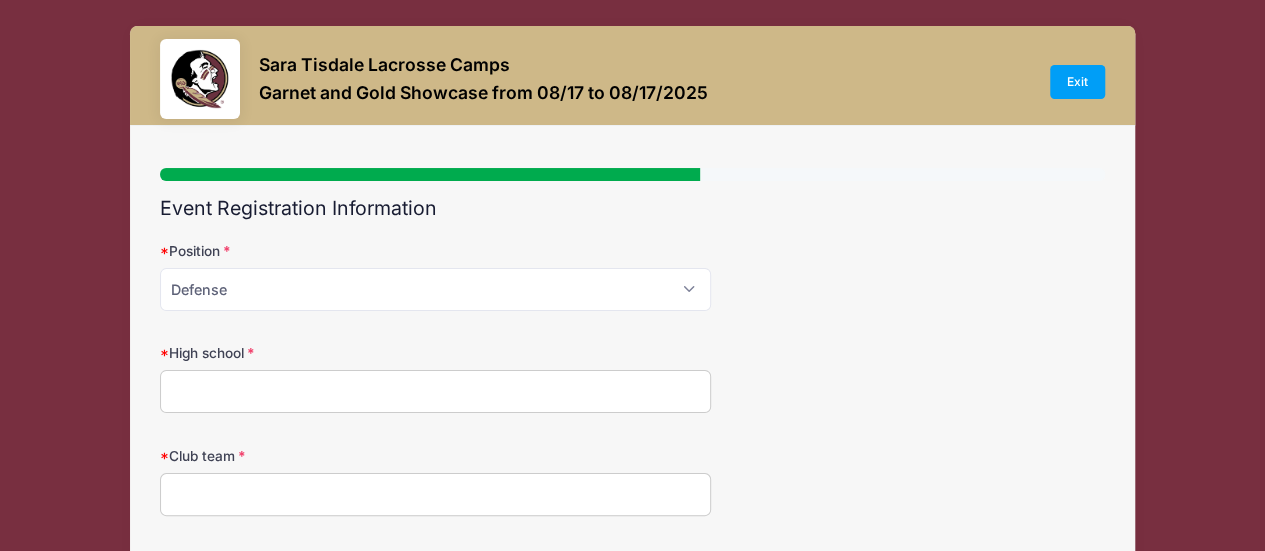 click on "High school" at bounding box center [436, 391] 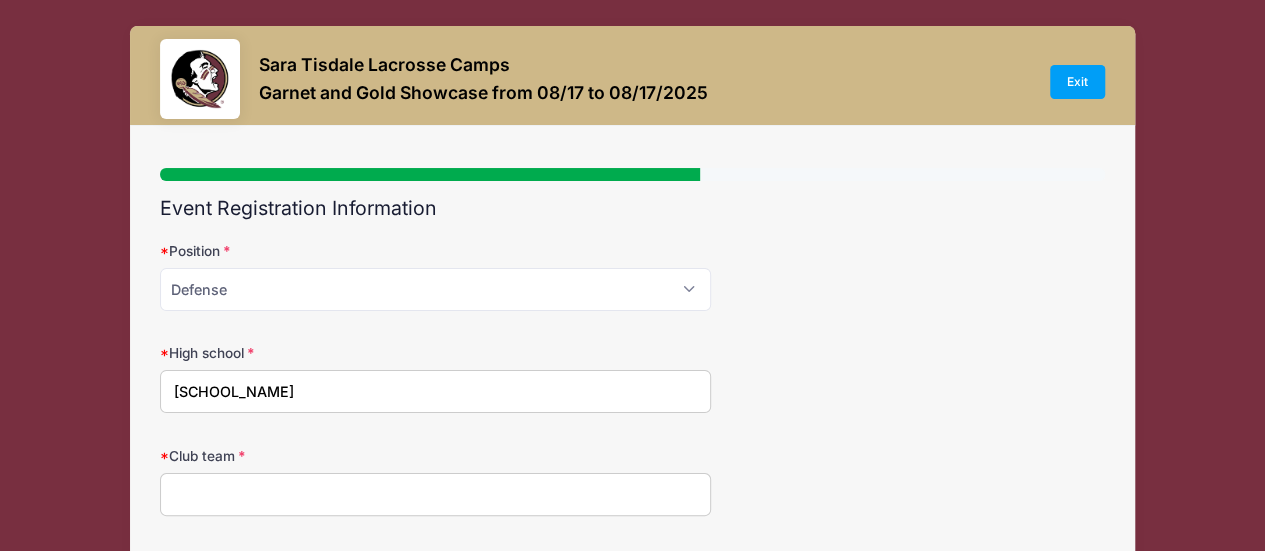 type on "Ridgewood High School" 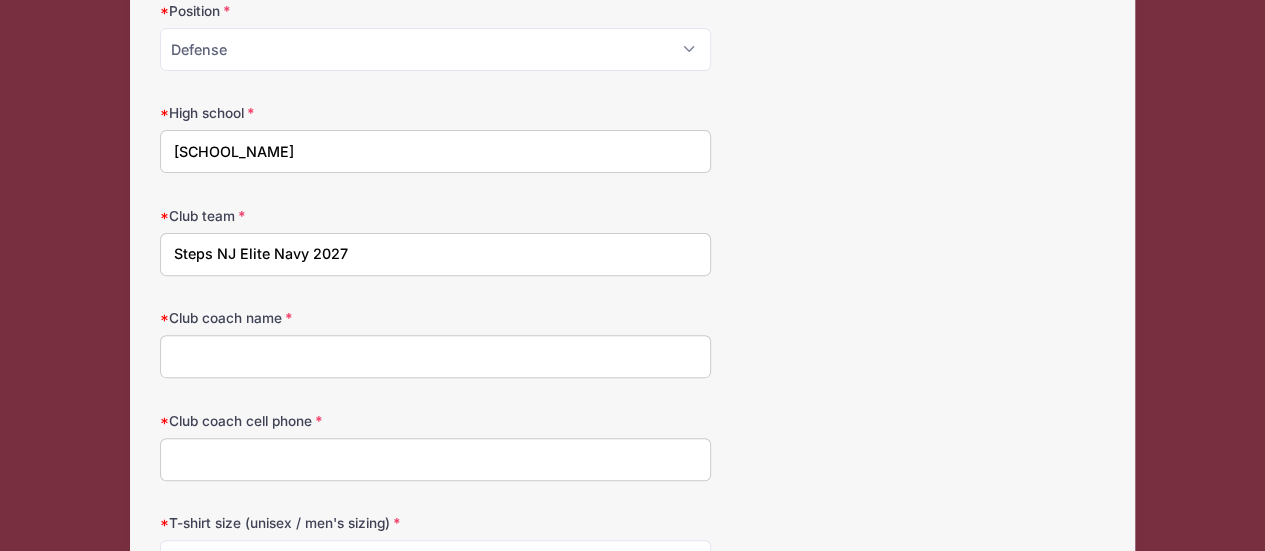 scroll, scrollTop: 246, scrollLeft: 0, axis: vertical 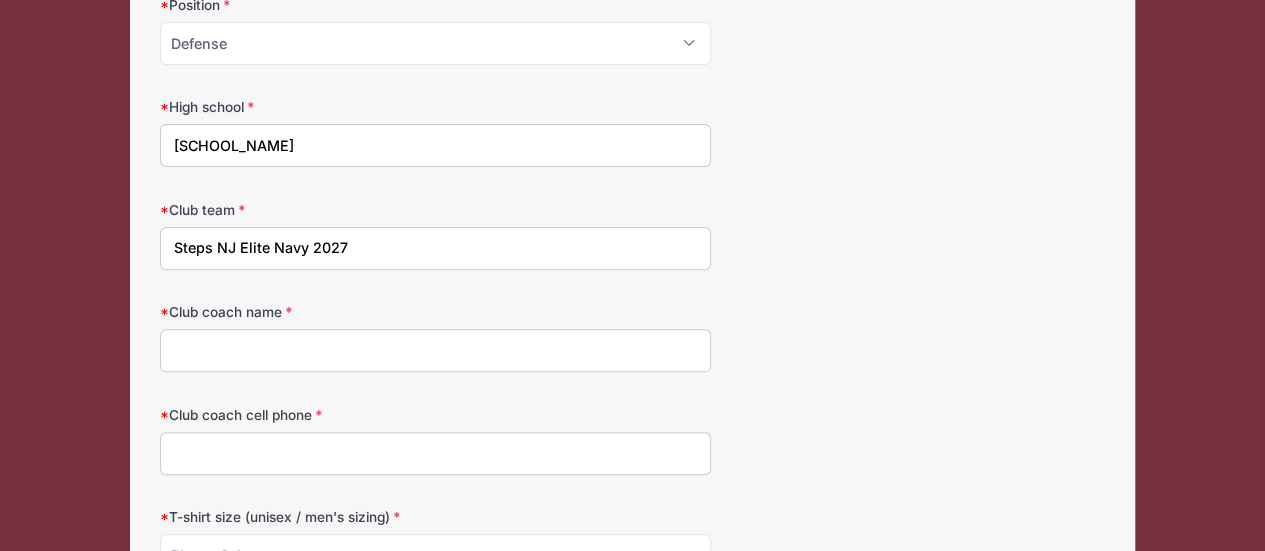 type on "Steps NJ Elite Navy 2027" 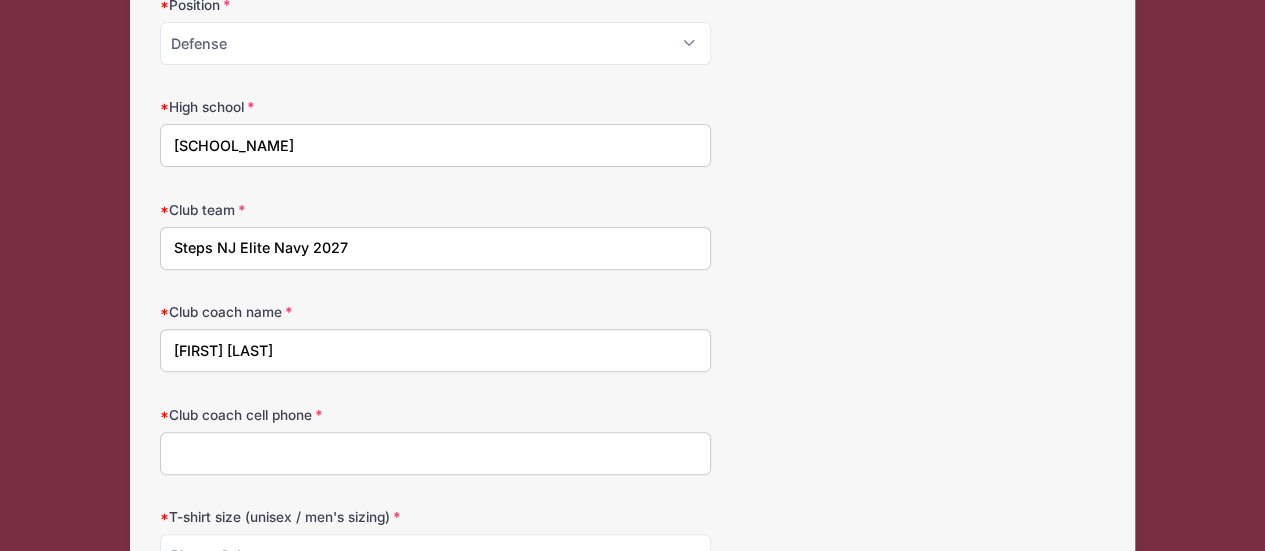type on "Mike Walsh" 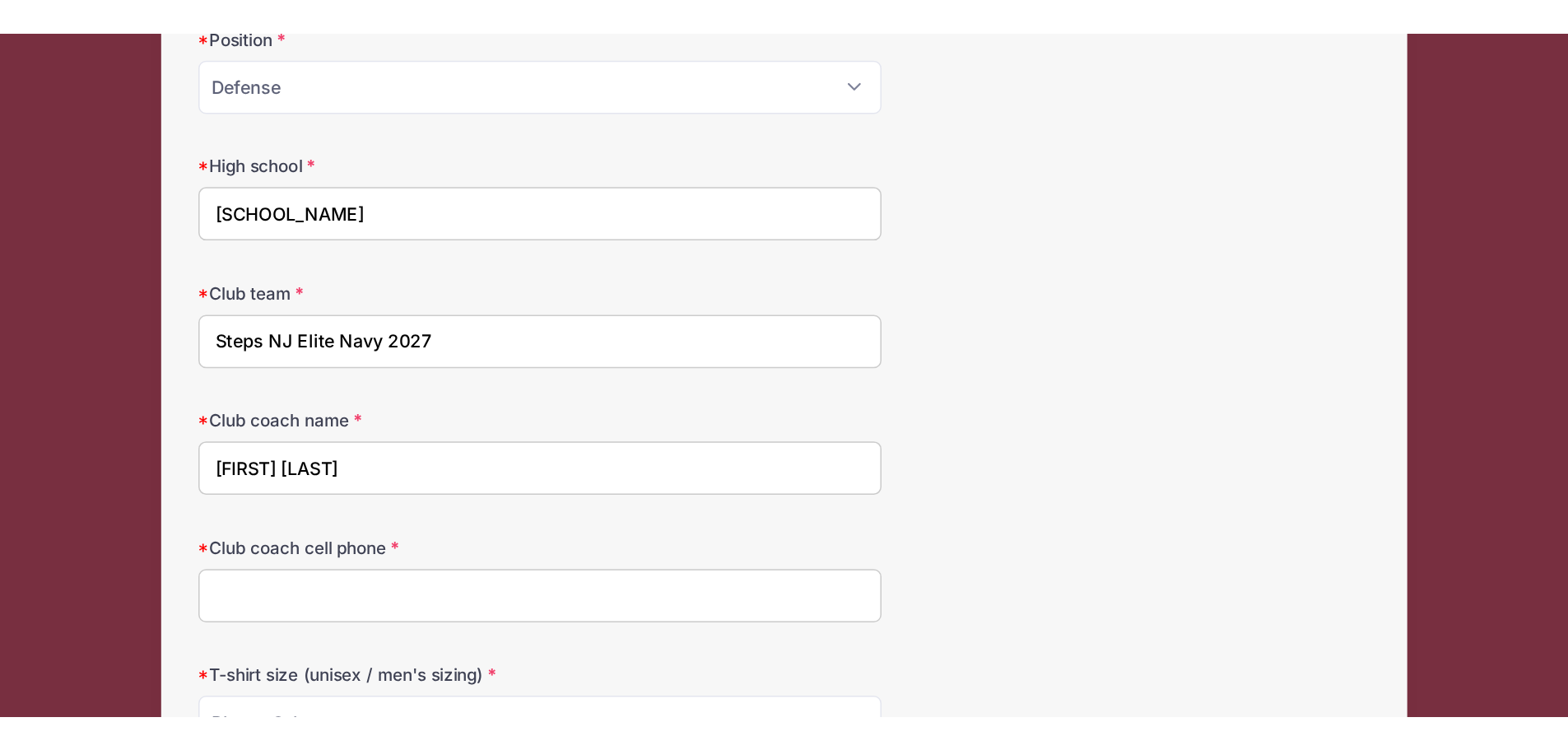 scroll, scrollTop: 78, scrollLeft: 0, axis: vertical 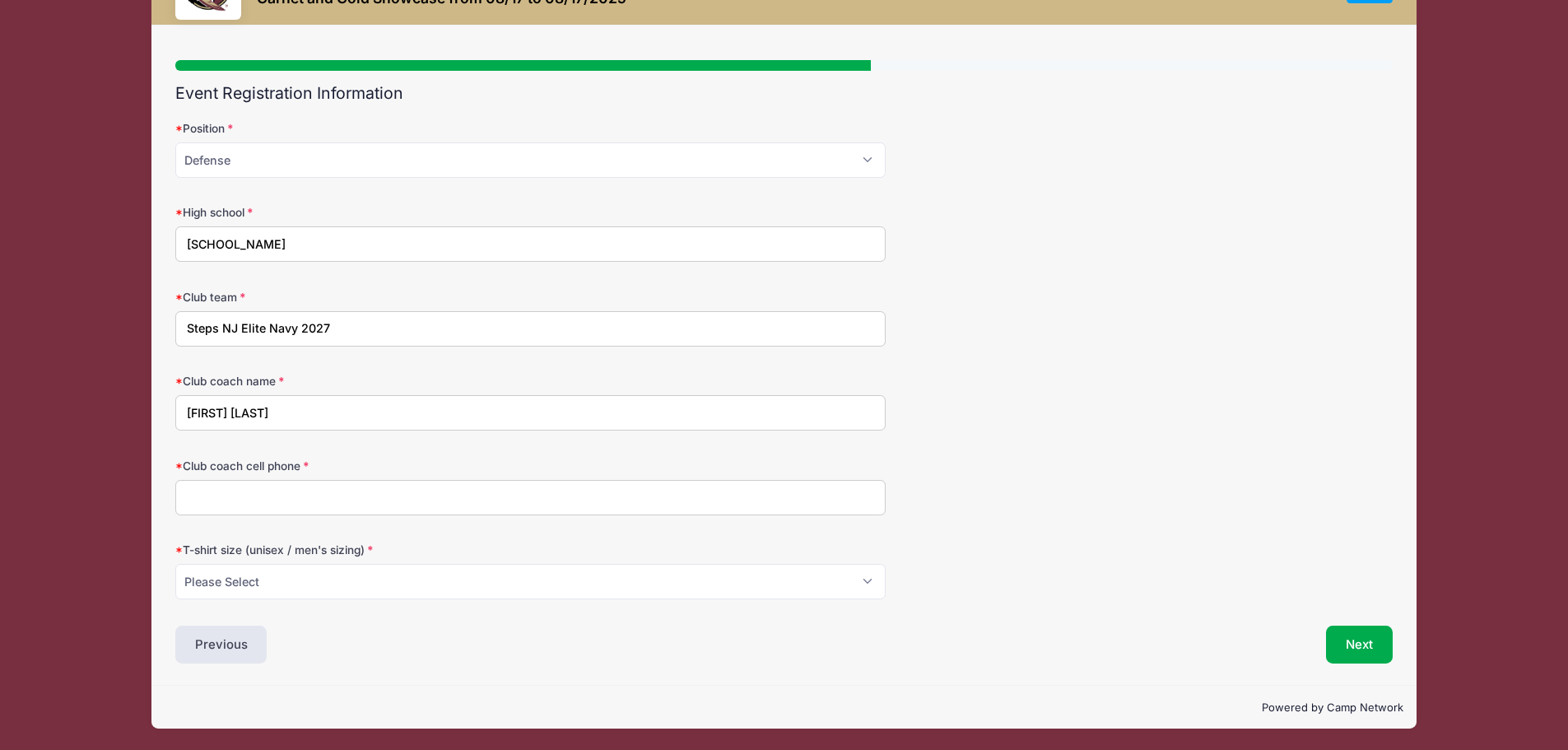 click on "Club coach cell phone" at bounding box center [530, 497] 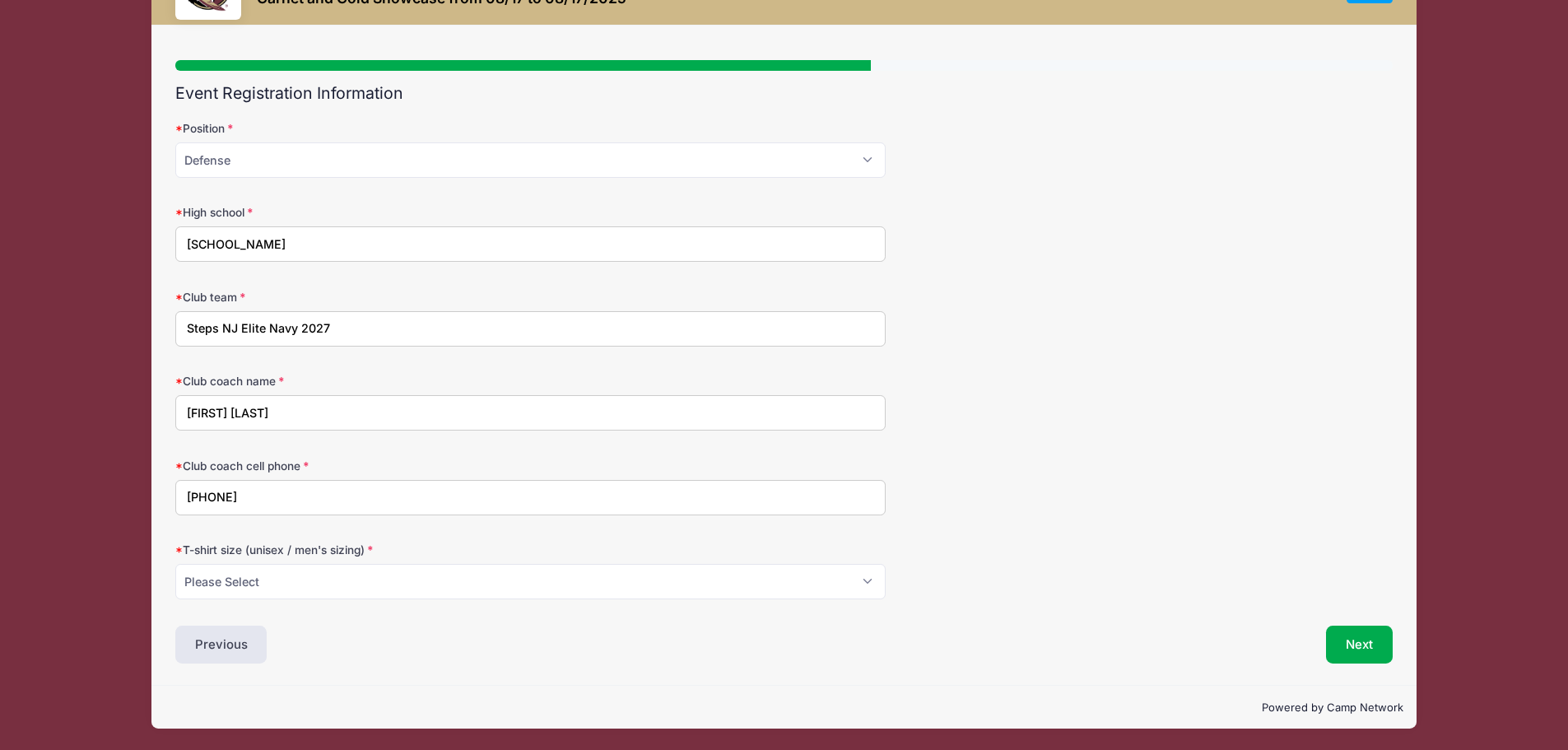 type on "9083584045" 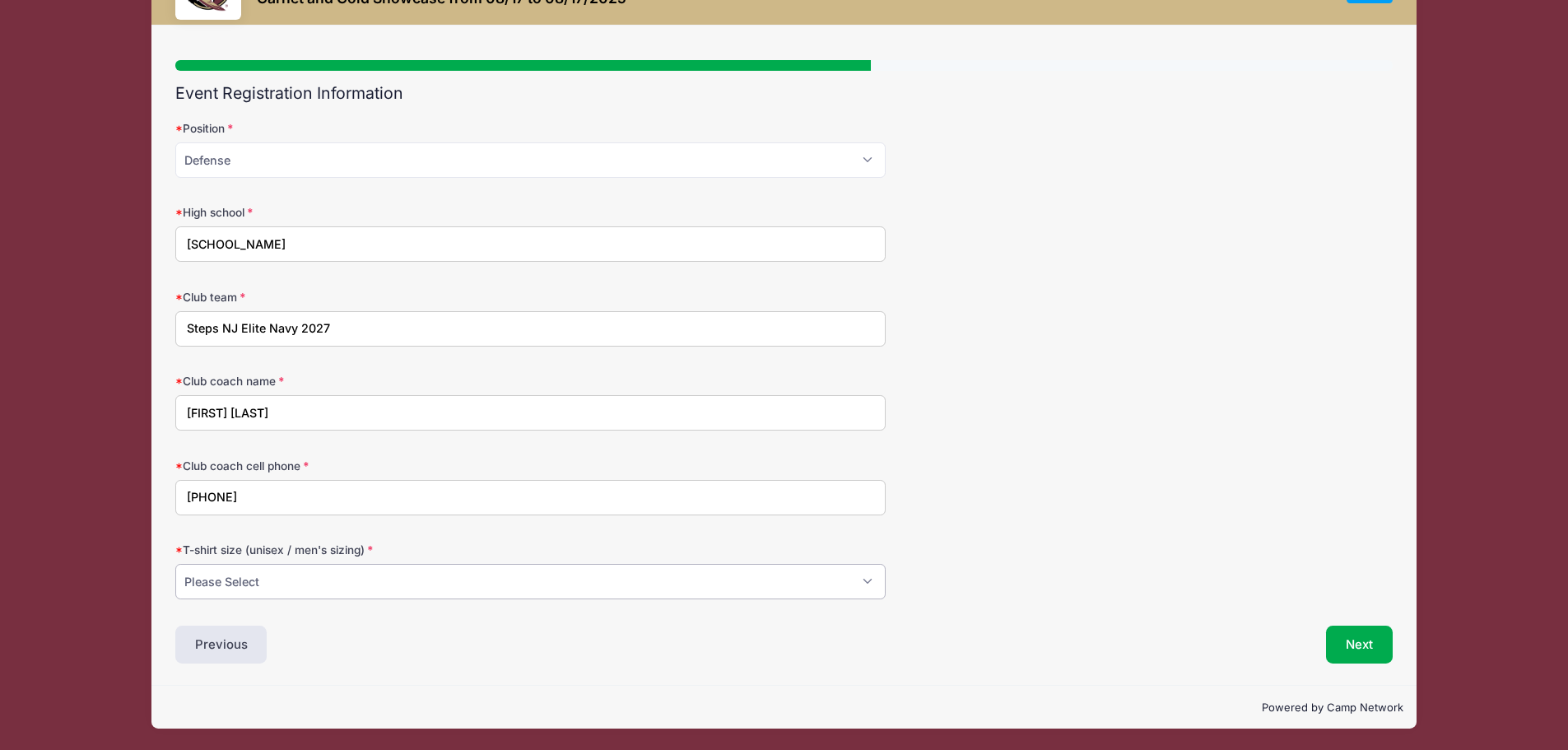 click on "Please Select Small
Medium
Large
XL" at bounding box center [530, 581] 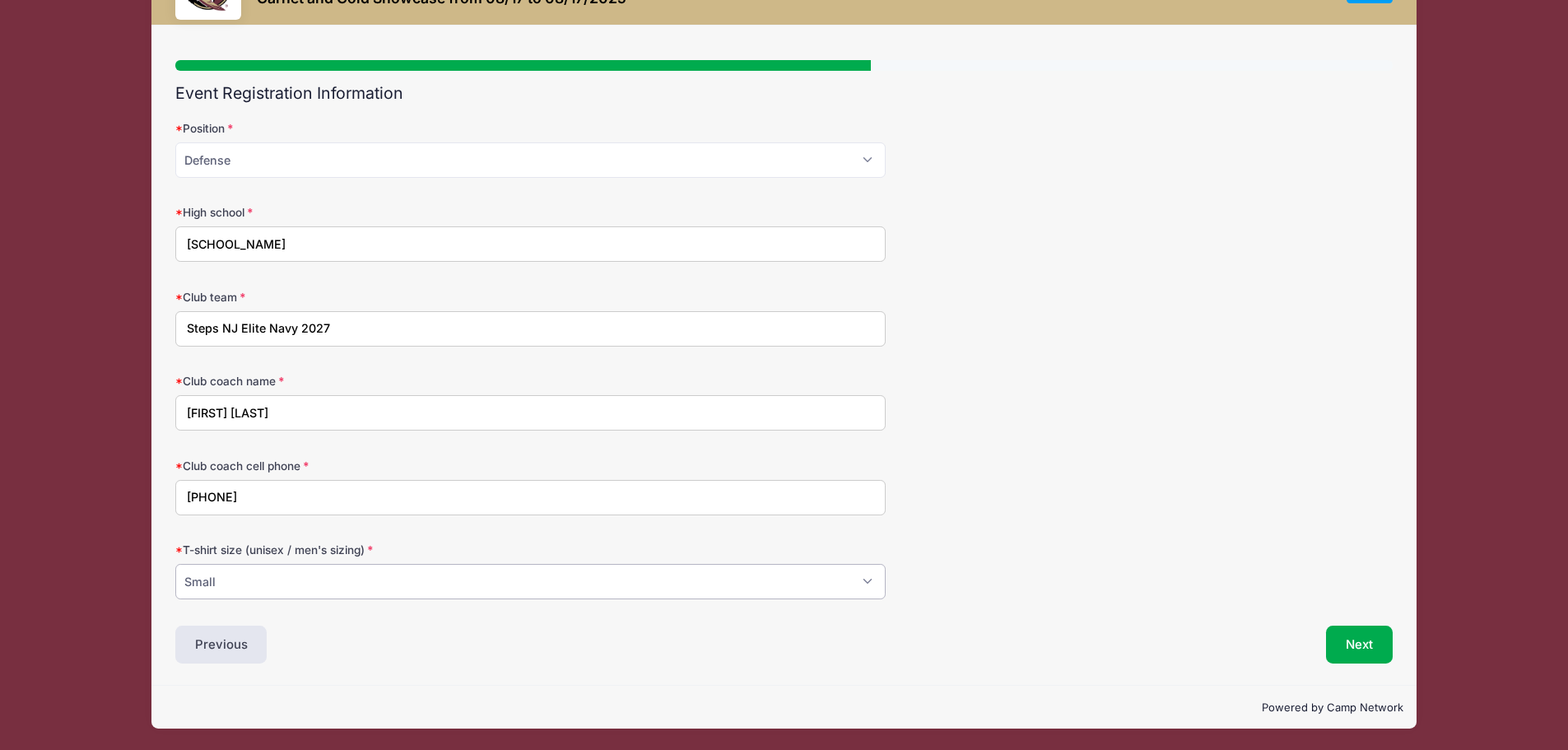 click on "Please Select Small
Medium
Large
XL" at bounding box center [530, 581] 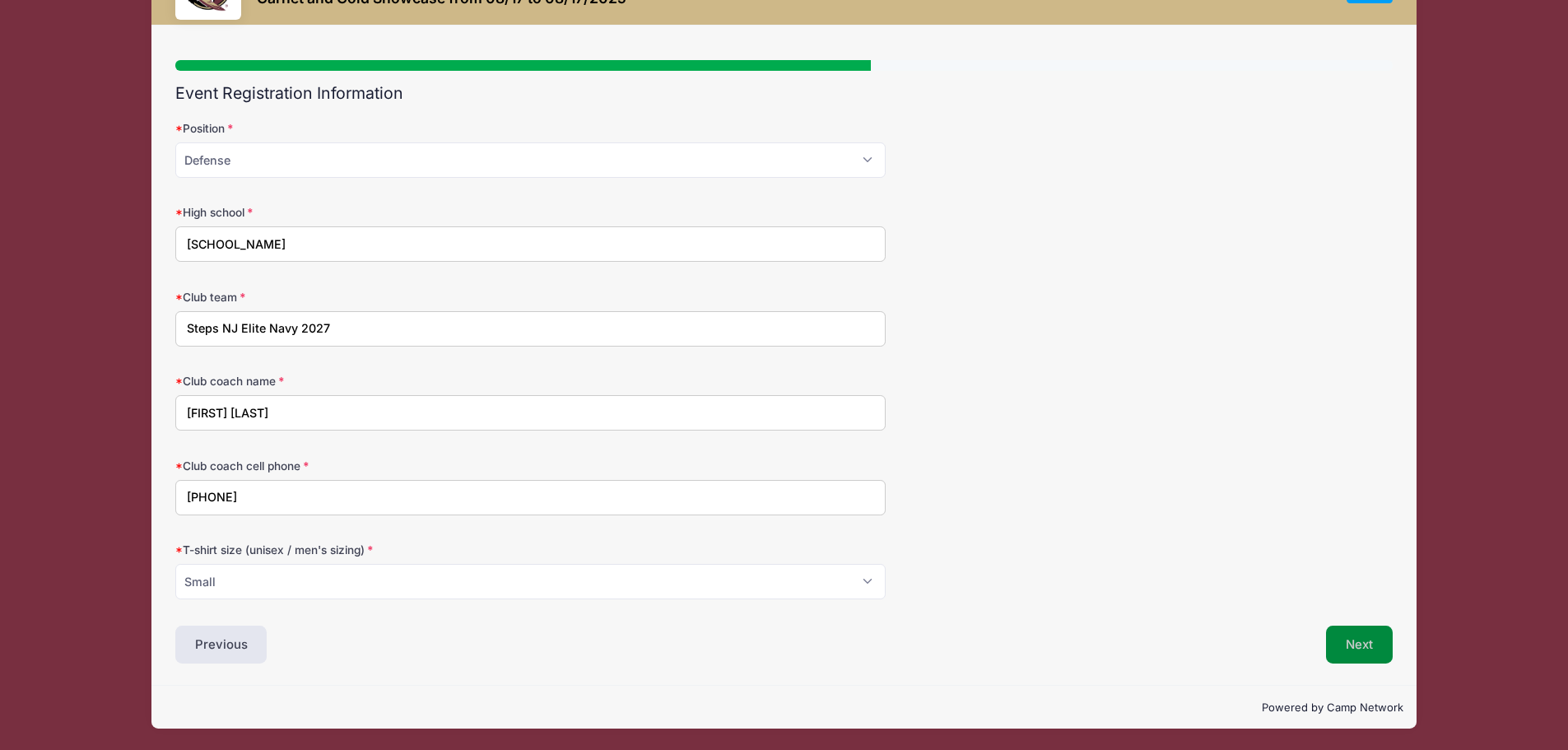 click on "Next" at bounding box center (1359, 645) 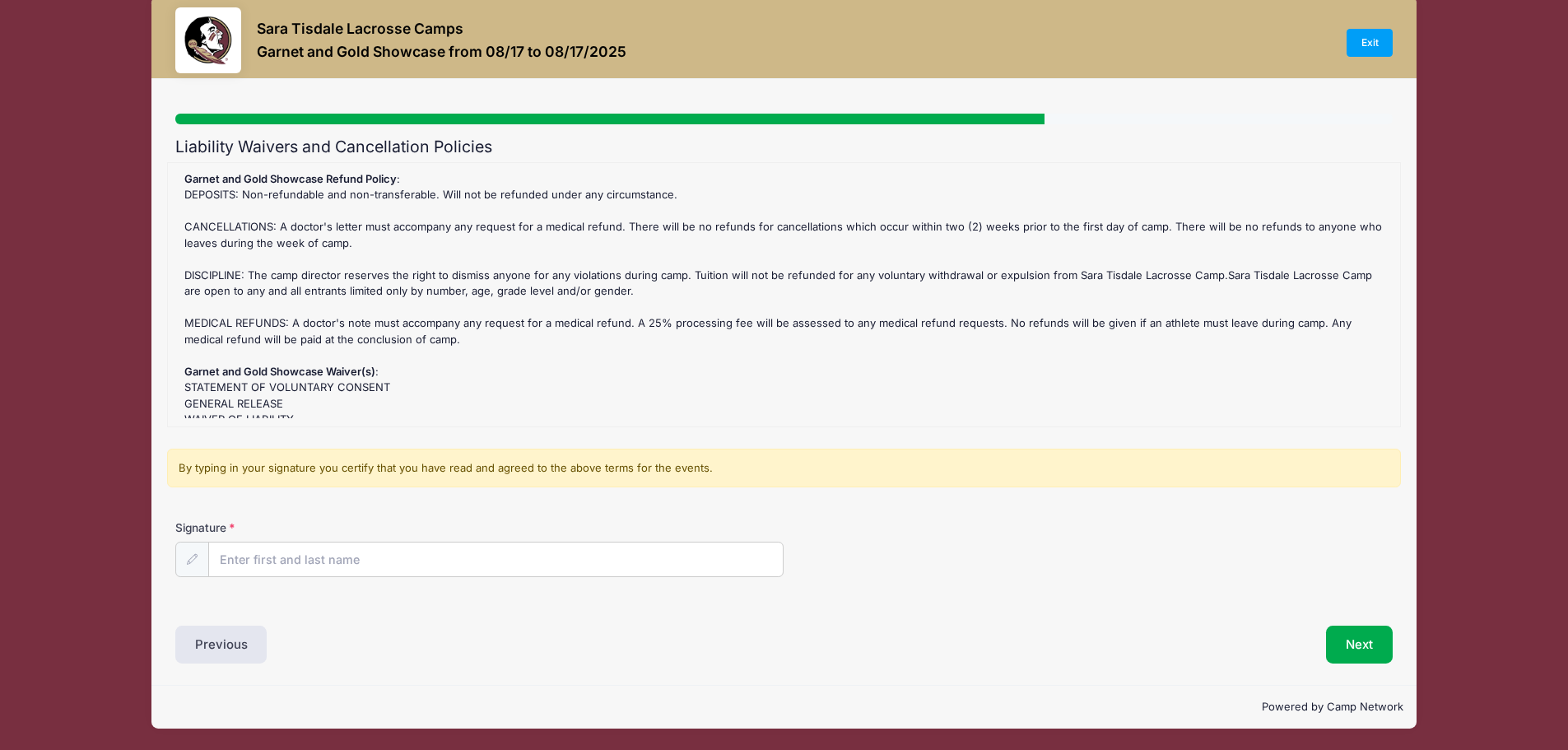 scroll, scrollTop: 0, scrollLeft: 0, axis: both 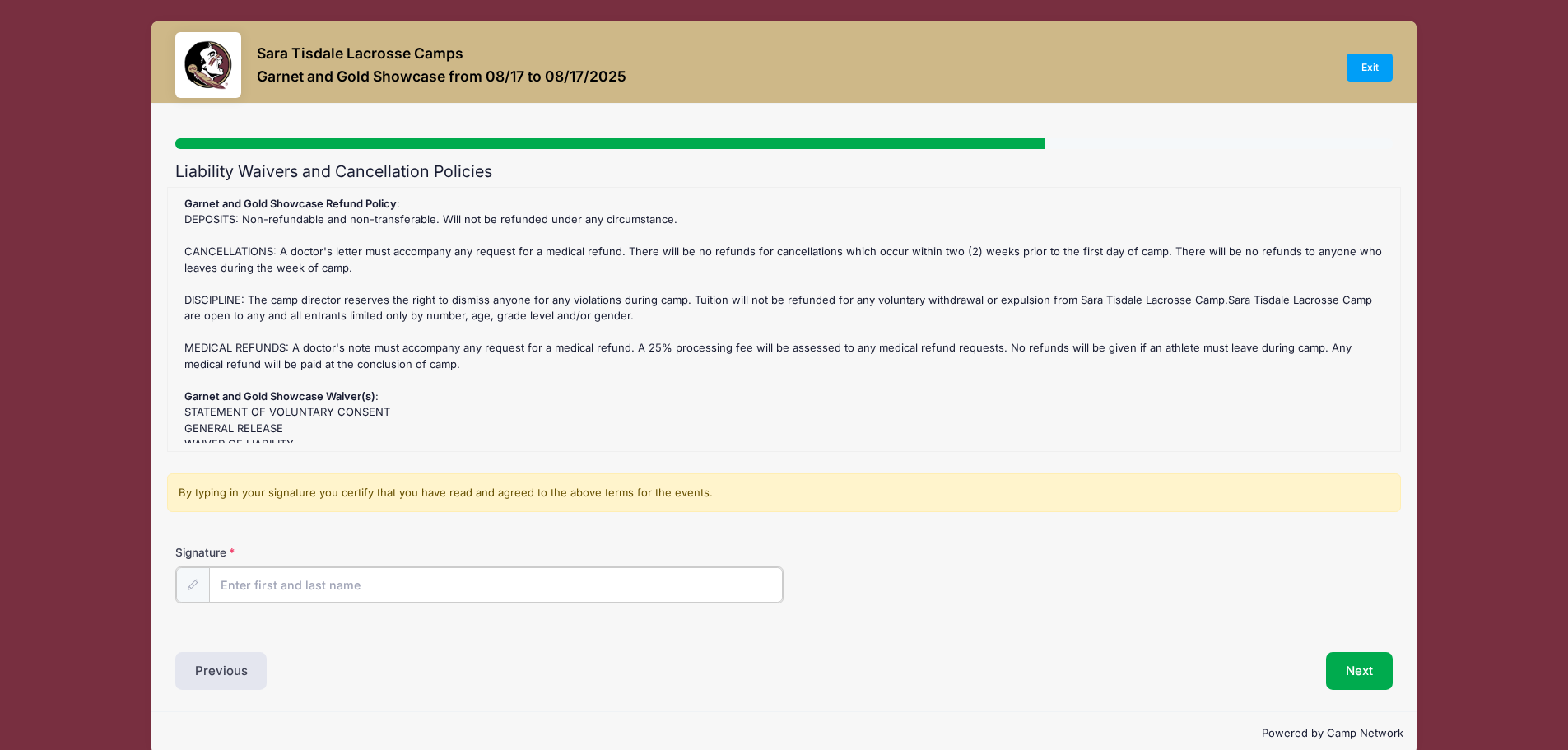 click on "Signature" at bounding box center [496, 585] 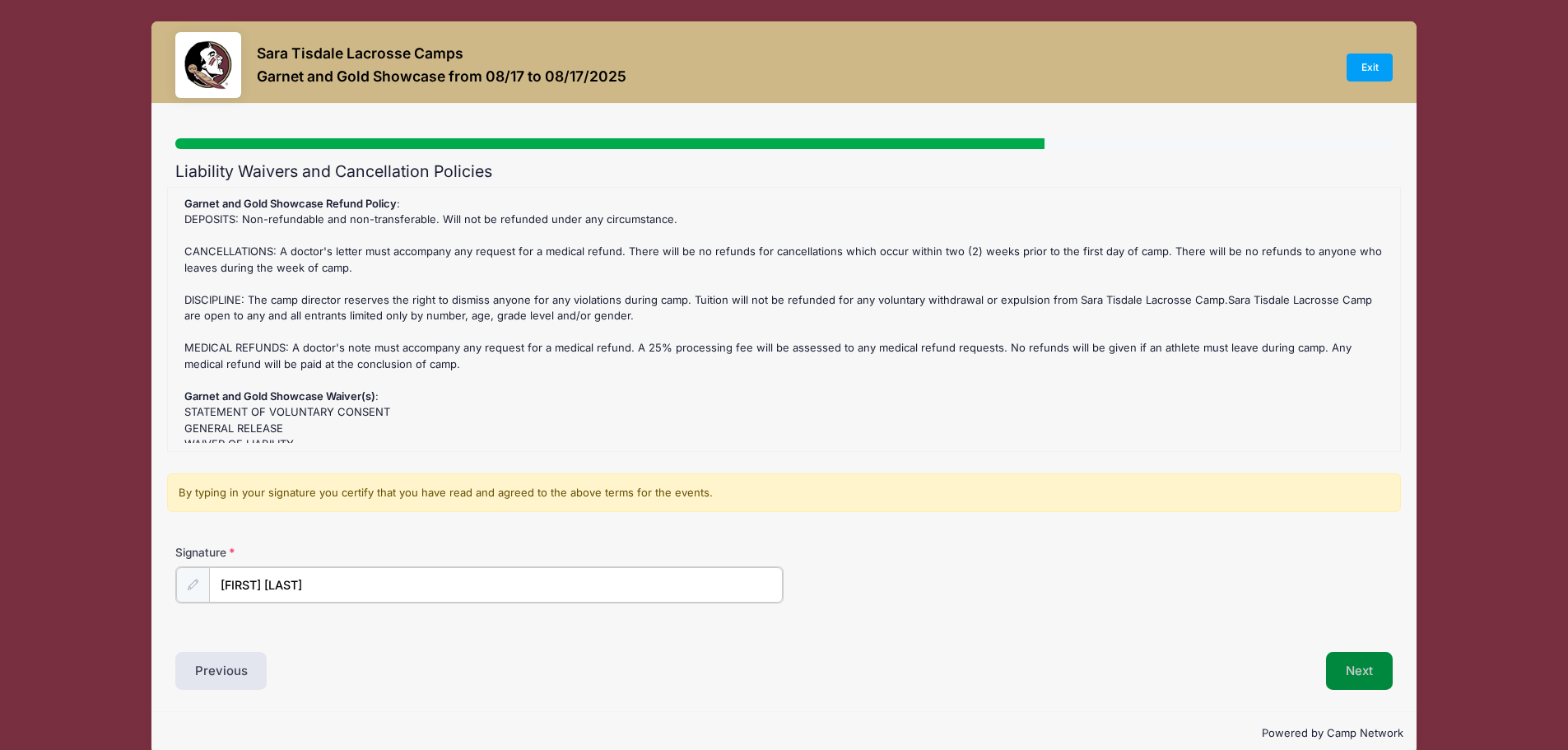 type on "julie mayor" 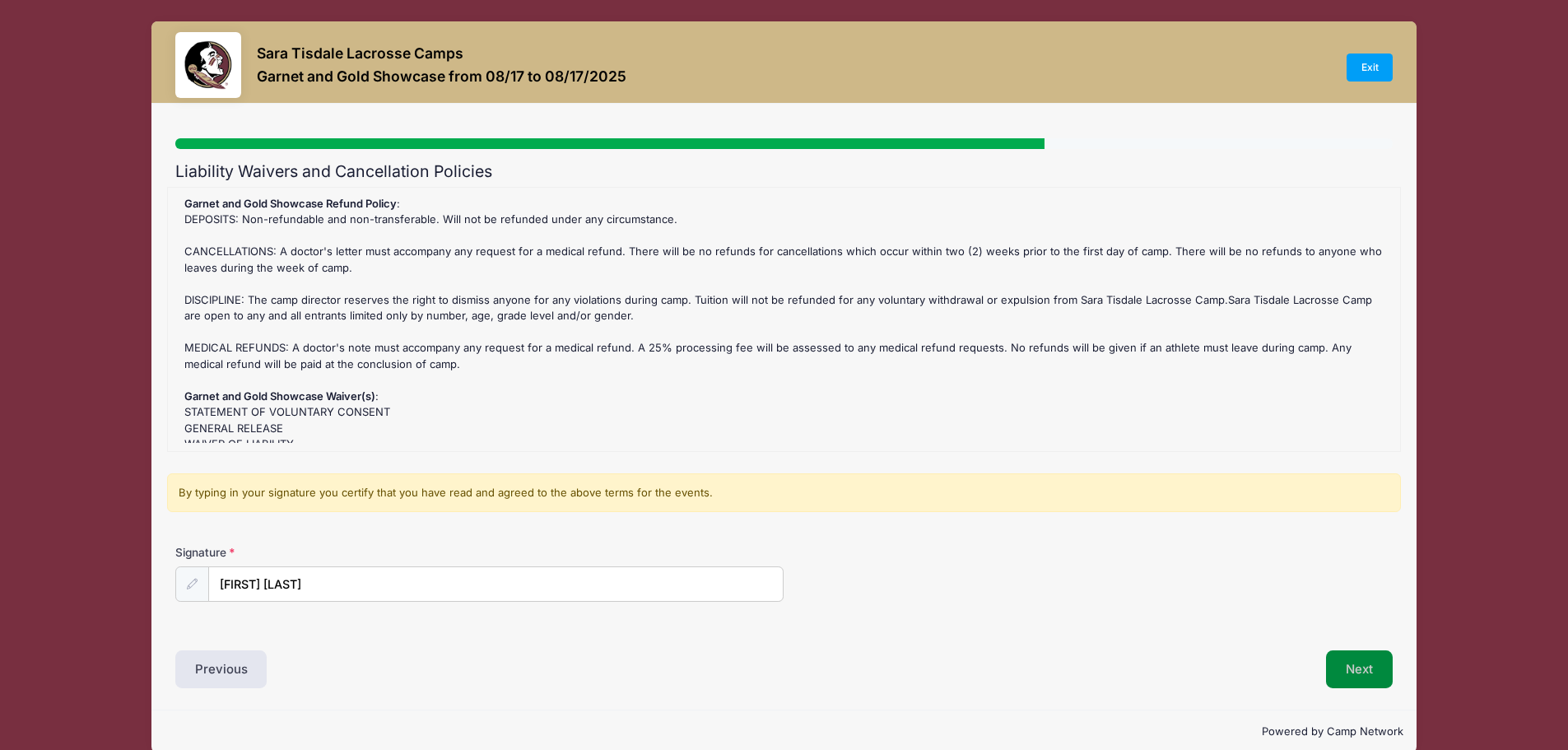 click on "Next" at bounding box center (1359, 669) 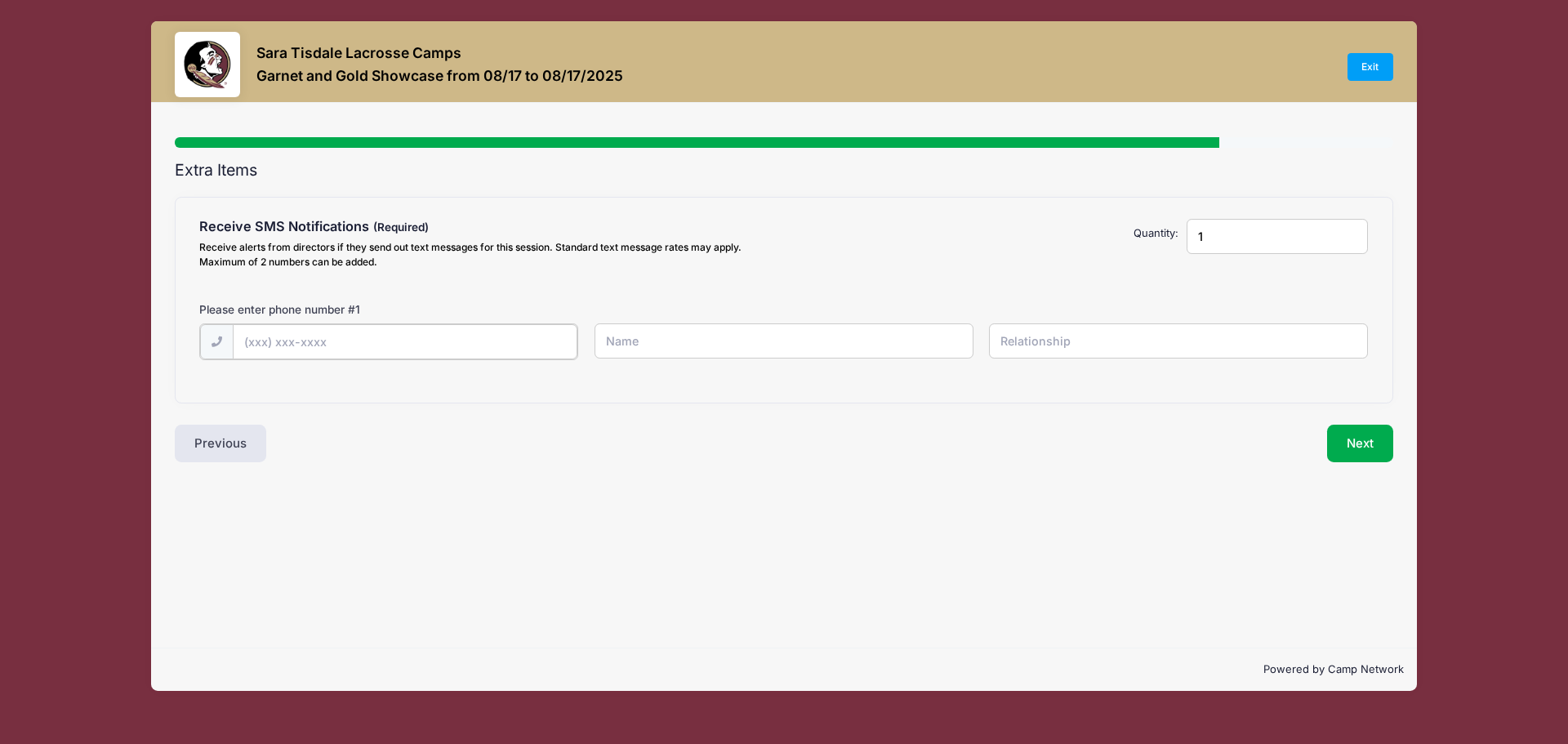 click at bounding box center [0, 0] 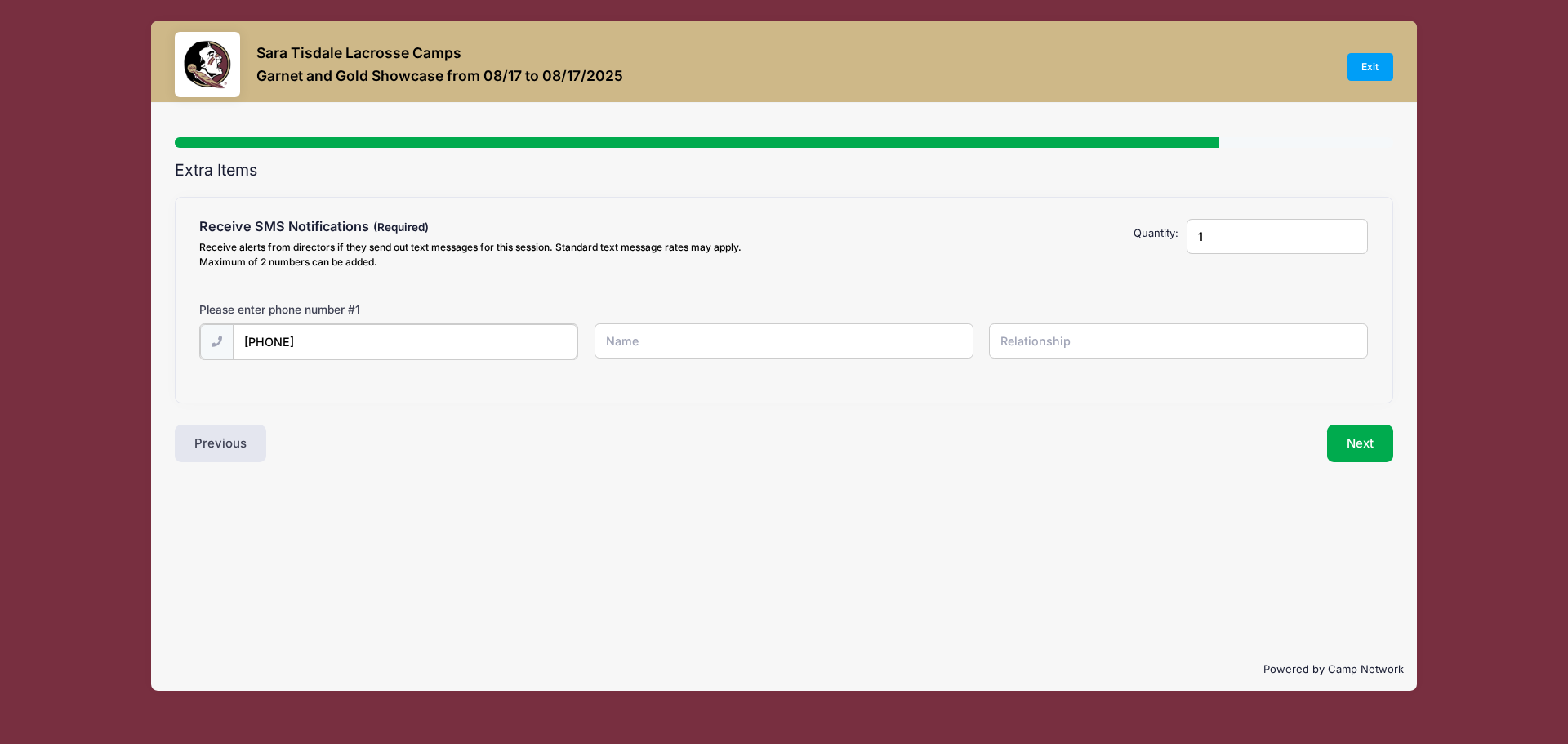 type on "(201) 310-6501" 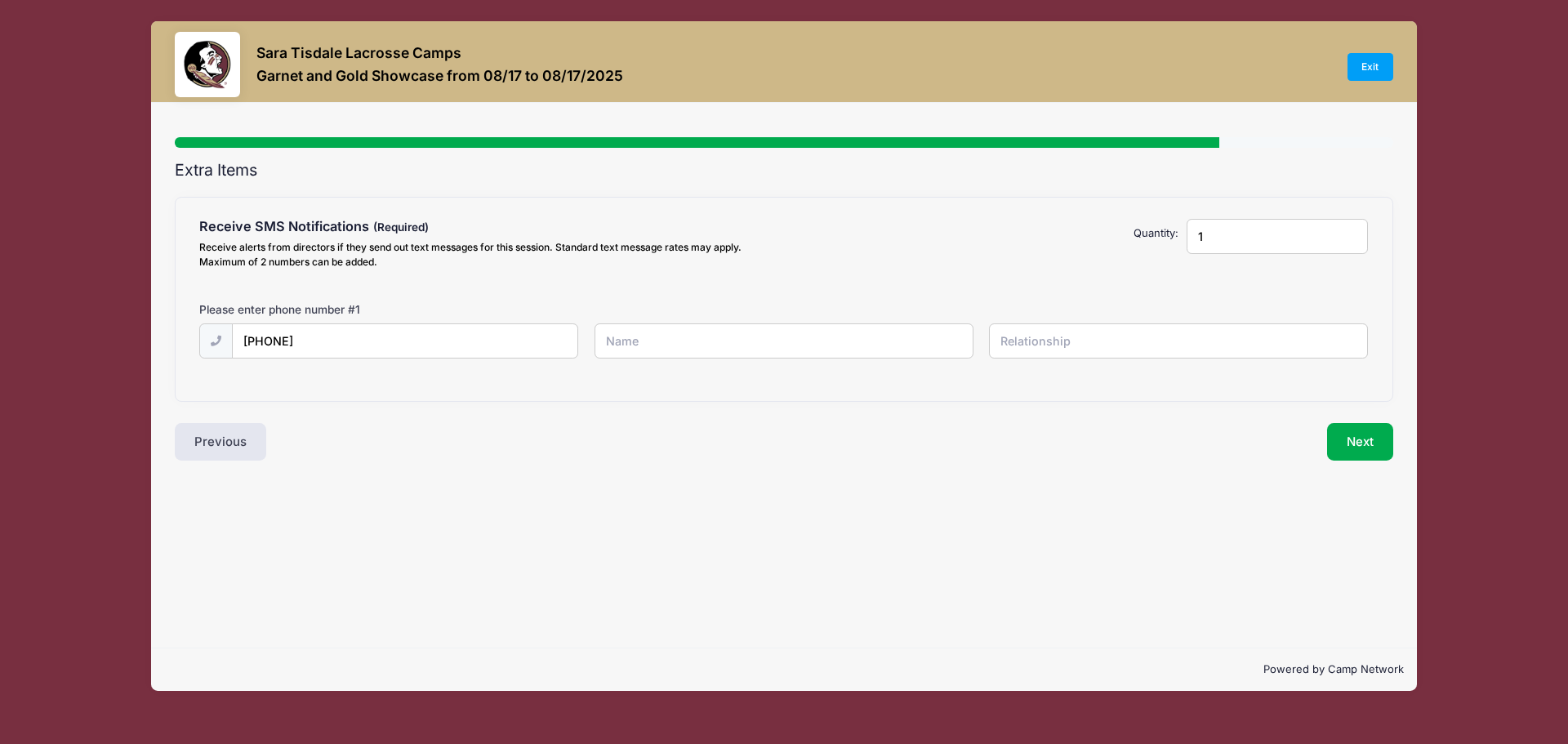 click at bounding box center [0, 0] 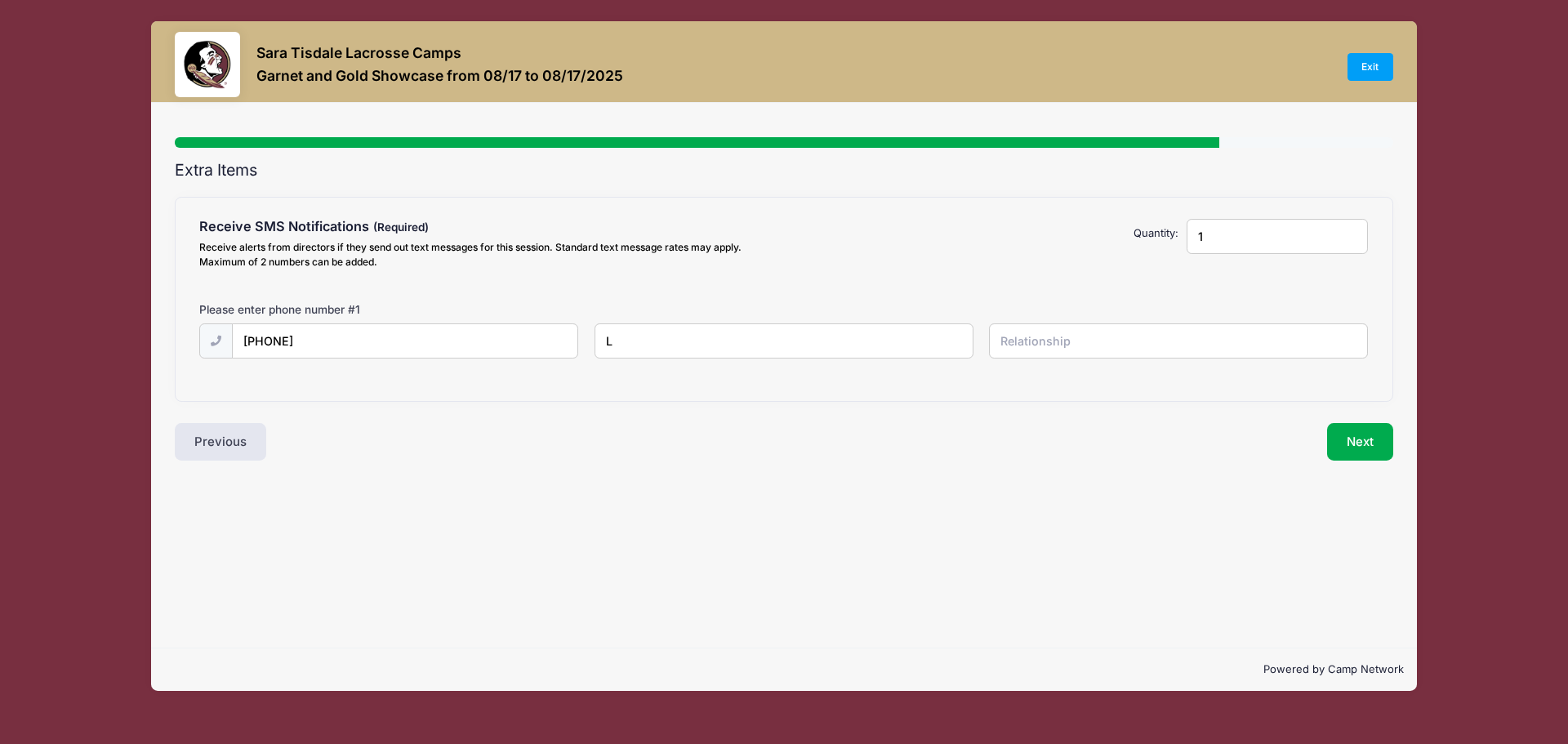 click on "L" at bounding box center (0, 0) 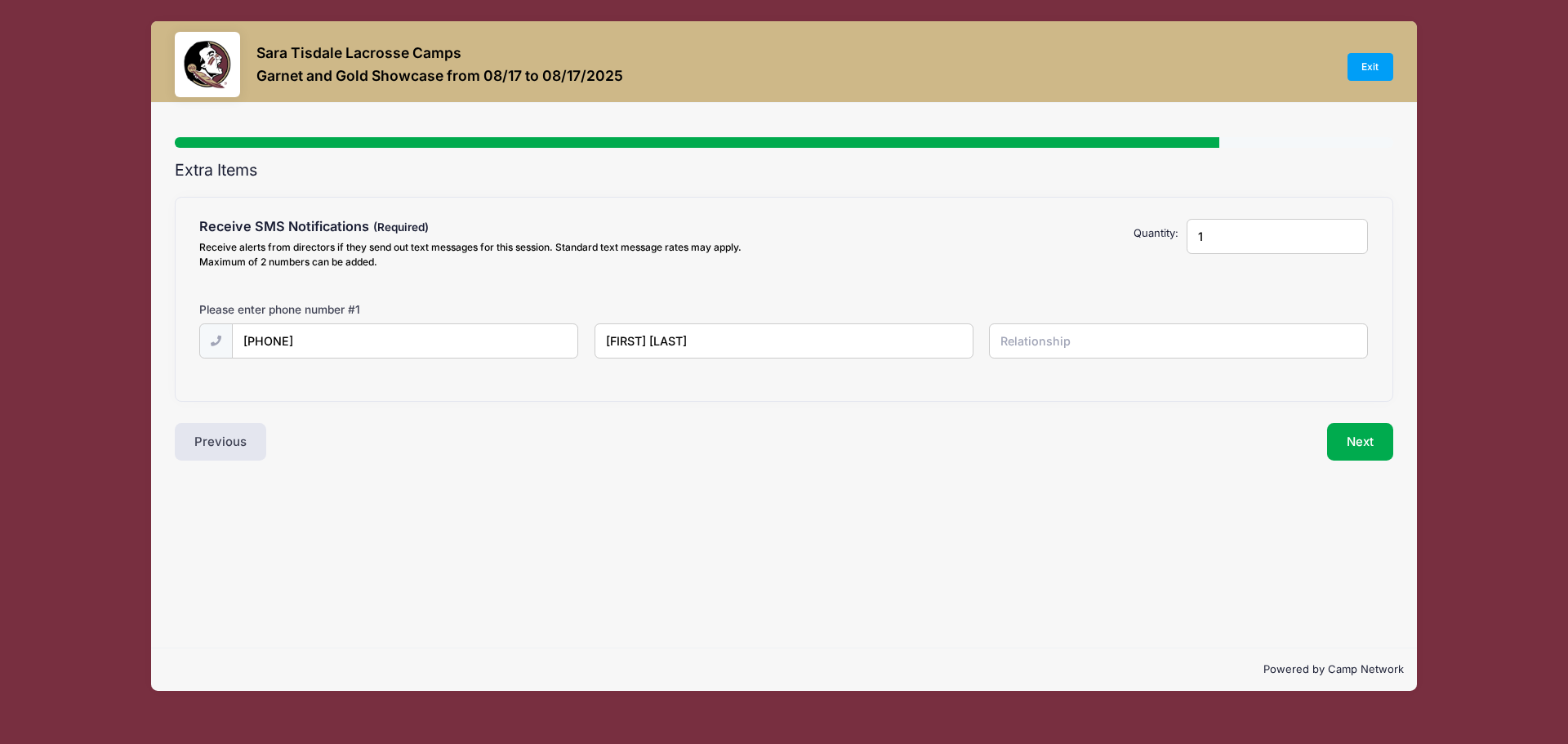 type on "[FIRST] [LAST]" 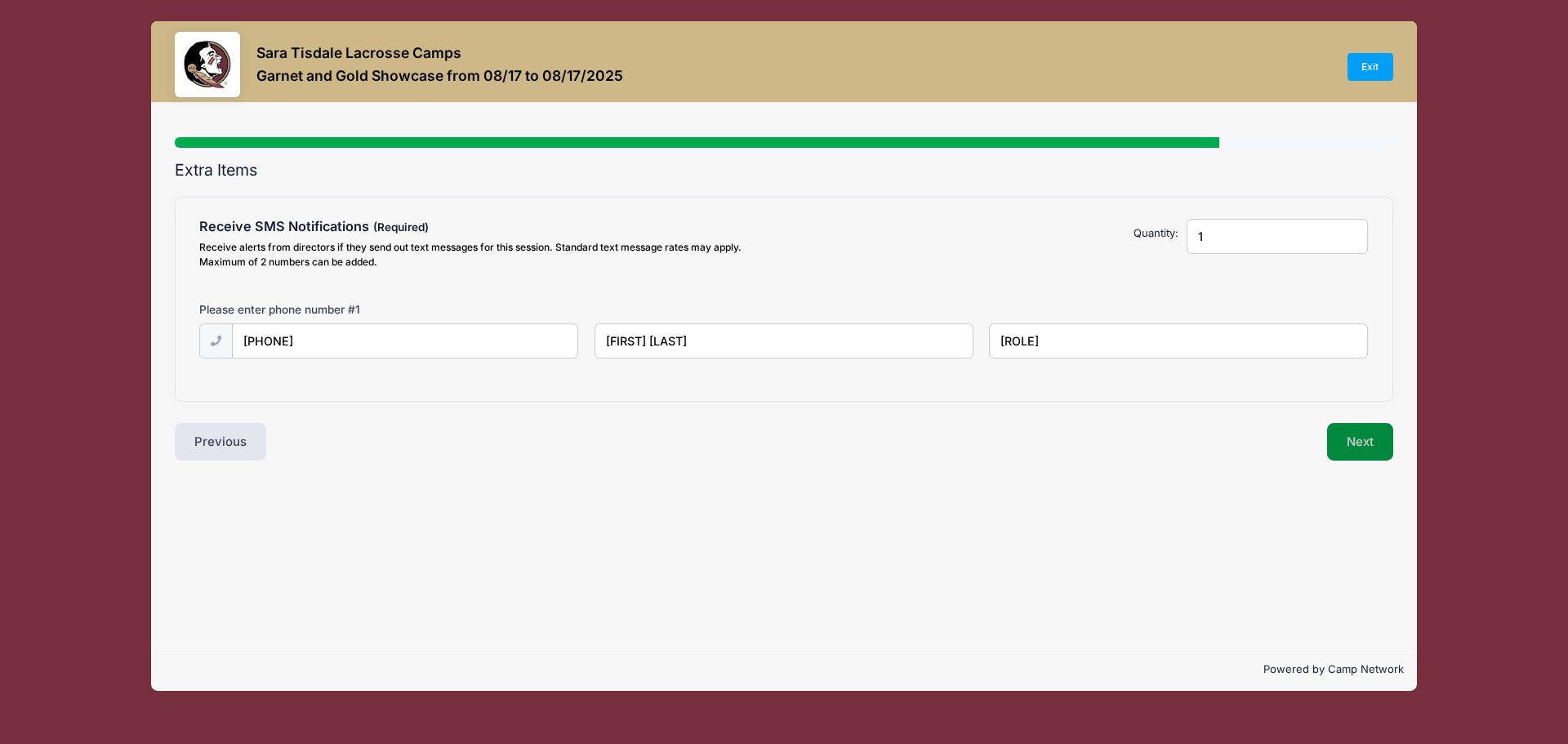 type on "participant" 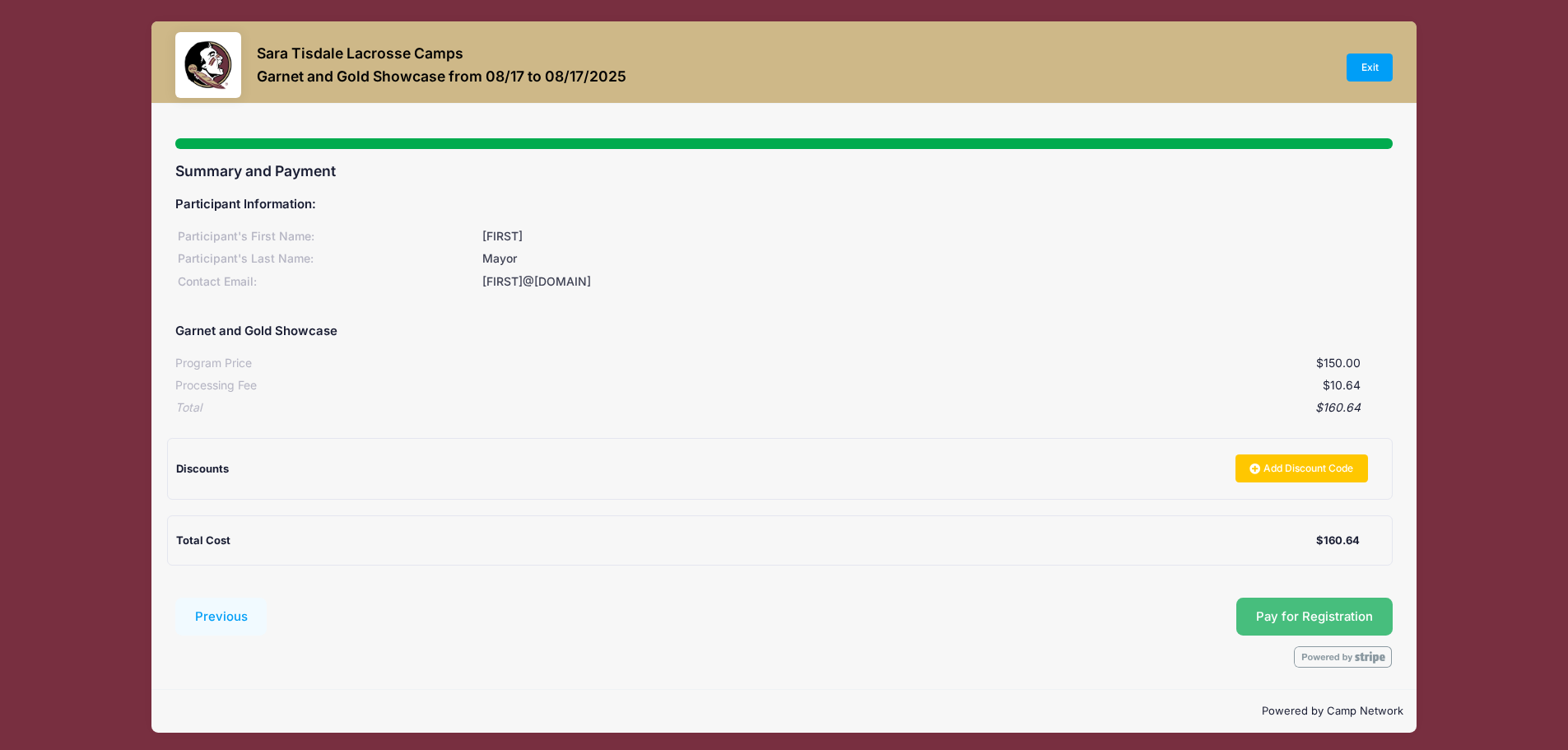 click on "Pay for Registration" at bounding box center [1314, 617] 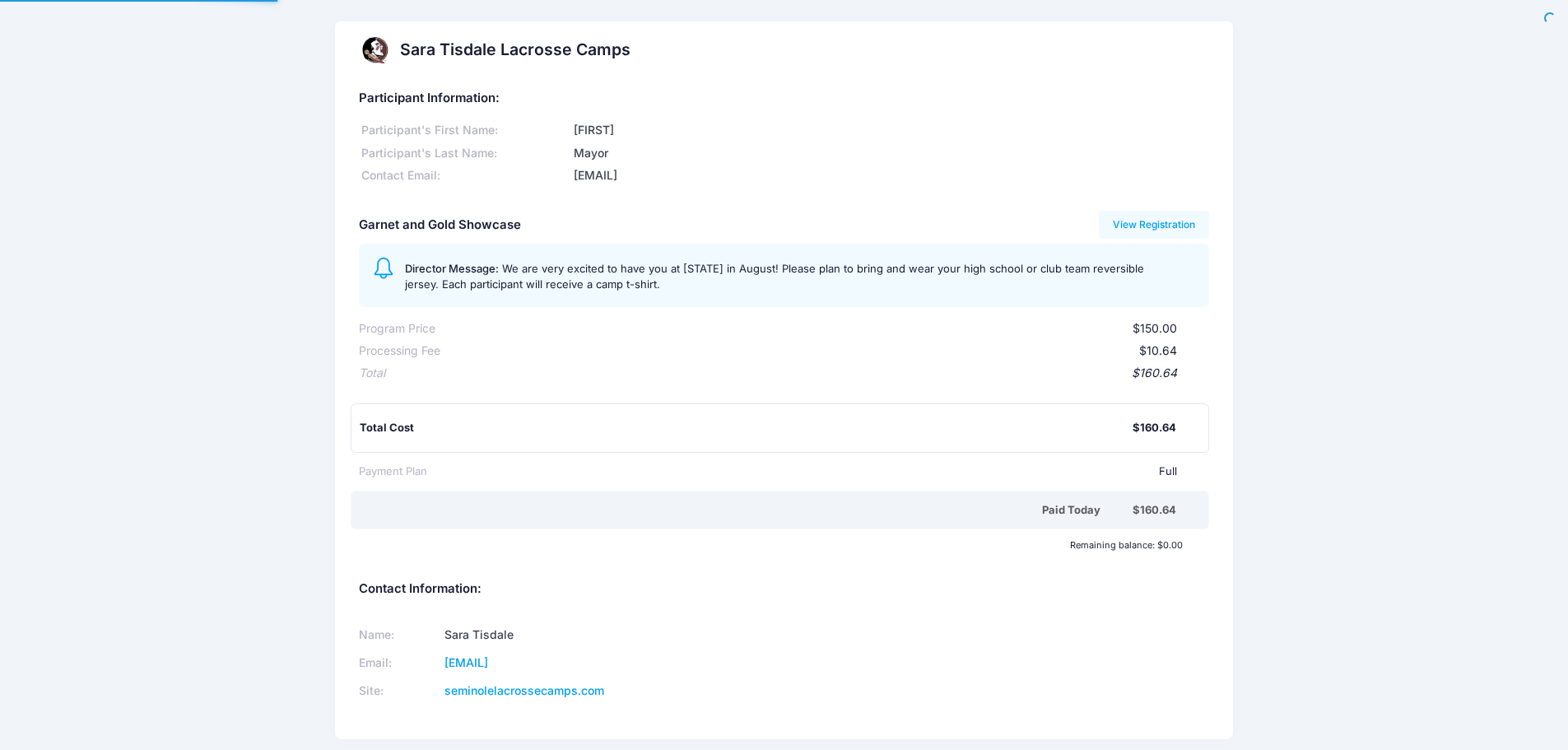 scroll, scrollTop: 0, scrollLeft: 0, axis: both 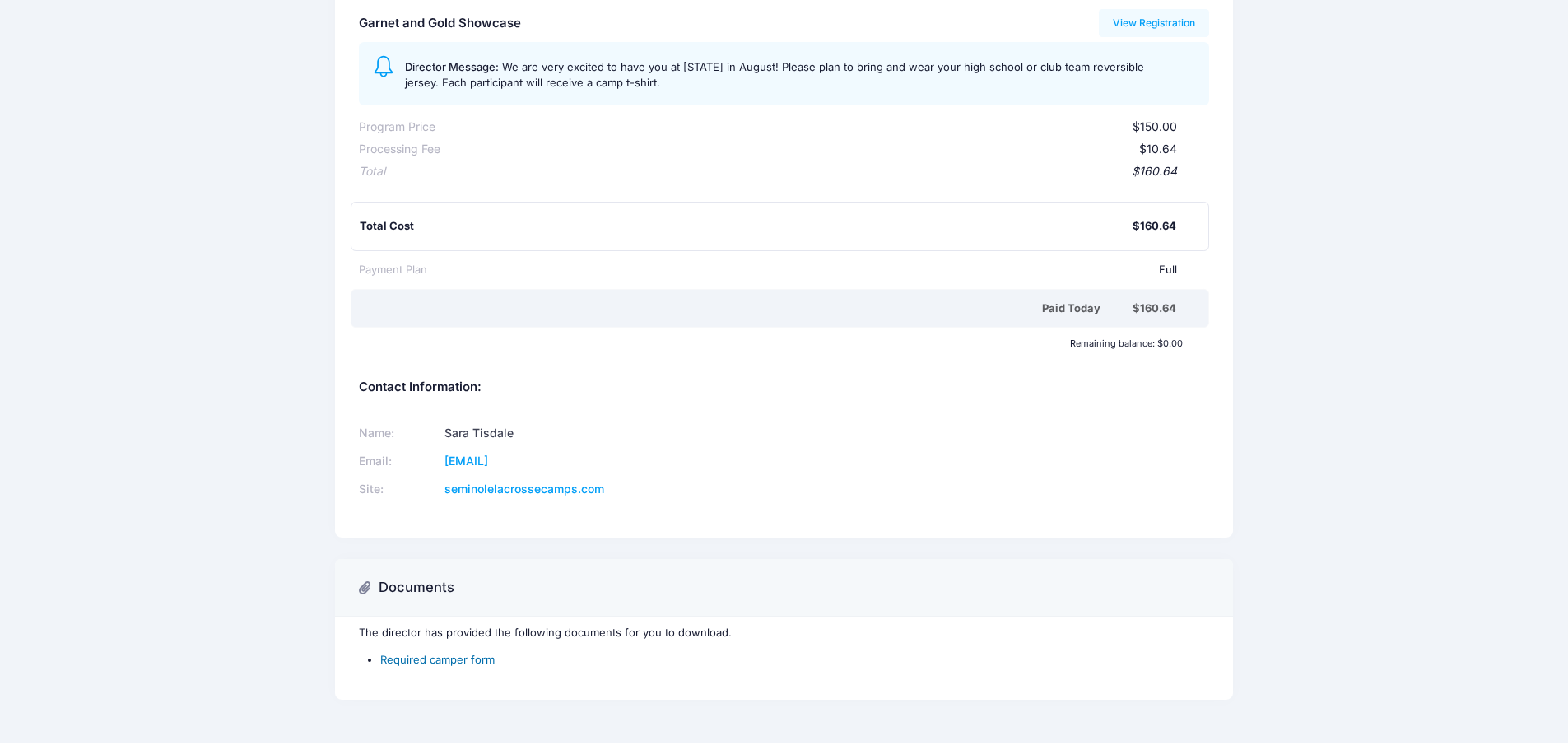 click on "Required camper form" at bounding box center [437, 659] 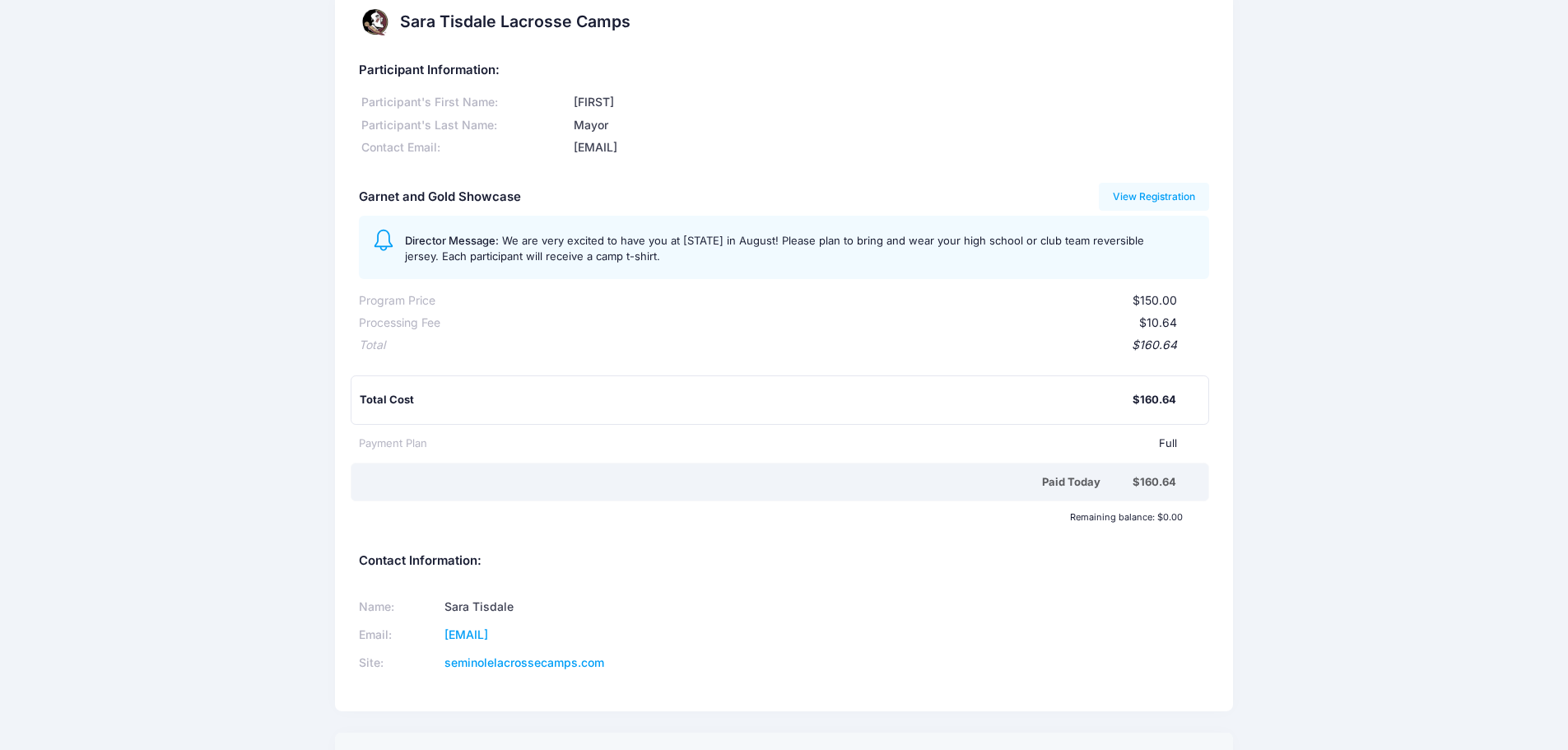 scroll, scrollTop: 0, scrollLeft: 0, axis: both 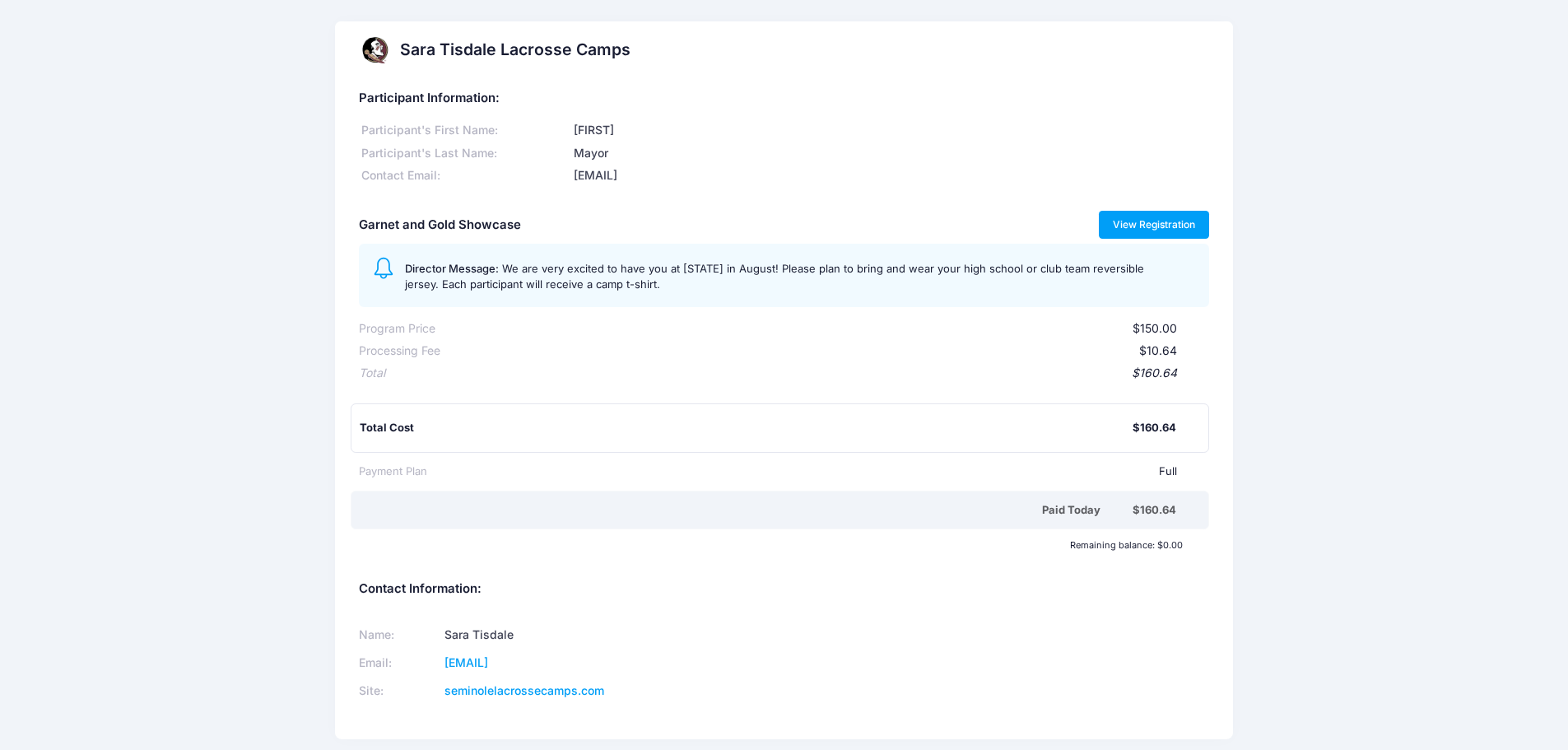 click on "View Registration" at bounding box center (1154, 225) 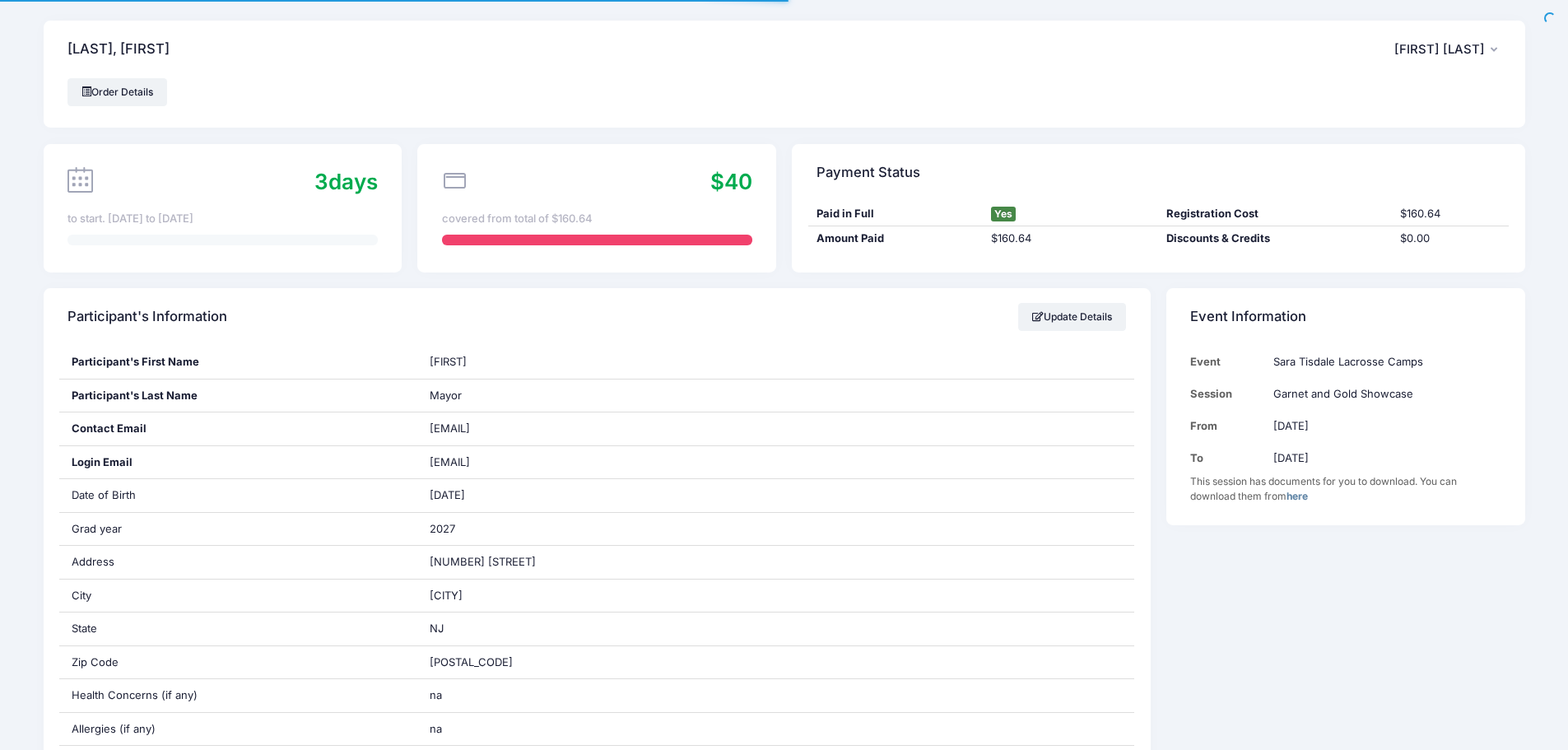 scroll, scrollTop: 0, scrollLeft: 0, axis: both 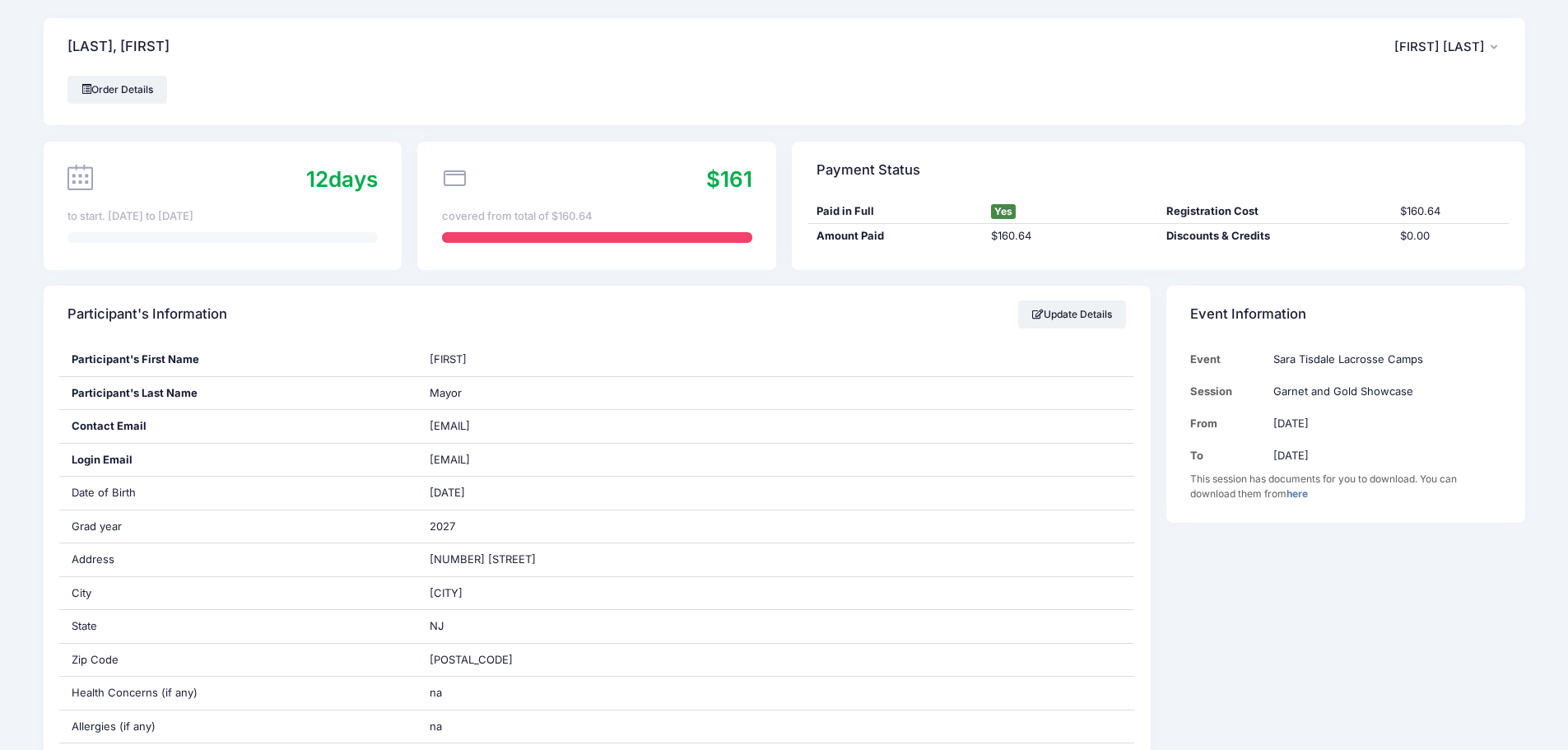 click on "here" at bounding box center [1297, 493] 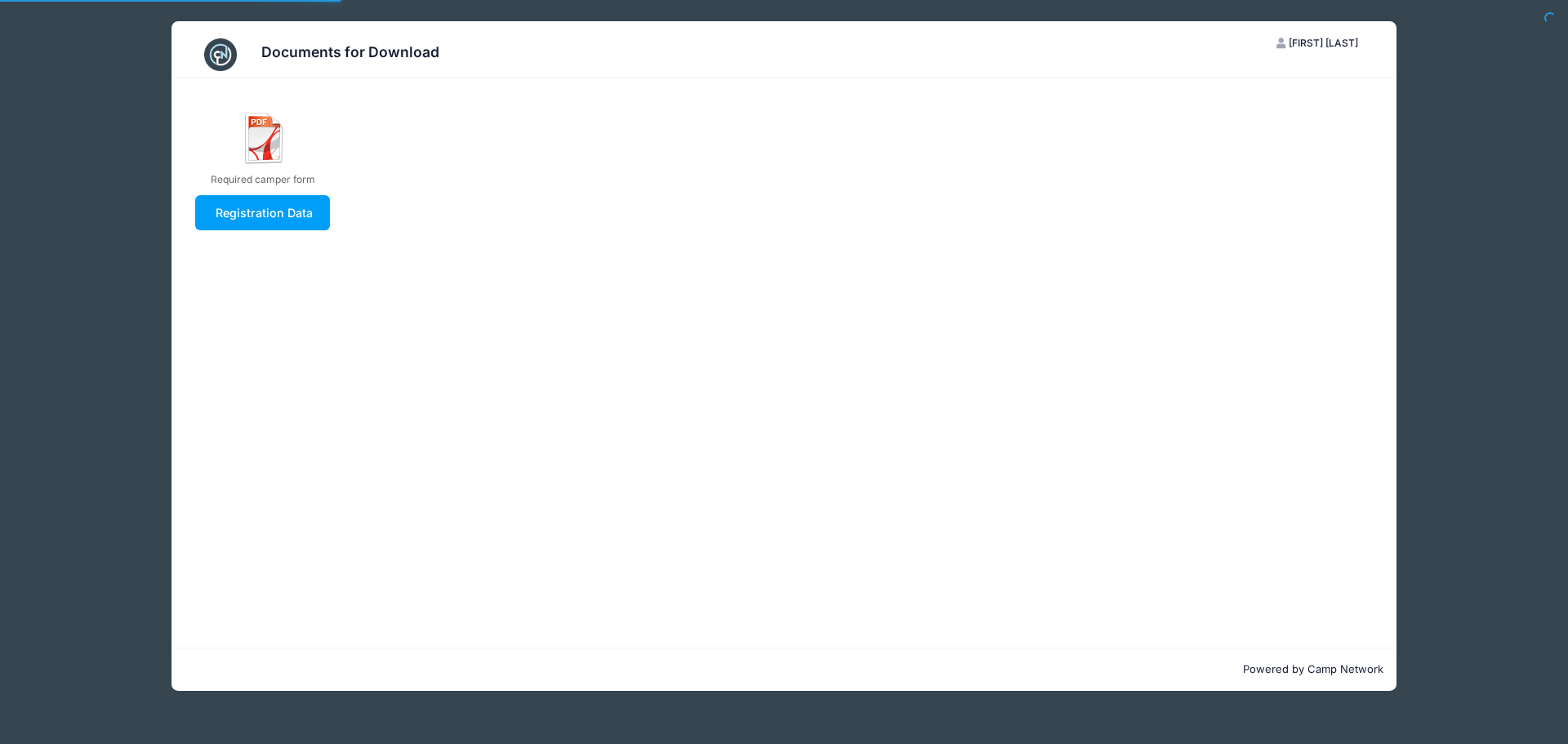 scroll, scrollTop: 0, scrollLeft: 0, axis: both 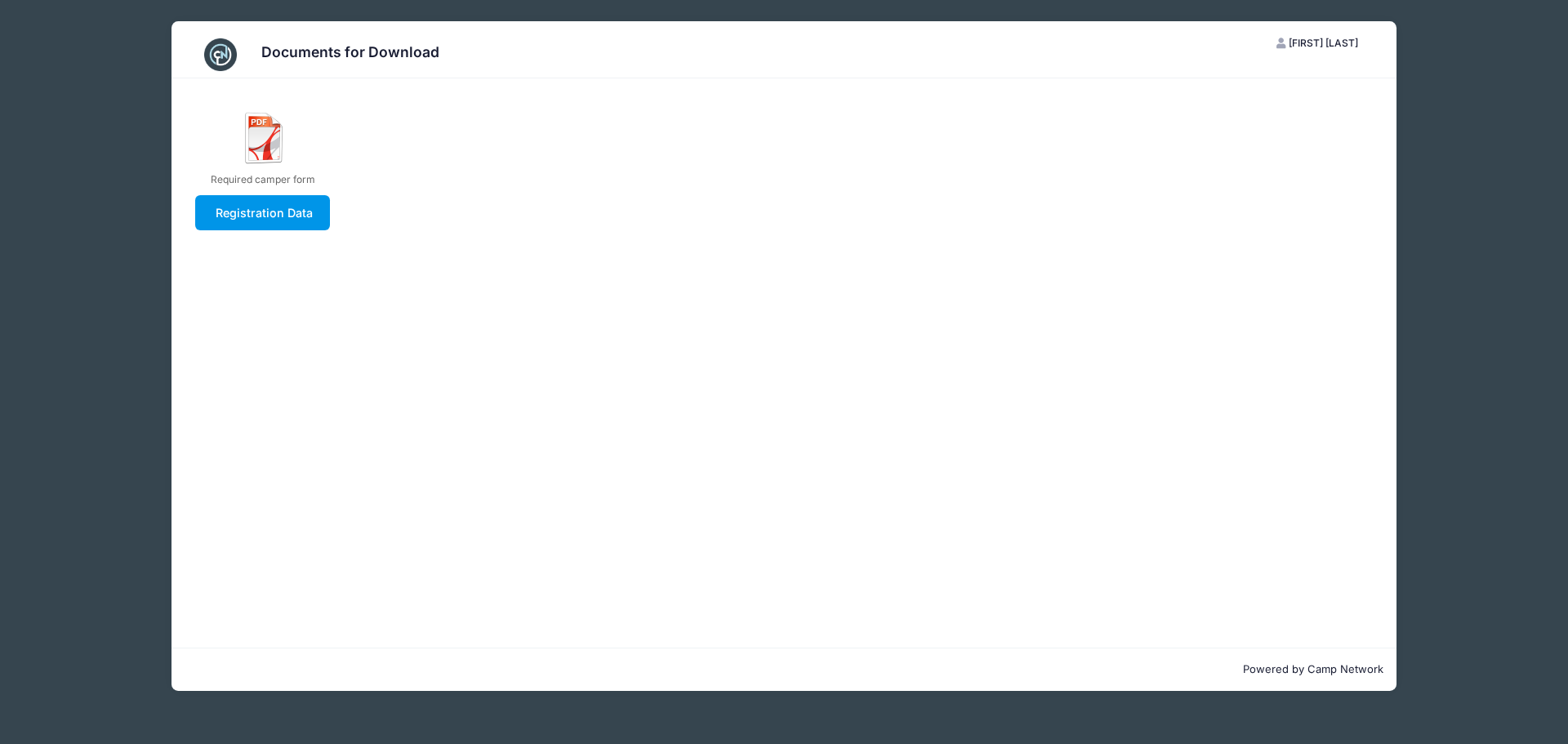 click on "Registration Data" at bounding box center [262, 212] 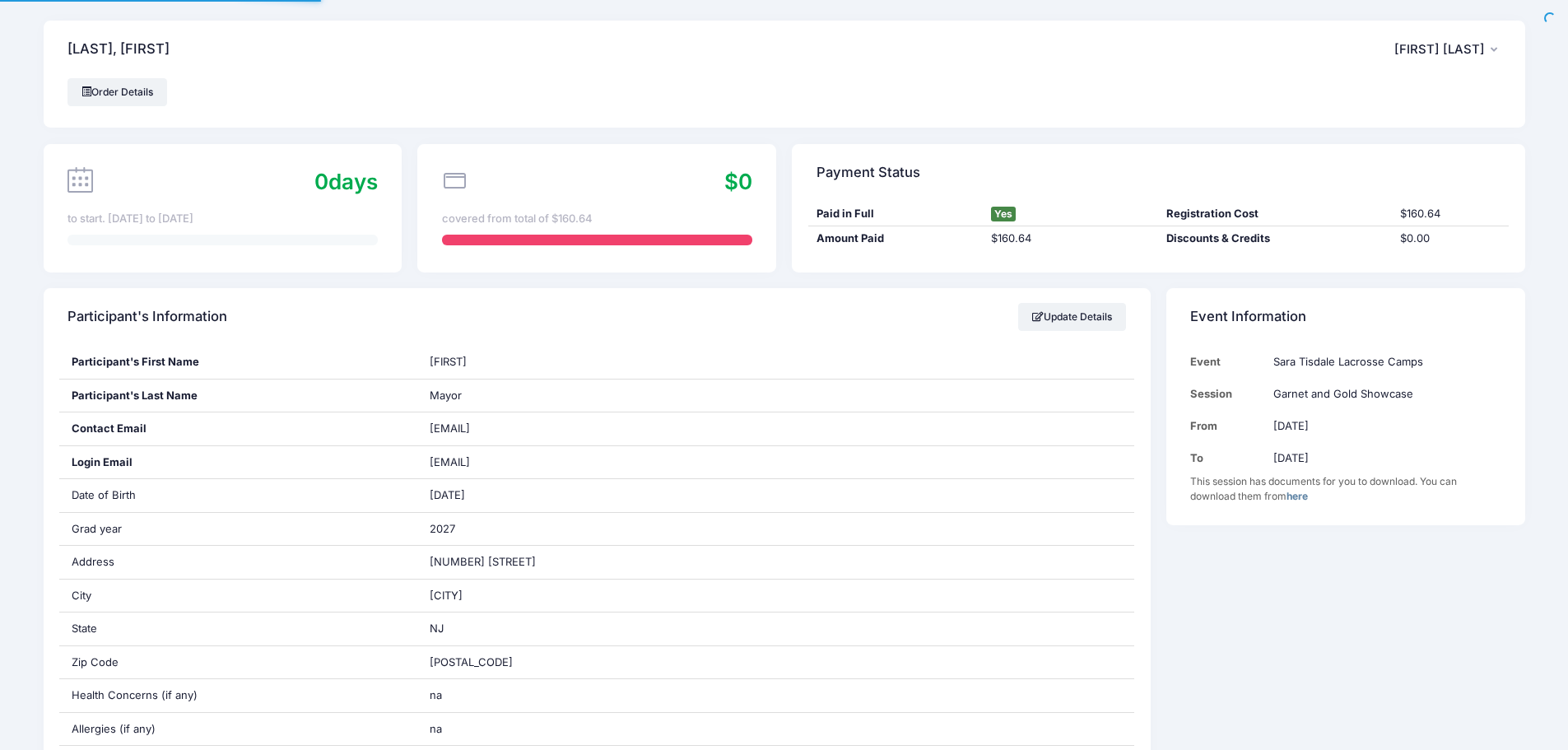 scroll, scrollTop: 0, scrollLeft: 0, axis: both 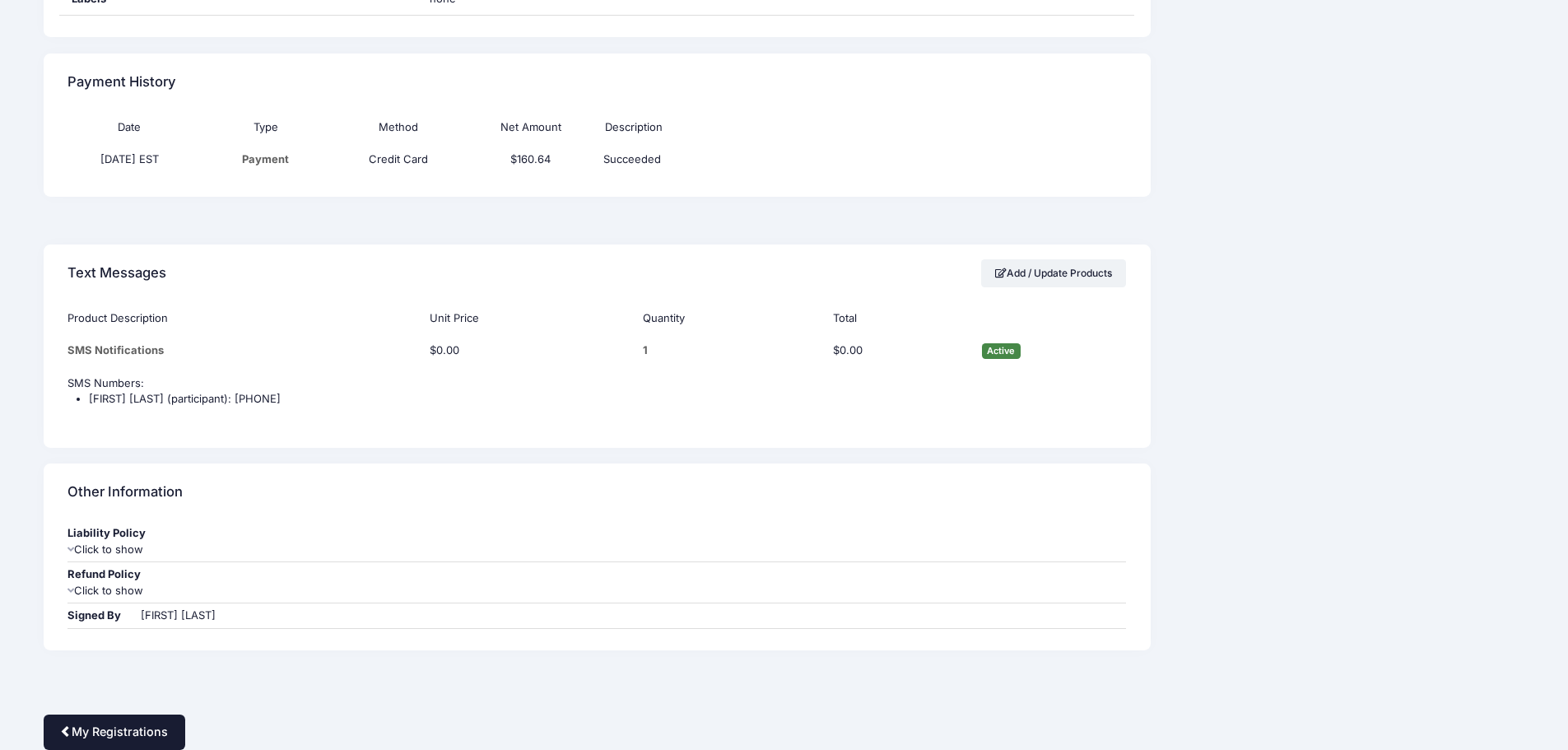 click on "My Registrations" at bounding box center (114, 732) 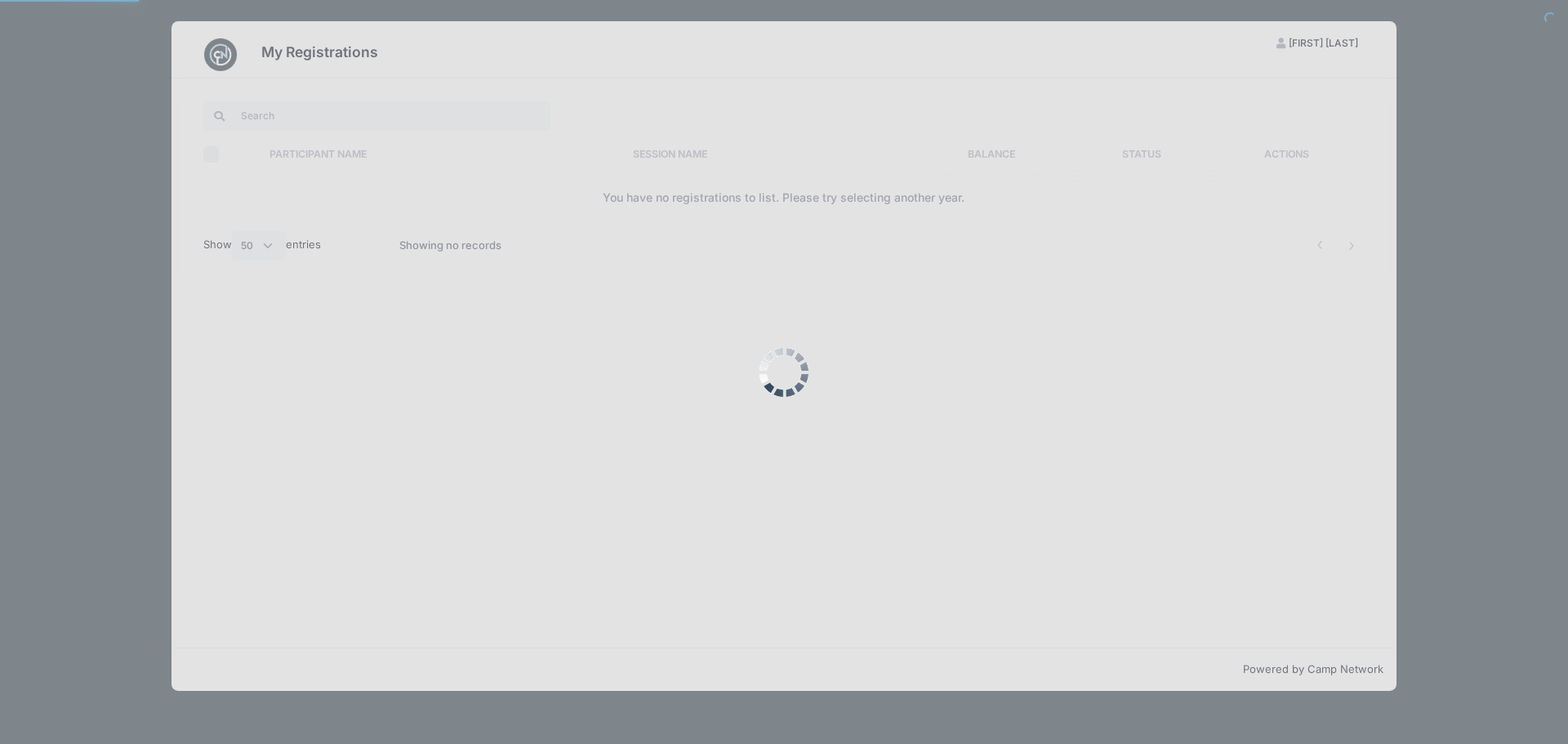 select on "50" 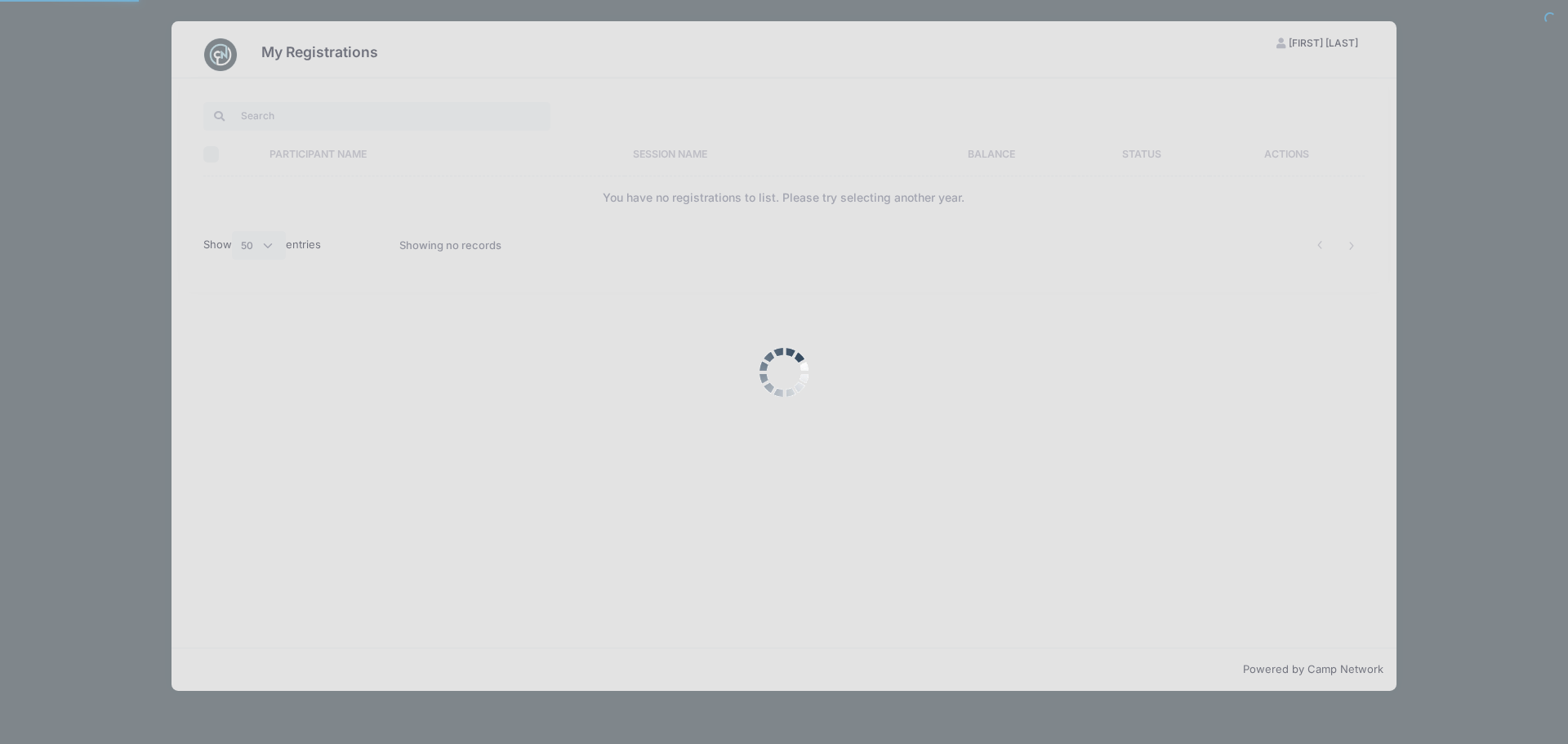scroll, scrollTop: 0, scrollLeft: 0, axis: both 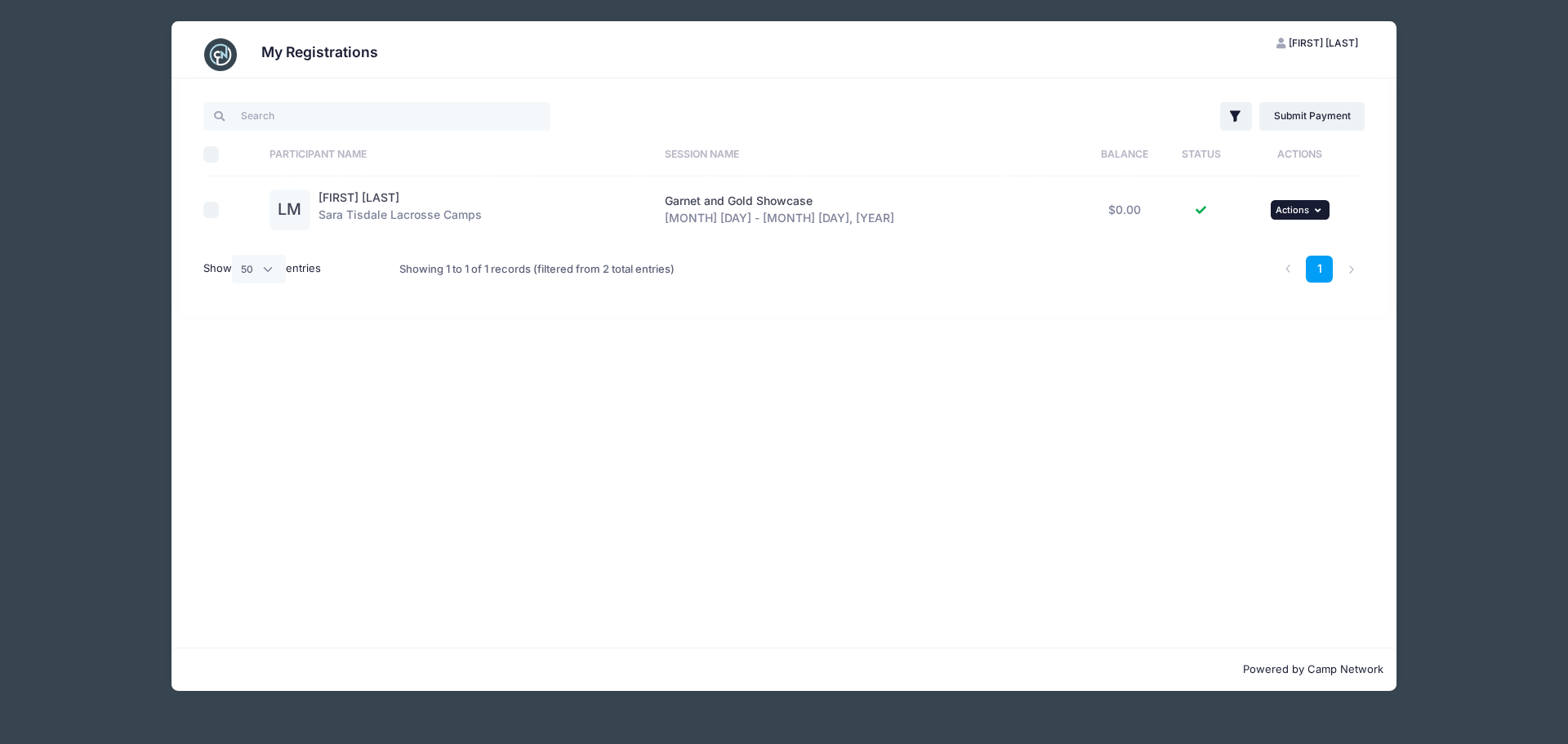 click on "Actions" at bounding box center [1292, 210] 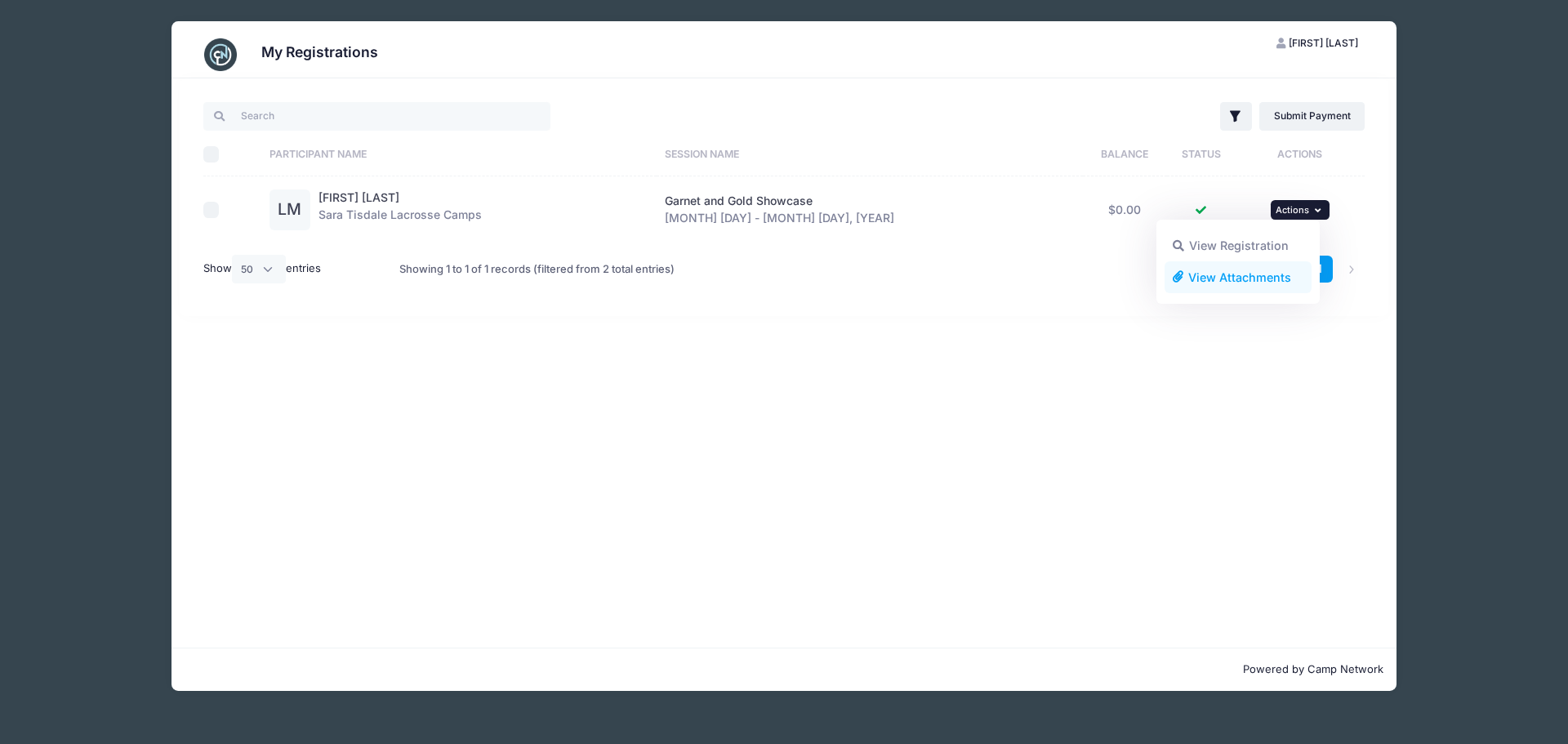 click on "View Attachments" at bounding box center [1238, 277] 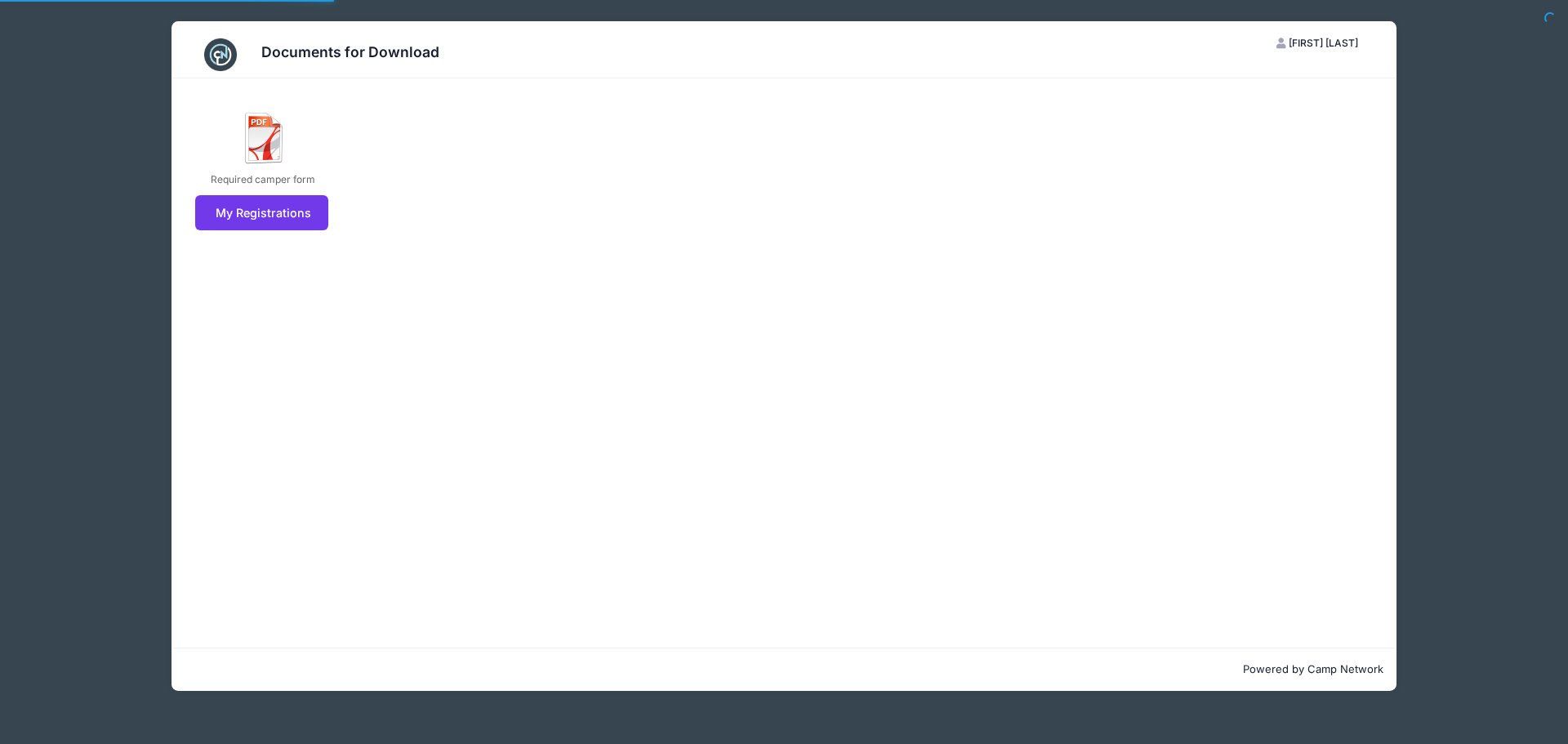 scroll, scrollTop: 0, scrollLeft: 0, axis: both 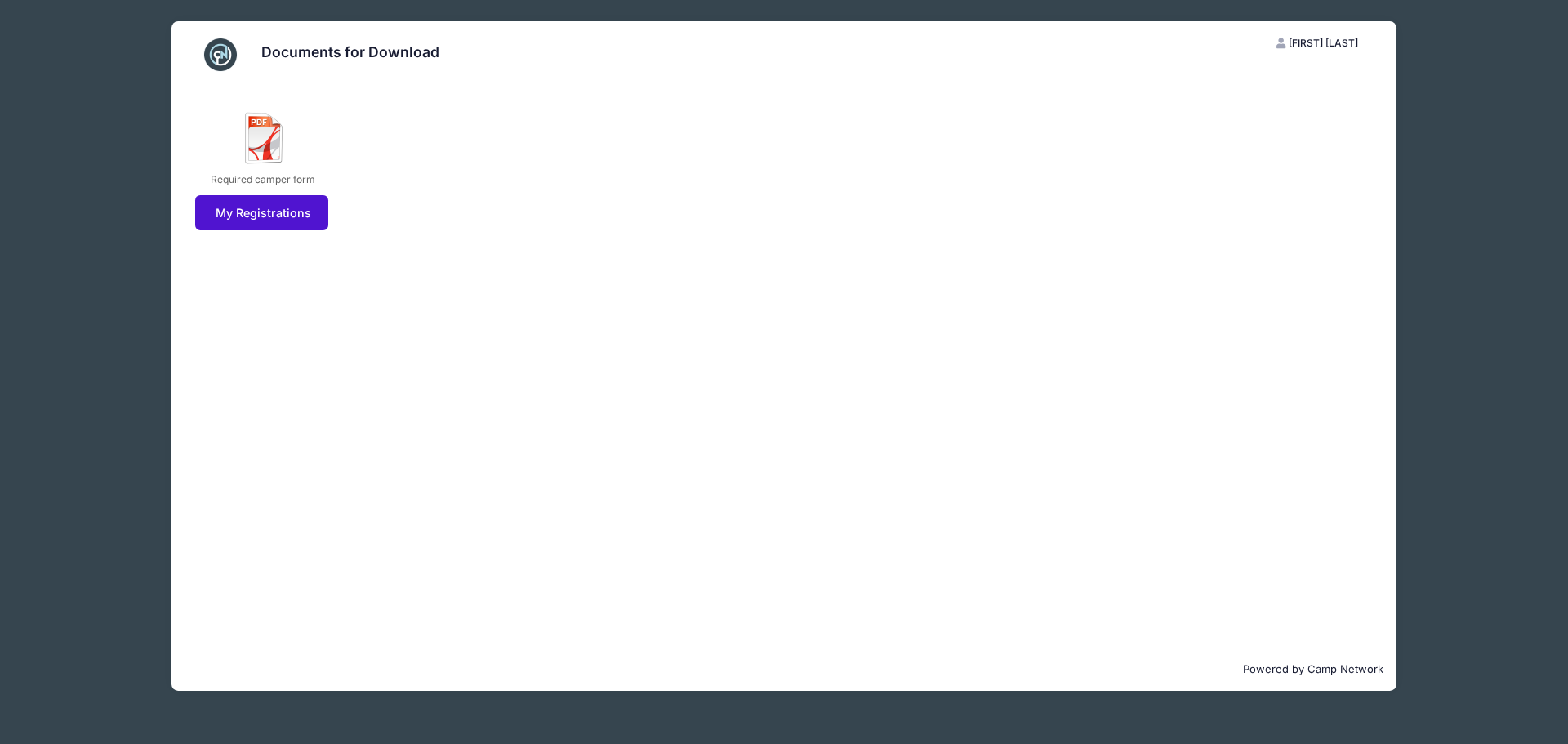 click on "My Registrations" at bounding box center [261, 212] 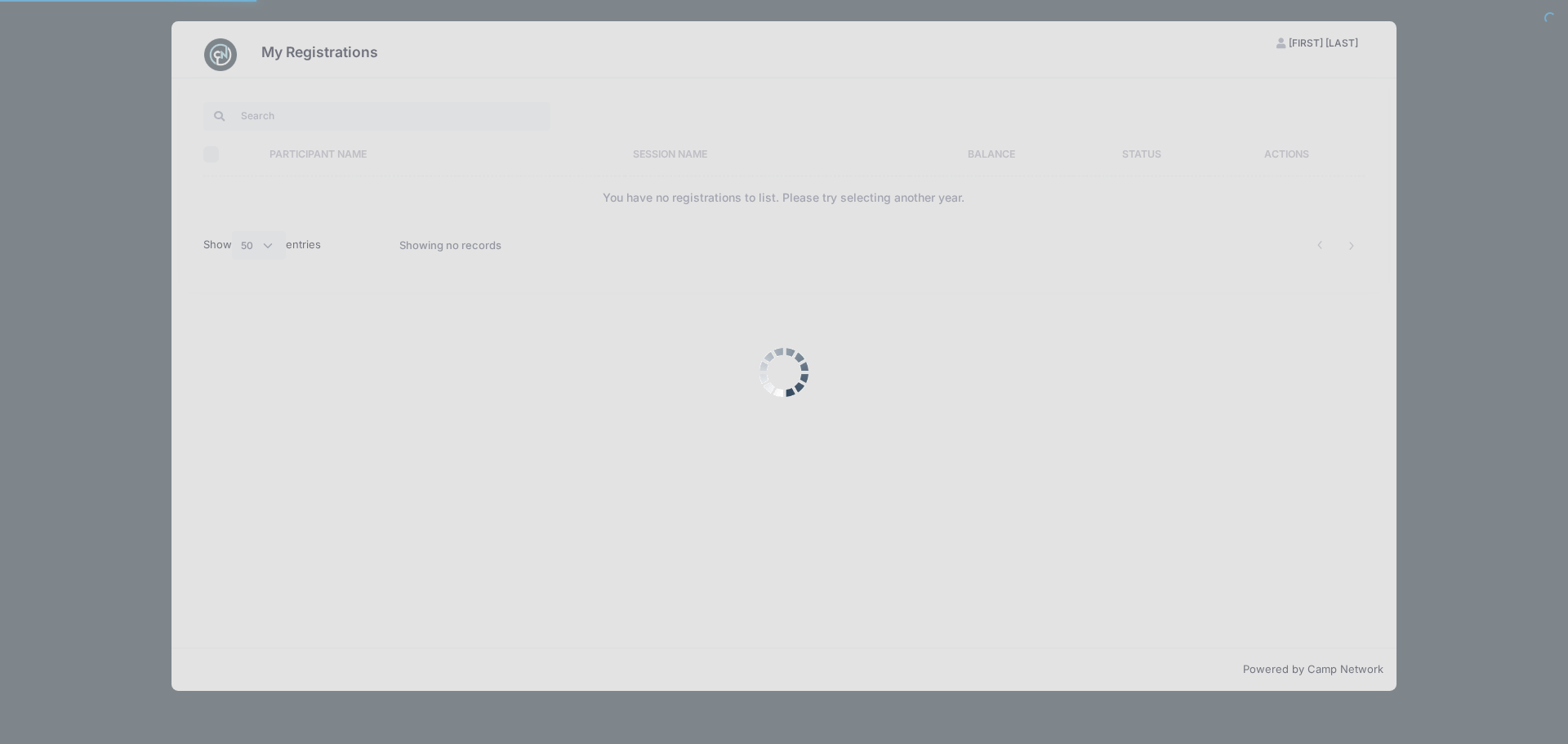select on "50" 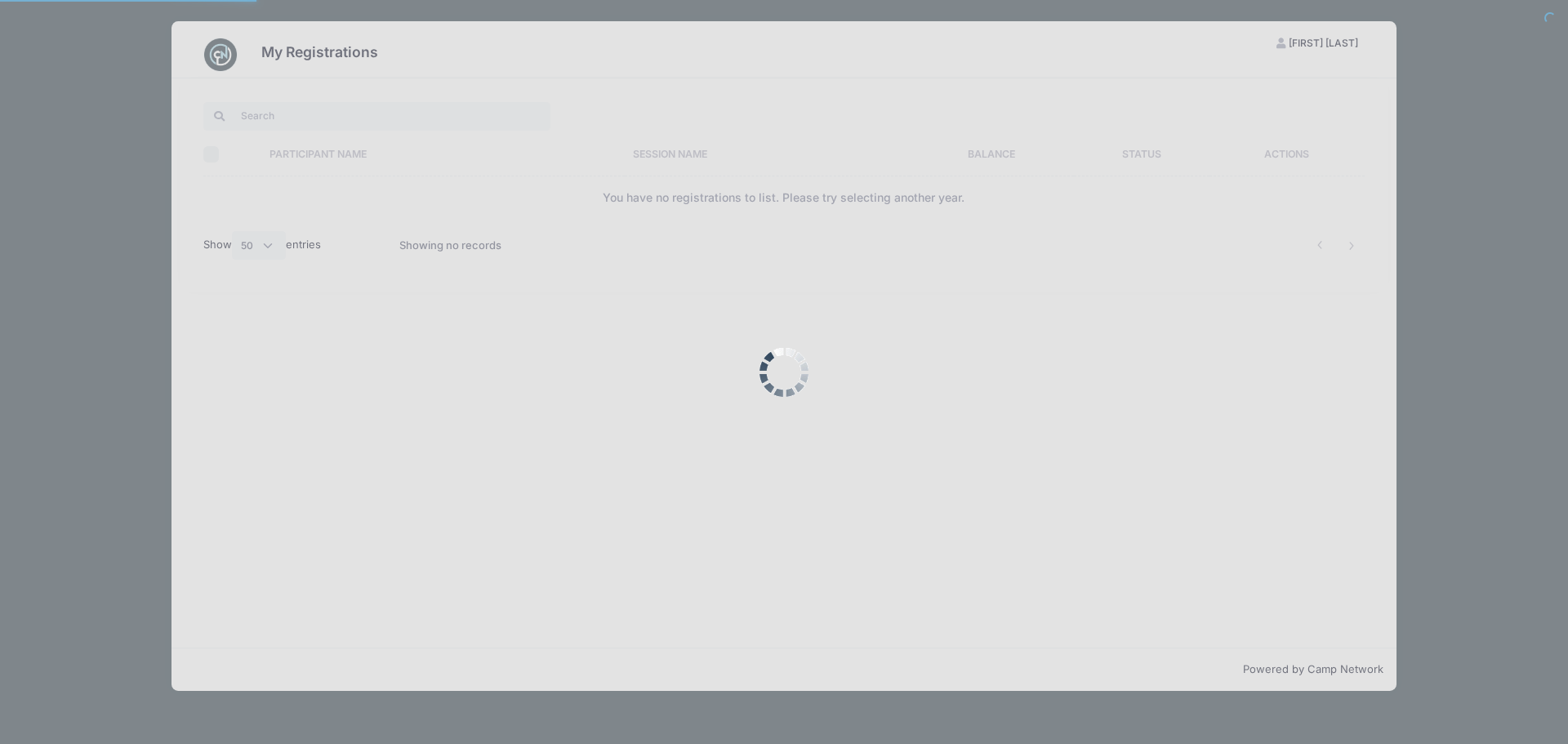 scroll, scrollTop: 0, scrollLeft: 0, axis: both 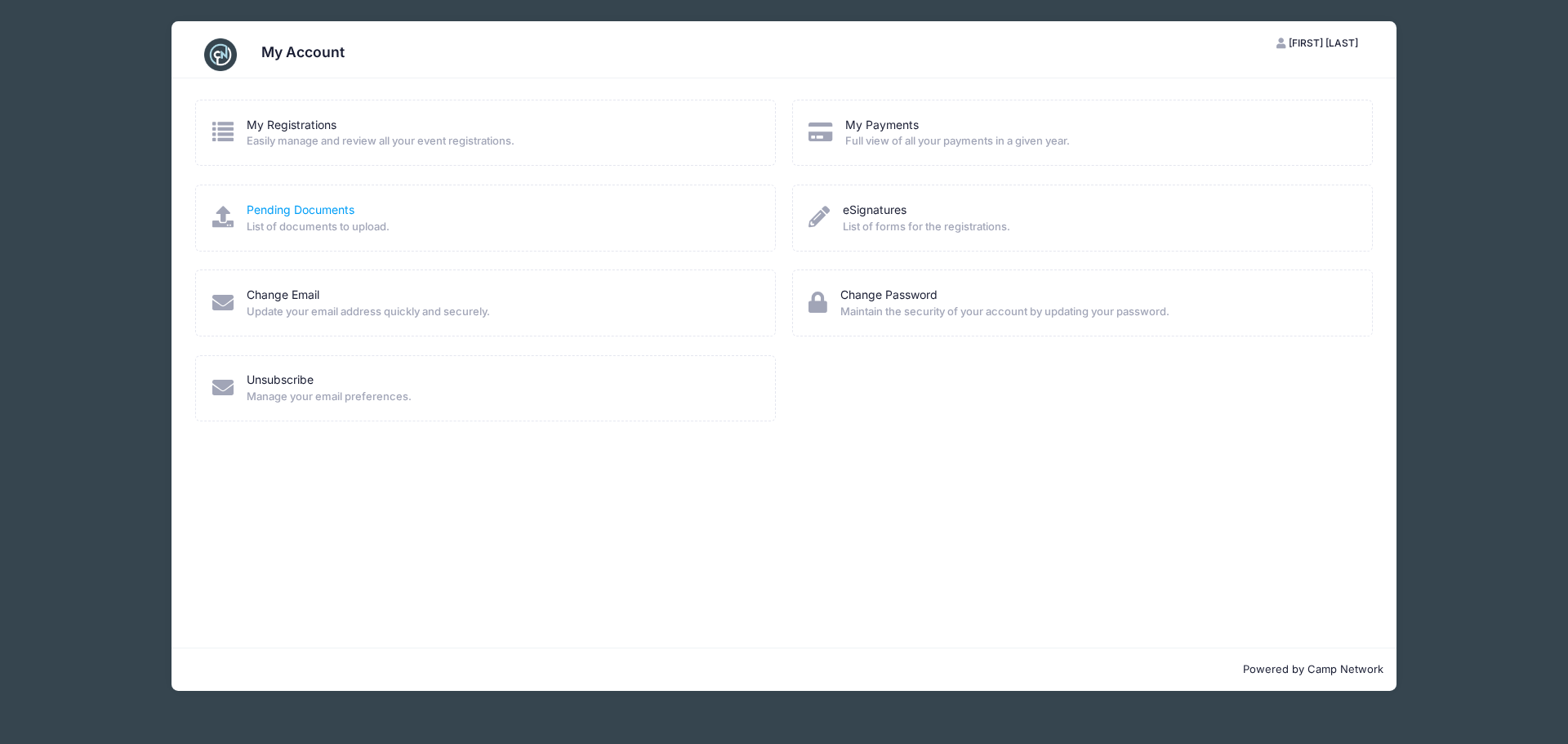 click on "Pending Documents" at bounding box center [301, 209] 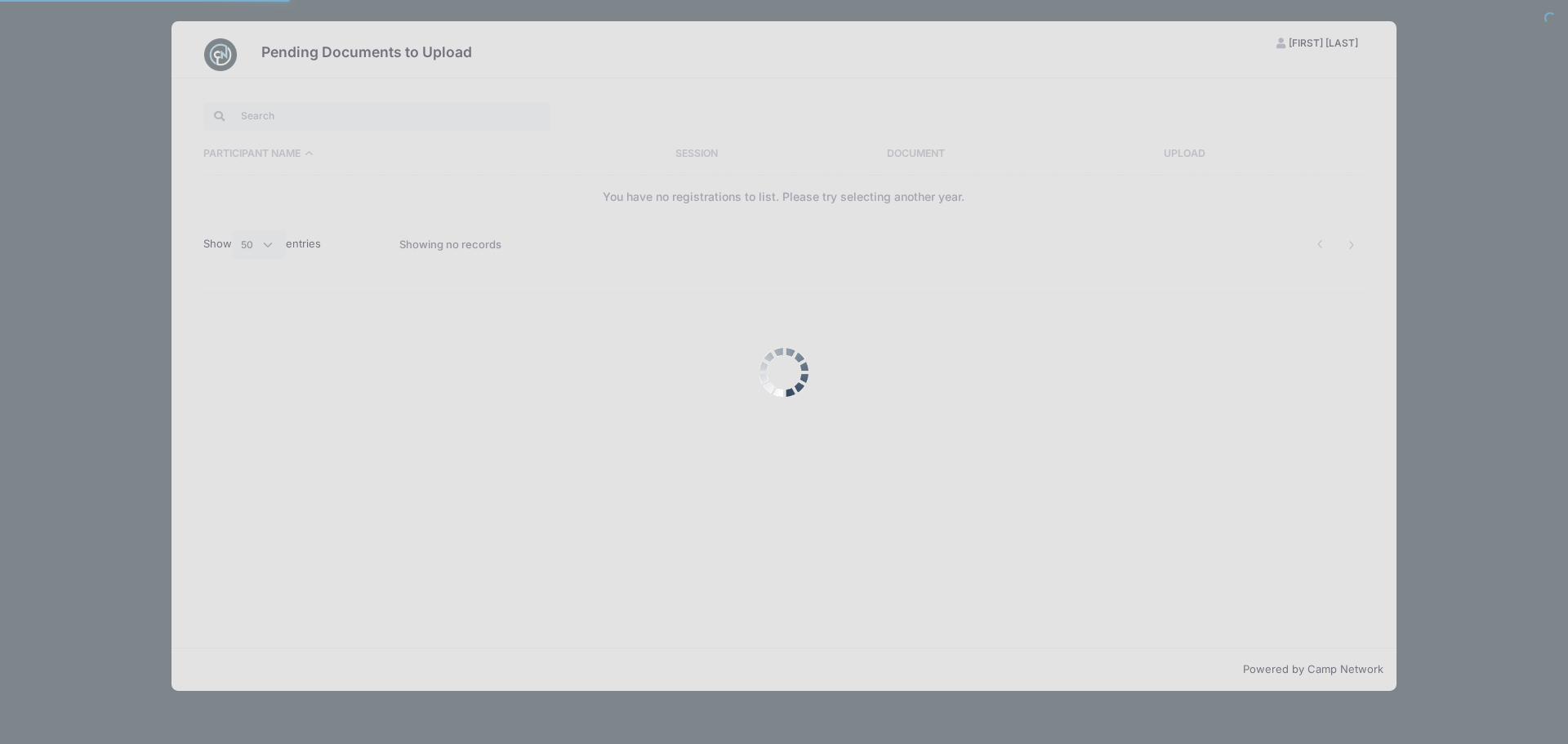 select on "50" 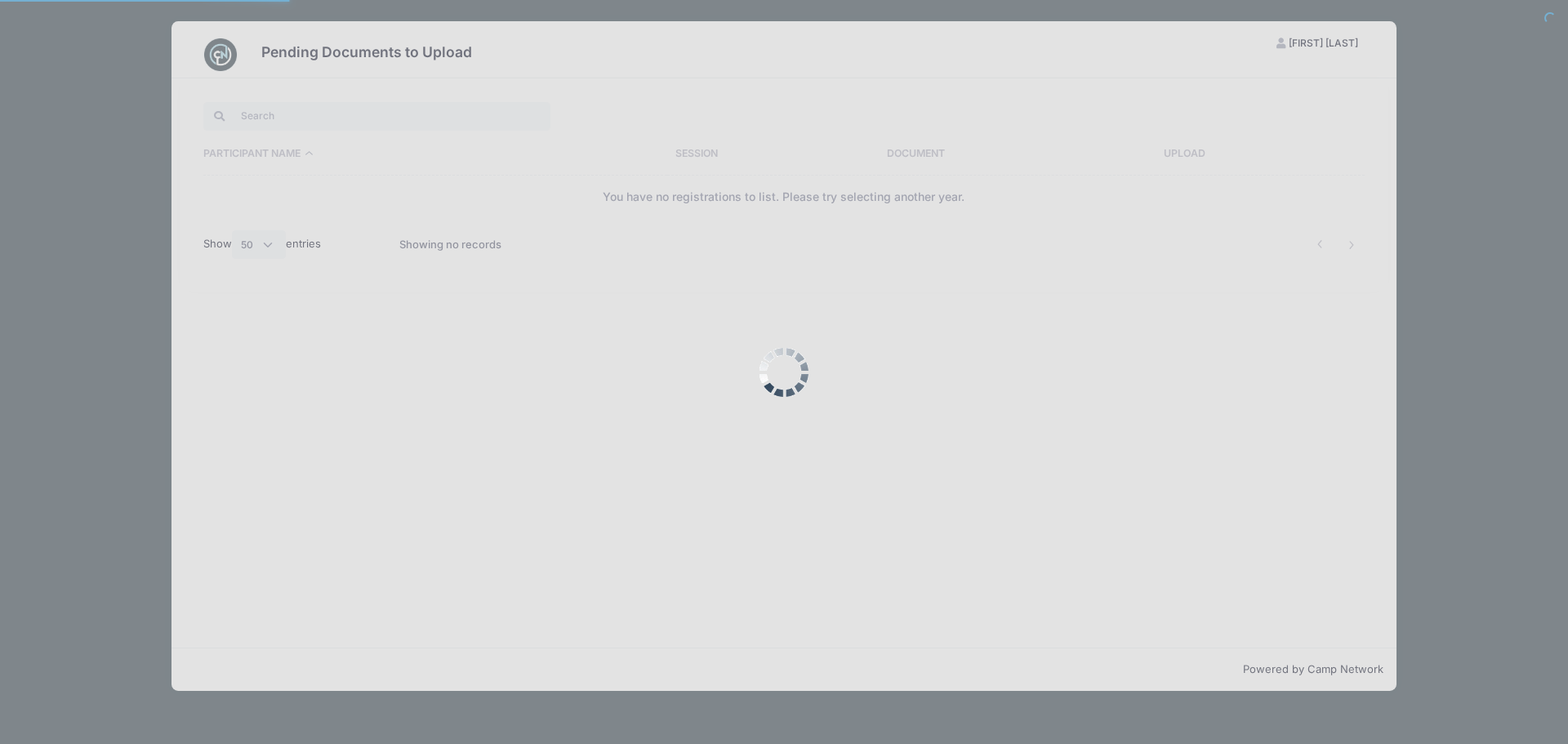 scroll, scrollTop: 0, scrollLeft: 0, axis: both 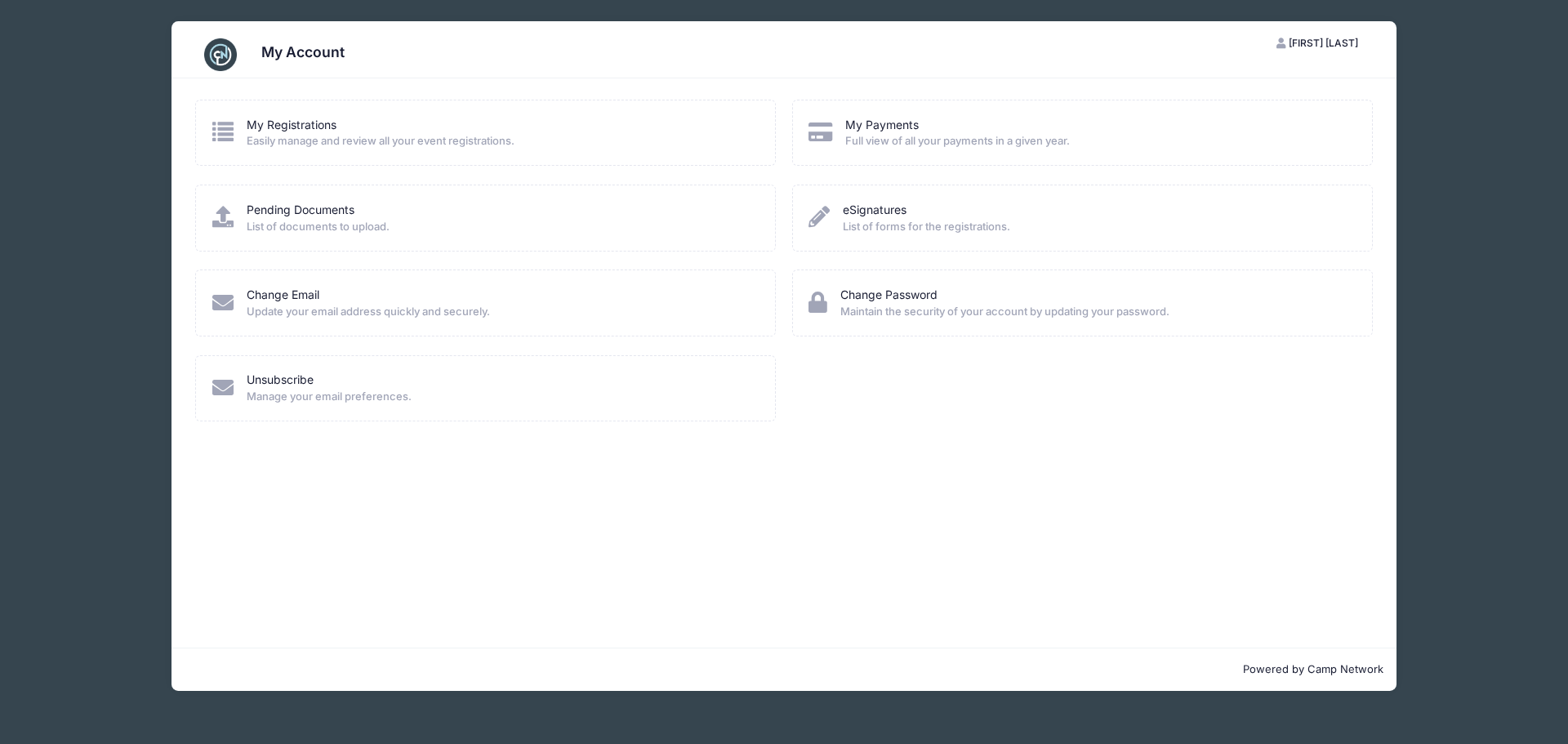 click on "My Registrations Easily manage and review all your event registrations." at bounding box center [485, 132] 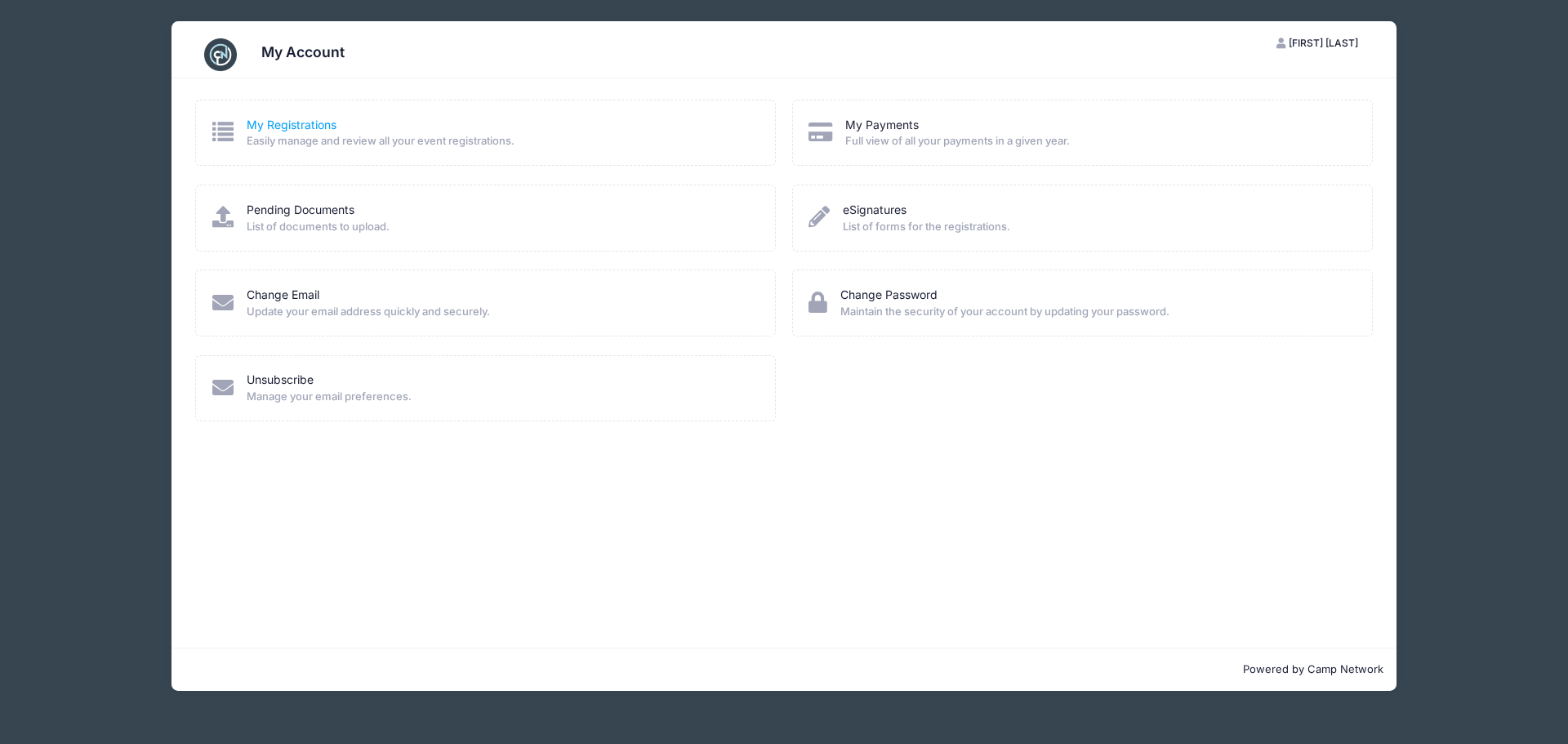 click on "My Registrations" at bounding box center (292, 124) 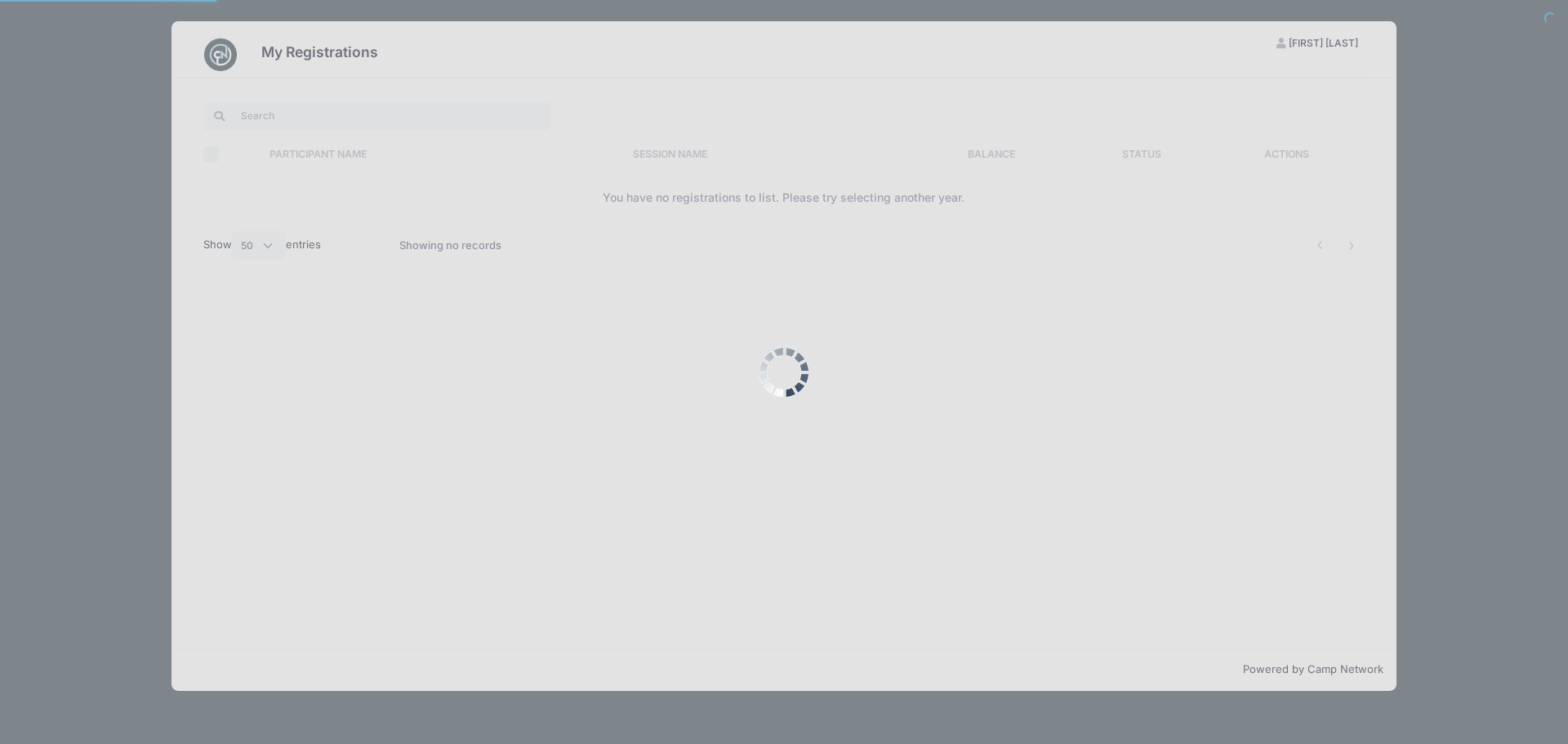 select on "50" 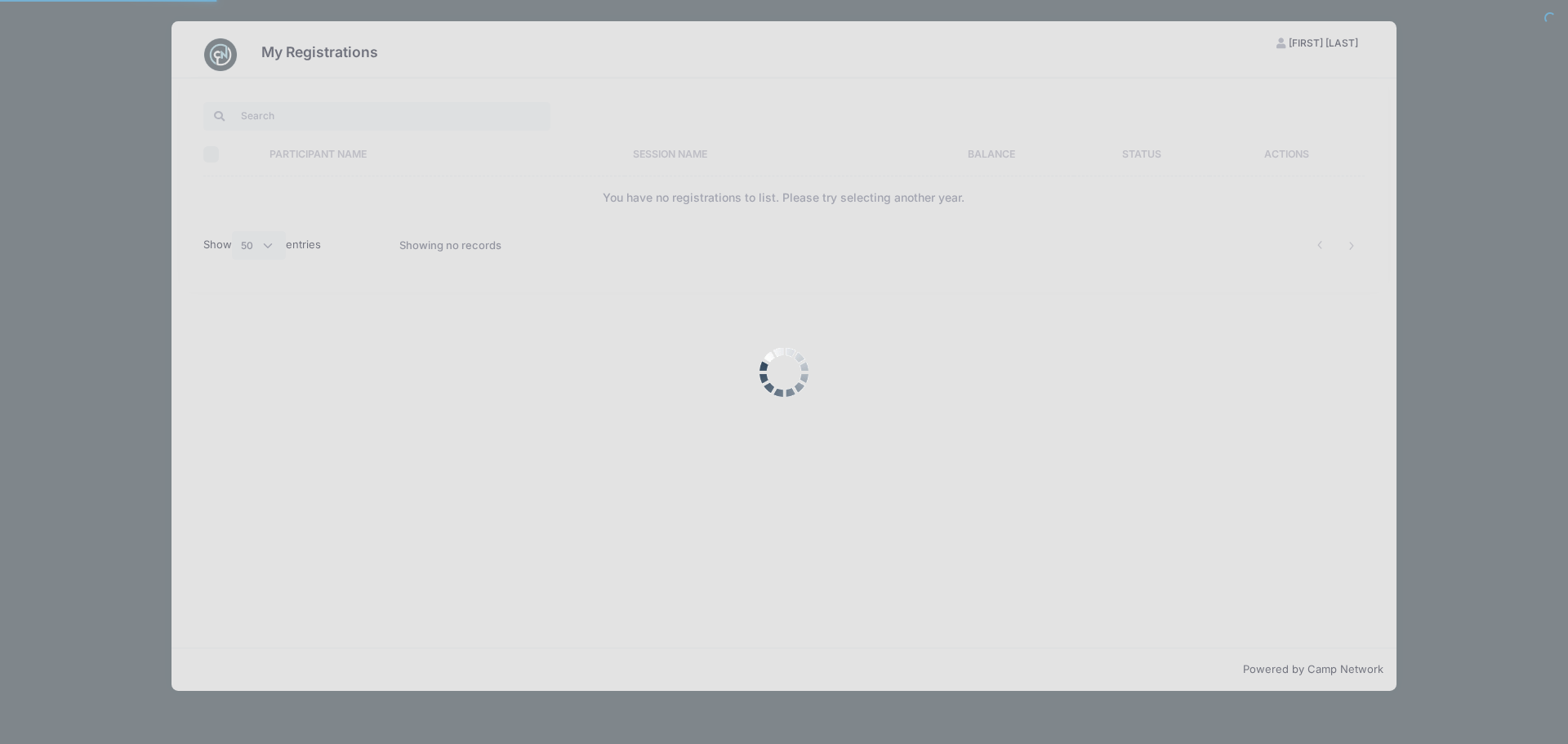 scroll, scrollTop: 0, scrollLeft: 0, axis: both 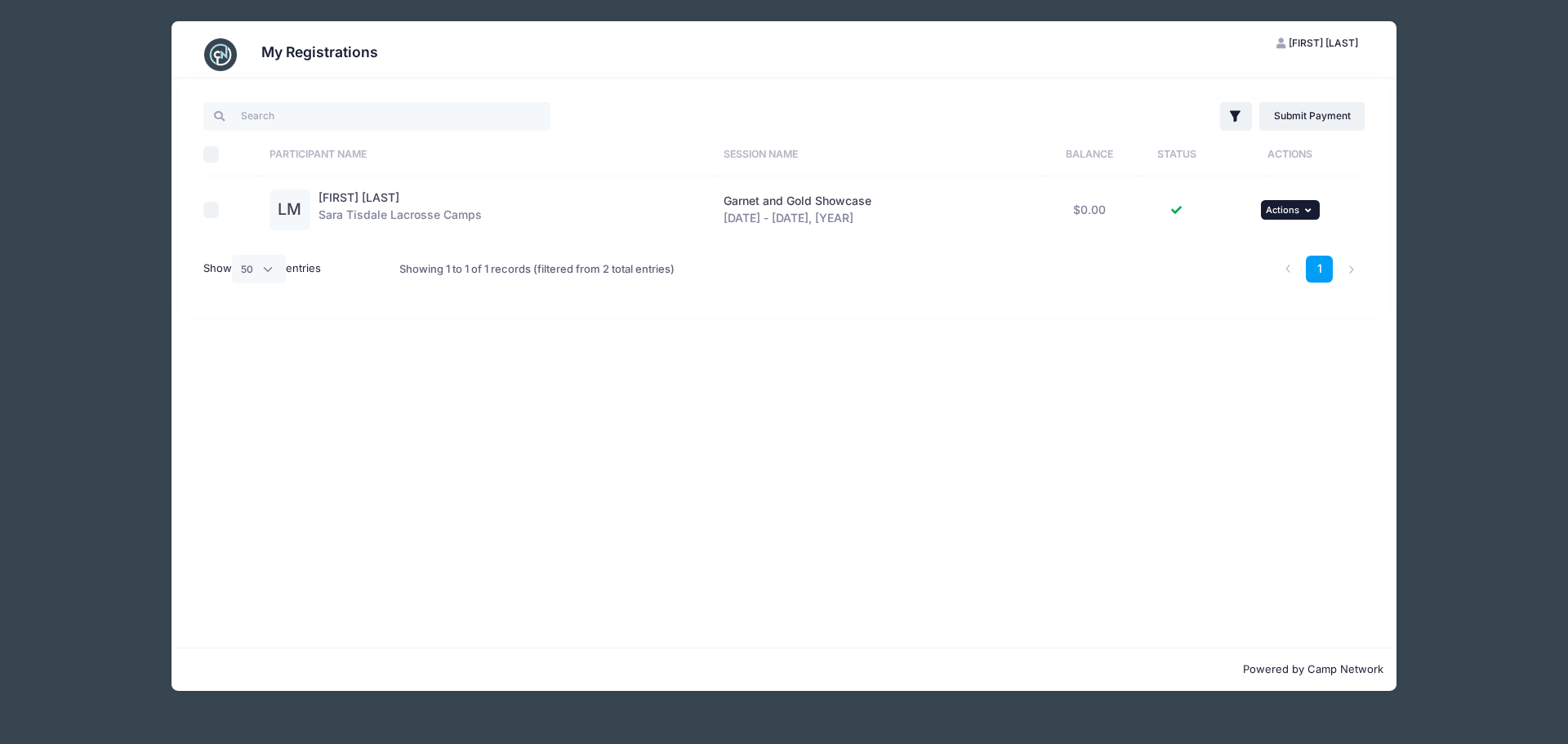 click on "... Actions" at bounding box center [1290, 210] 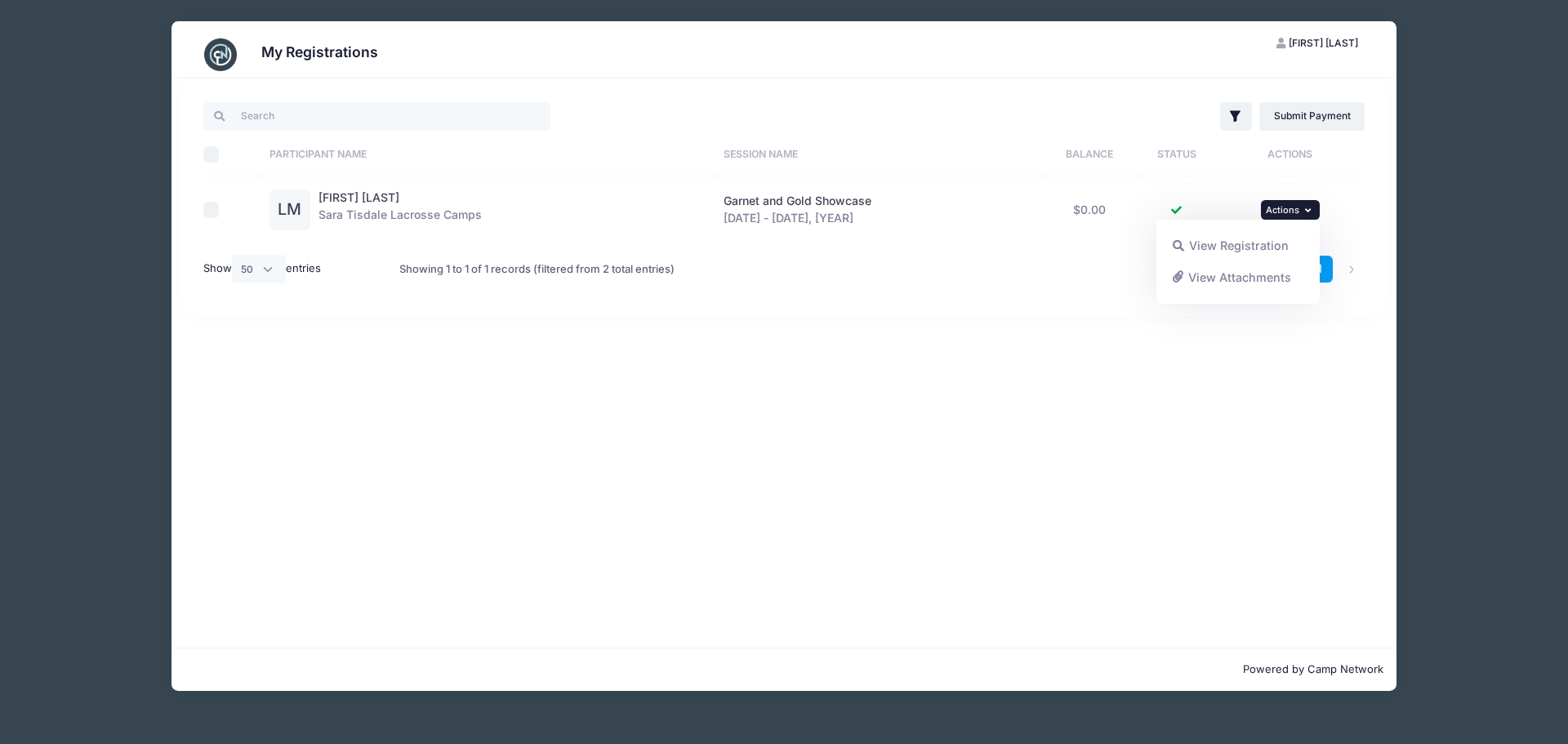 click on "Filter
Filter Options
Show:
Current Registrations
Past Registratations
Pending Registrations
Actions      Submit Payment
Upload Required Documents
Pending Documents
eSignatures Submit Payment" at bounding box center (784, 363) 